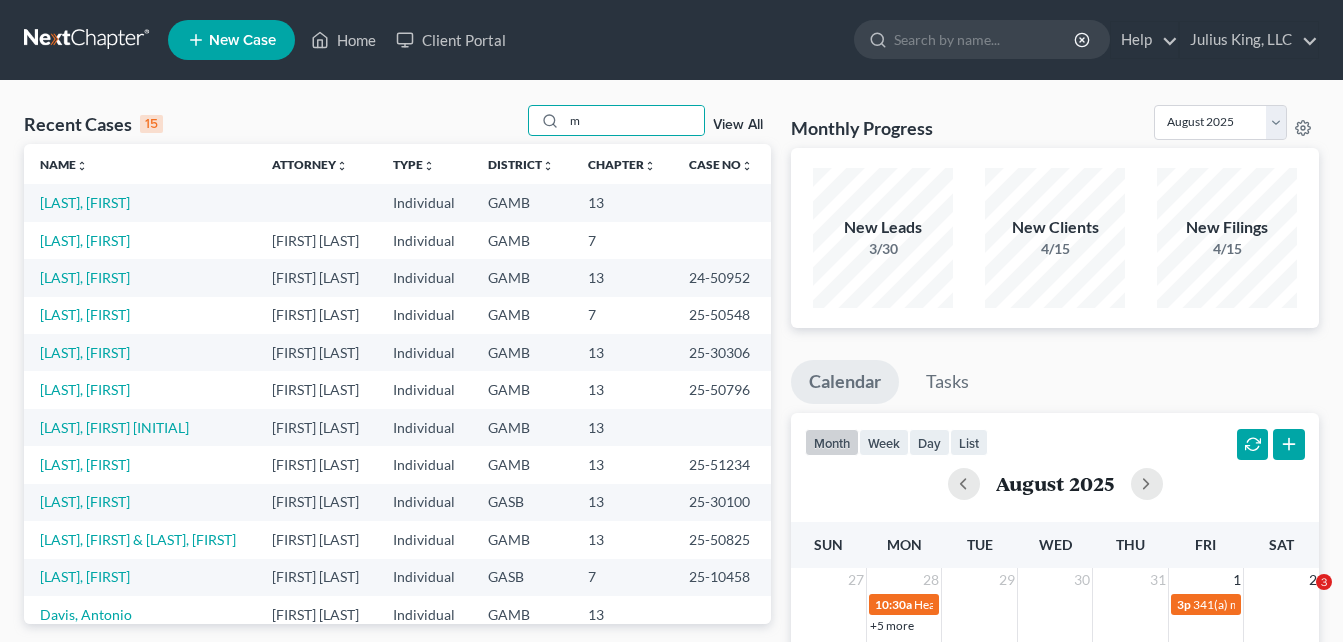 scroll, scrollTop: 0, scrollLeft: 0, axis: both 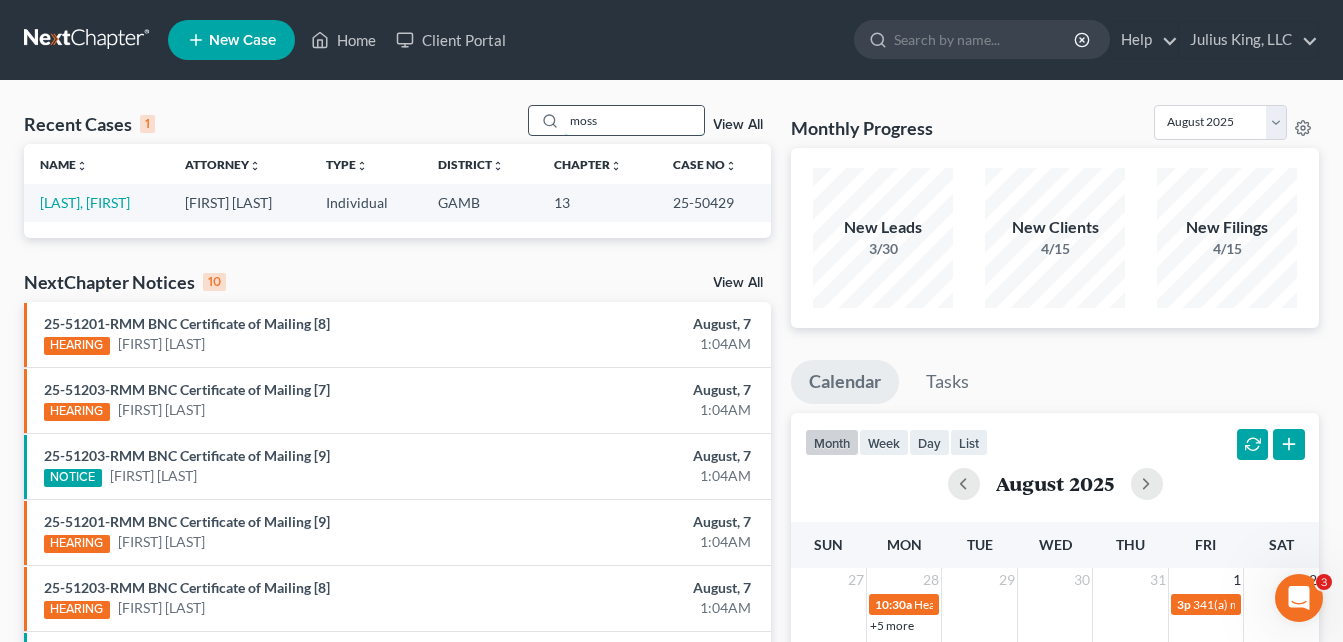 click on "moss" at bounding box center [634, 120] 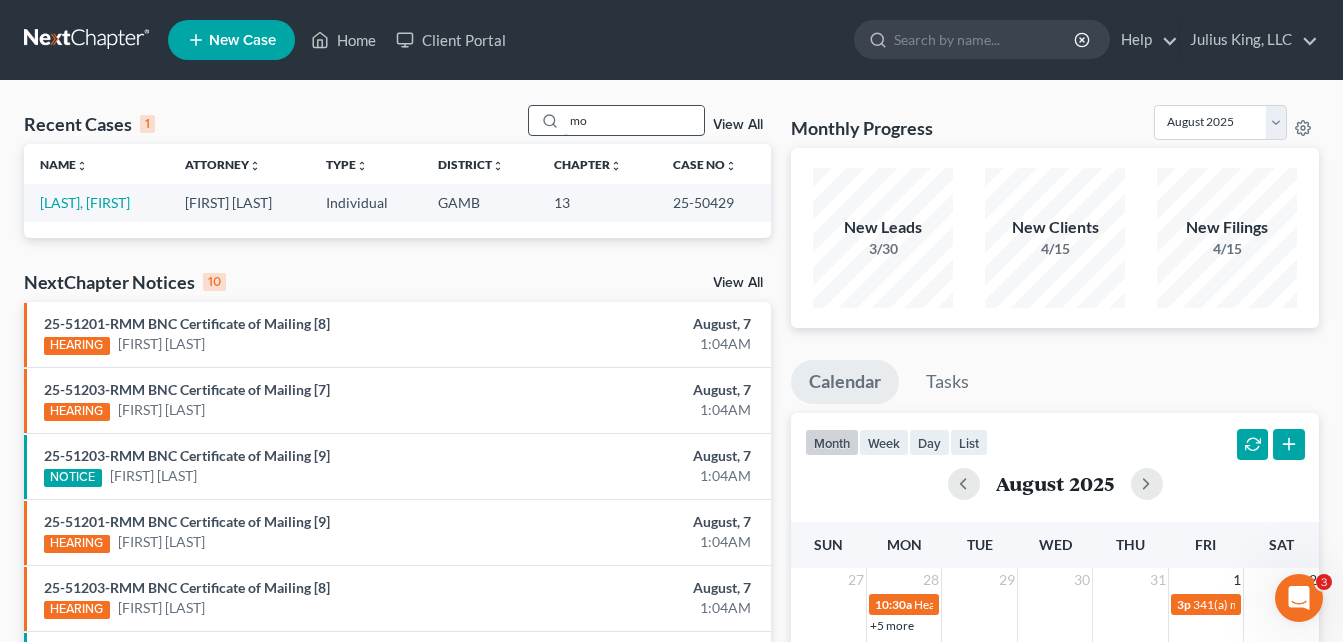 type on "m" 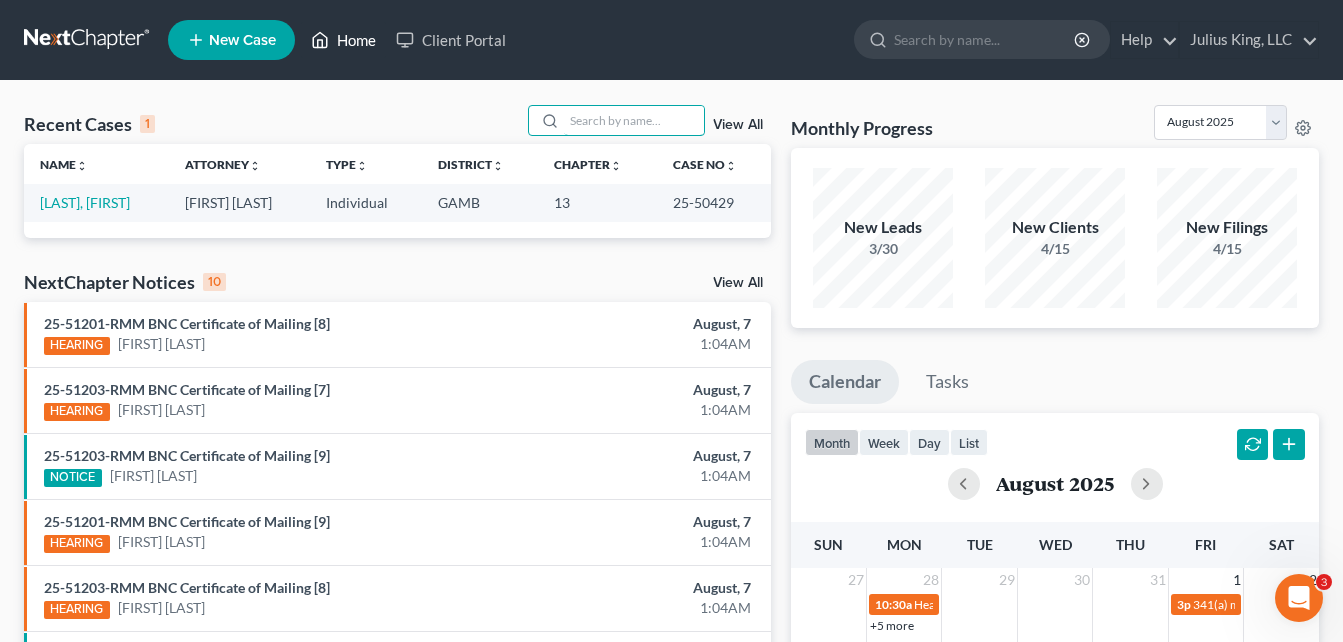 type 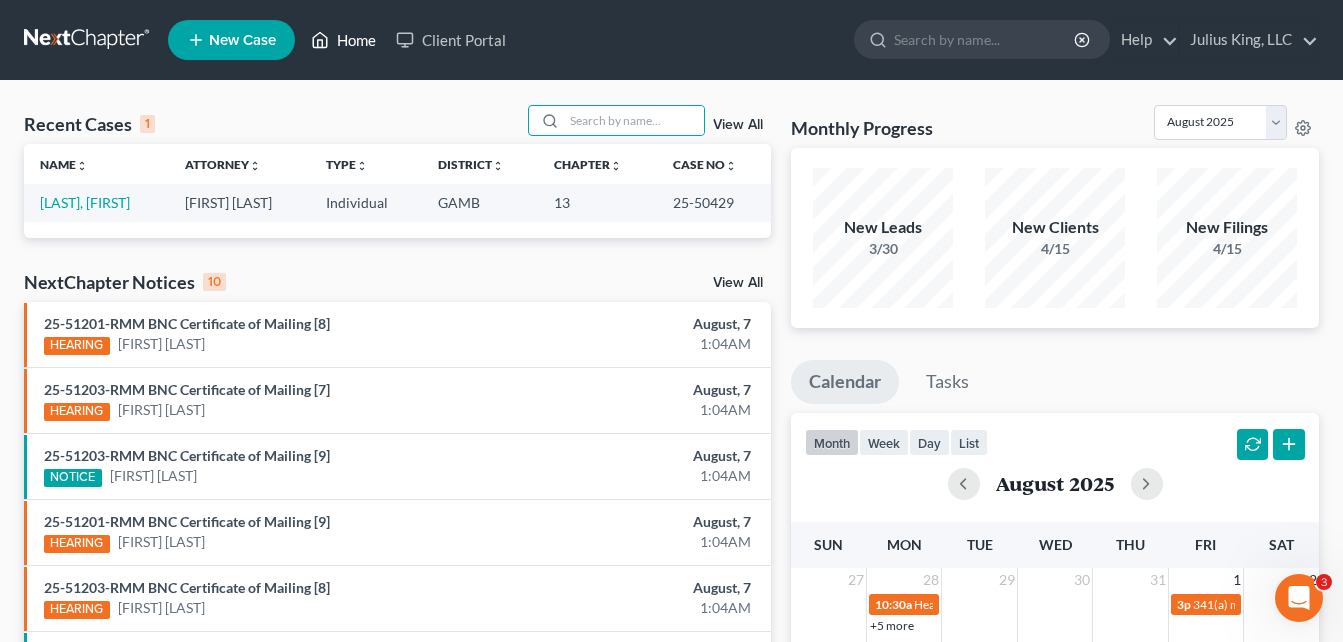 click on "Home" at bounding box center [343, 40] 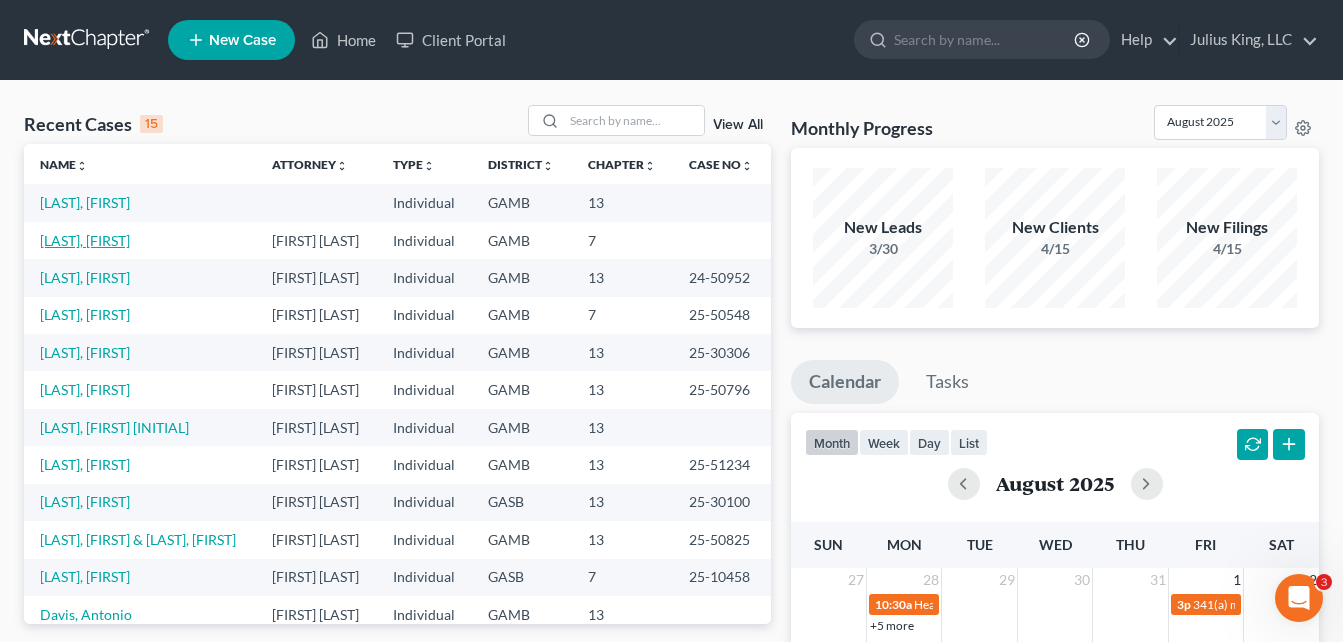 click on "[LAST], [FIRST]" at bounding box center [85, 240] 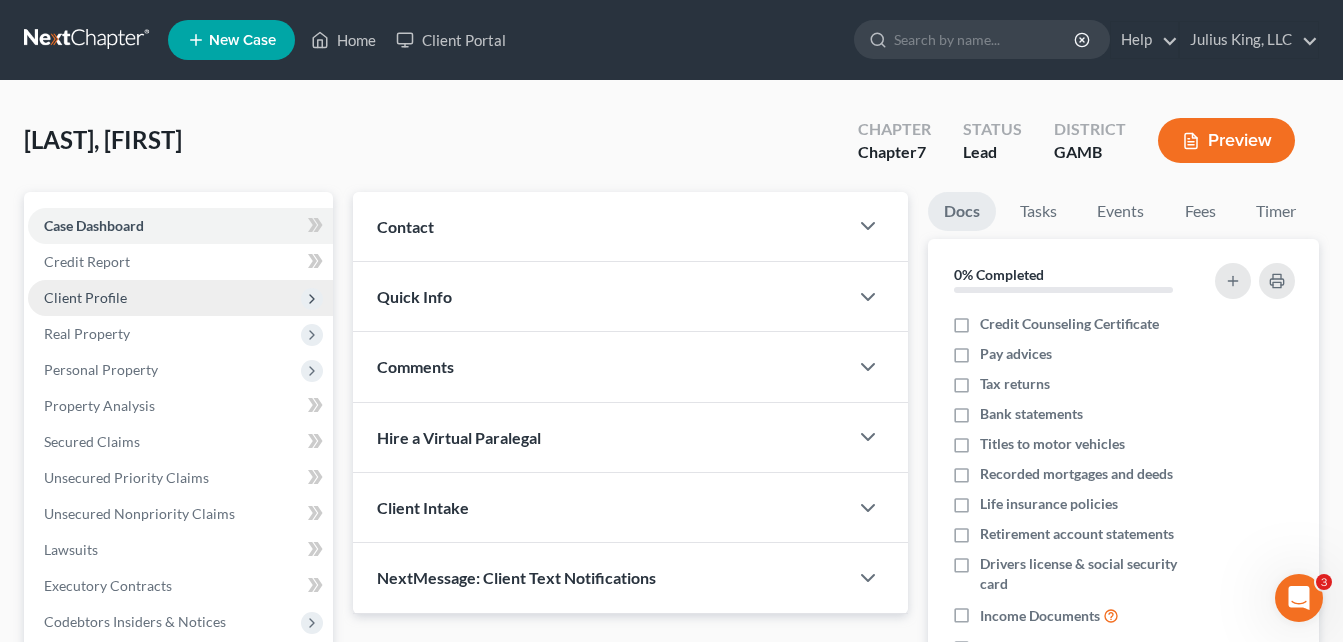 click on "Client Profile" at bounding box center [180, 298] 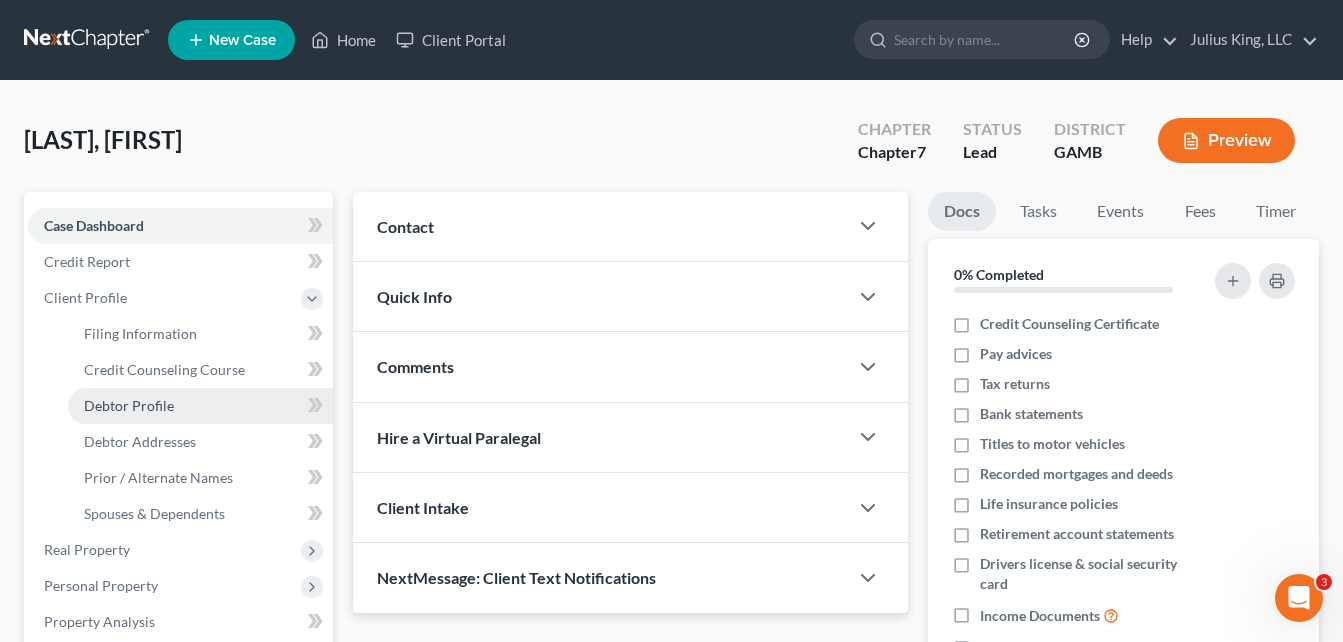click on "Debtor Profile" at bounding box center [129, 405] 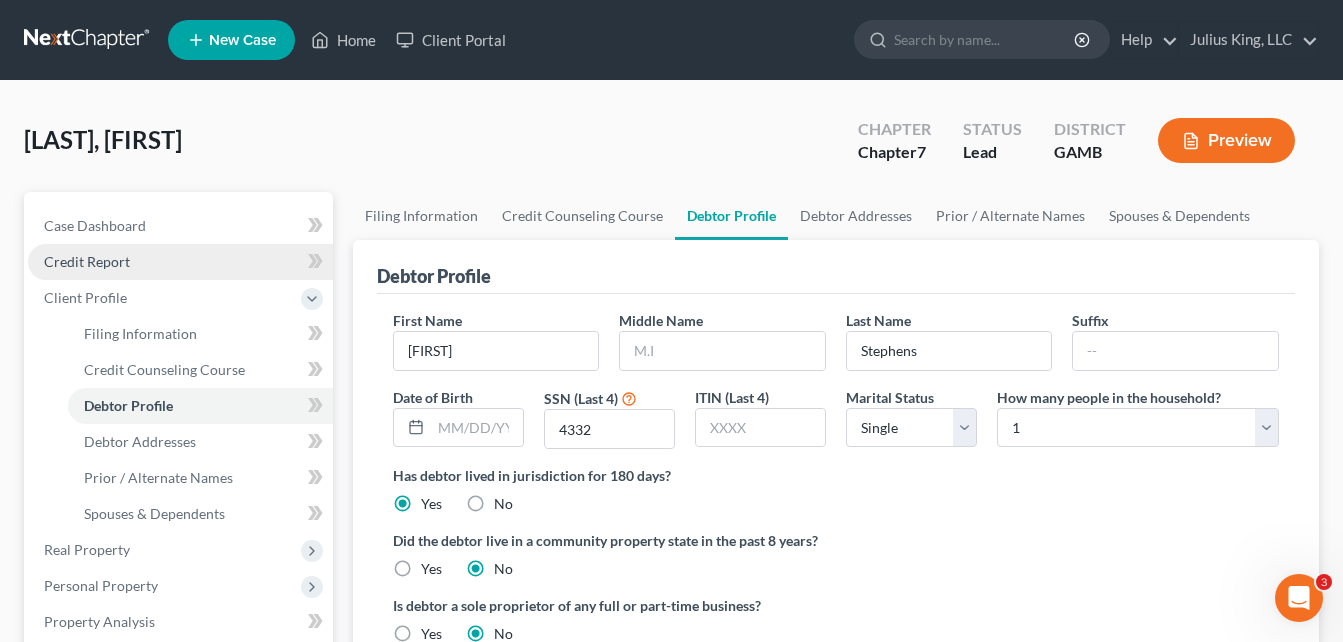 click on "Credit Report" at bounding box center [87, 261] 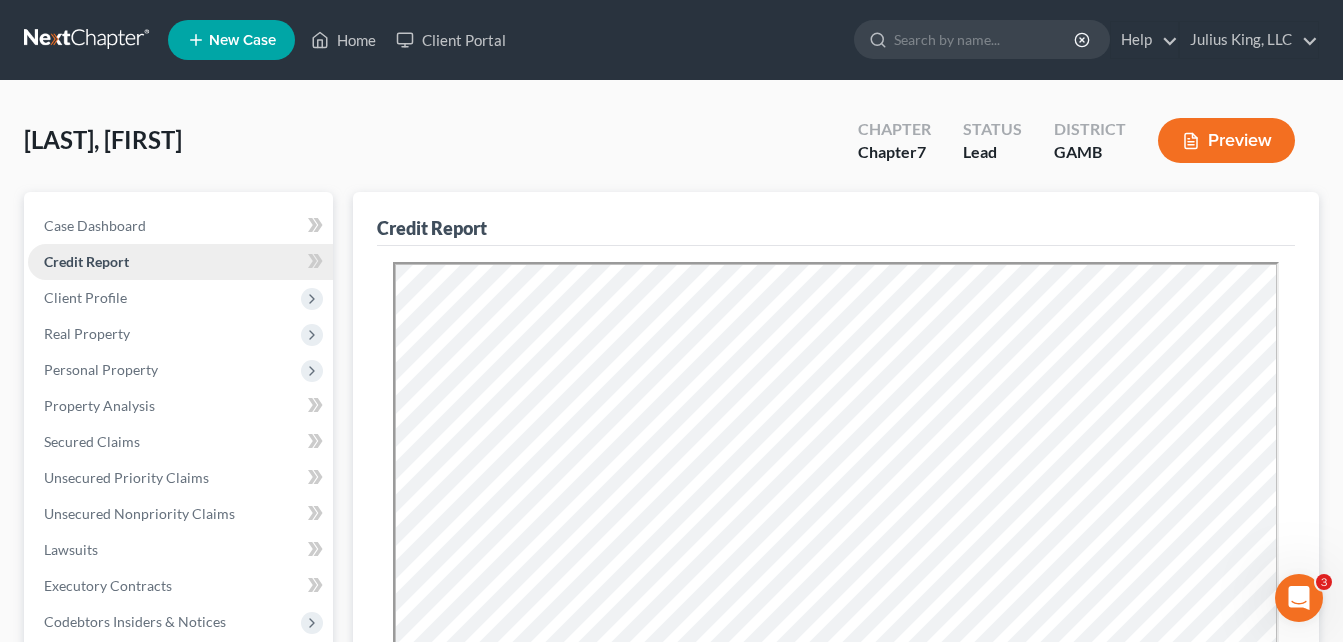 scroll, scrollTop: 0, scrollLeft: 0, axis: both 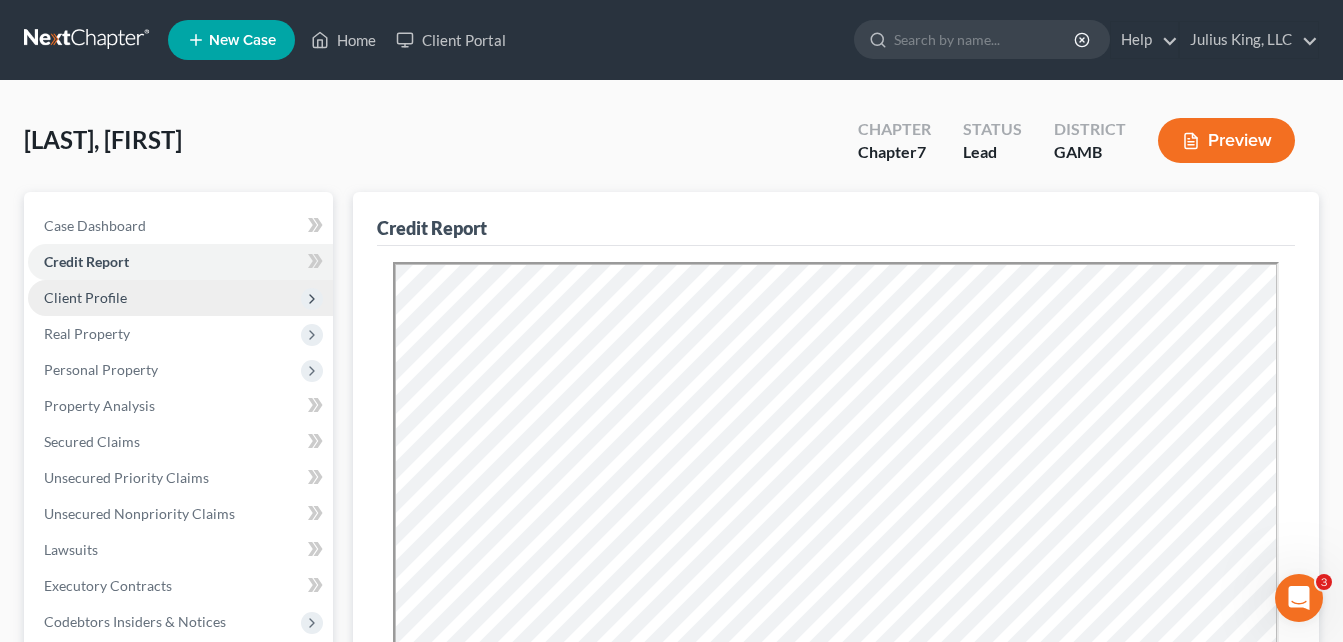 click on "Client Profile" at bounding box center [85, 297] 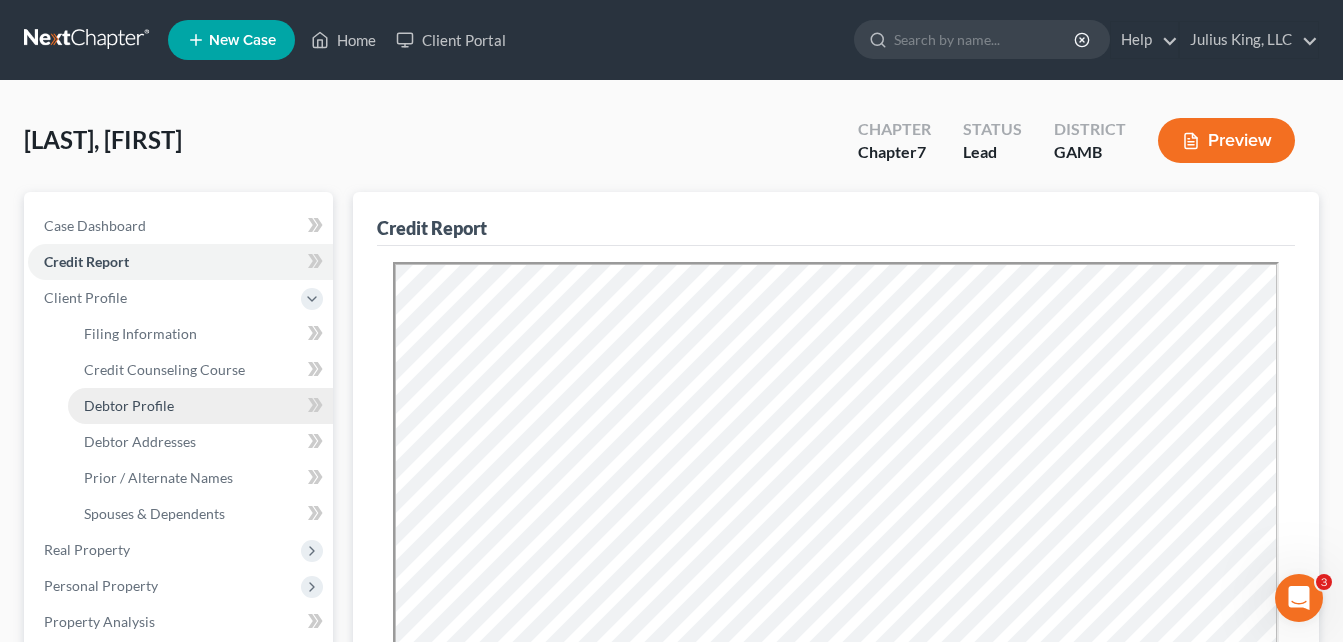 click on "Debtor Profile" at bounding box center (129, 405) 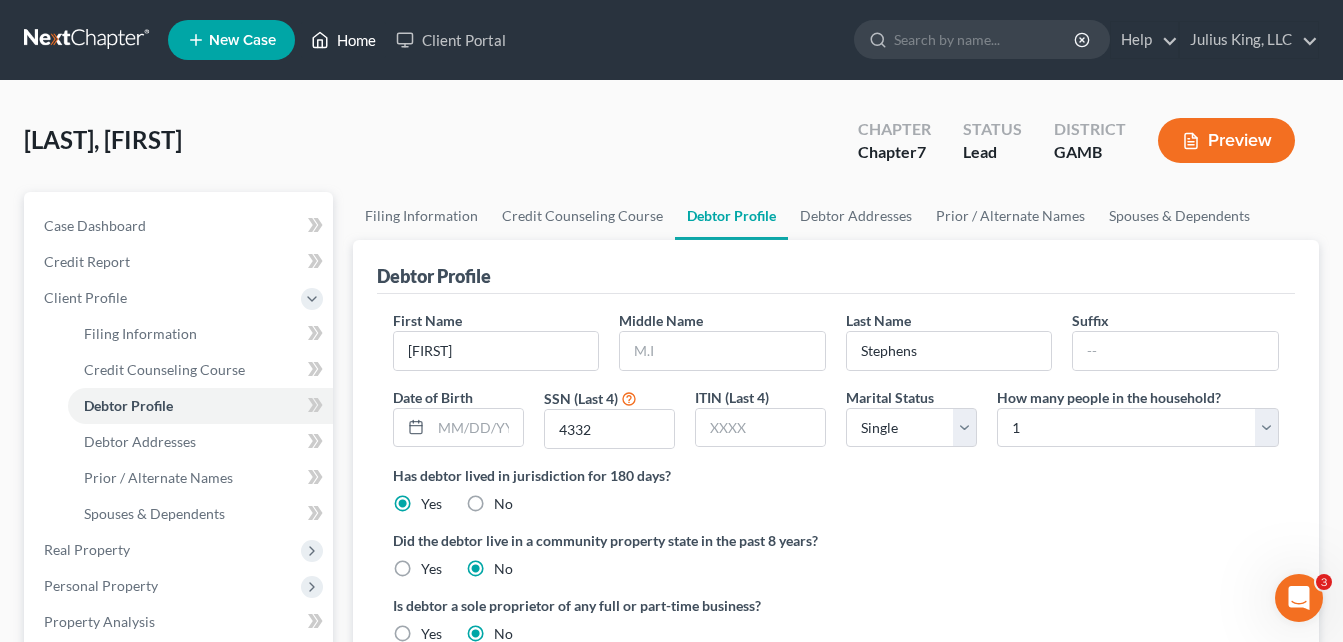 click on "Home" at bounding box center (343, 40) 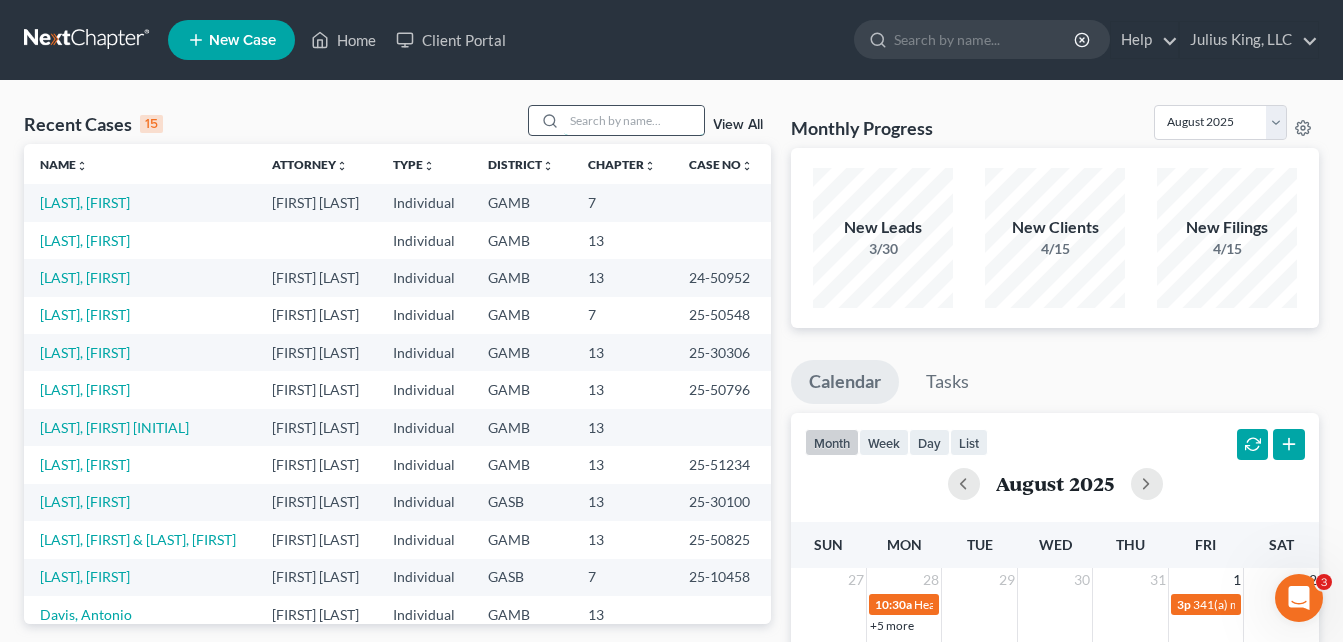 click at bounding box center [634, 120] 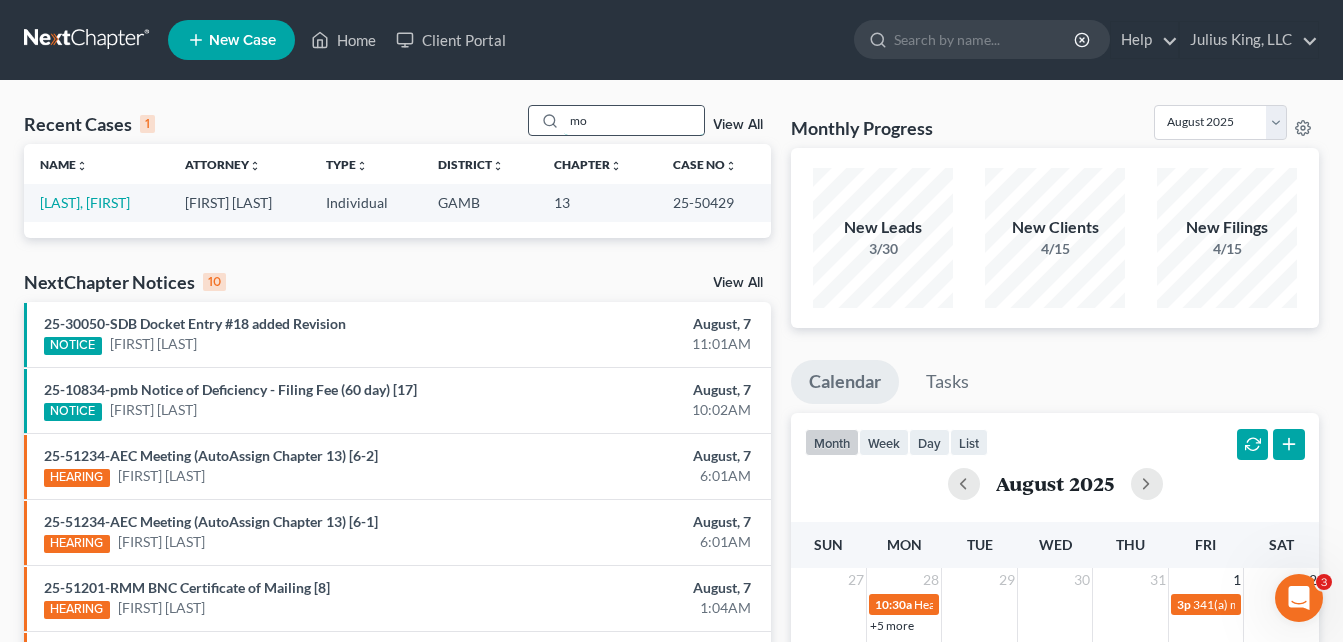 type on "m" 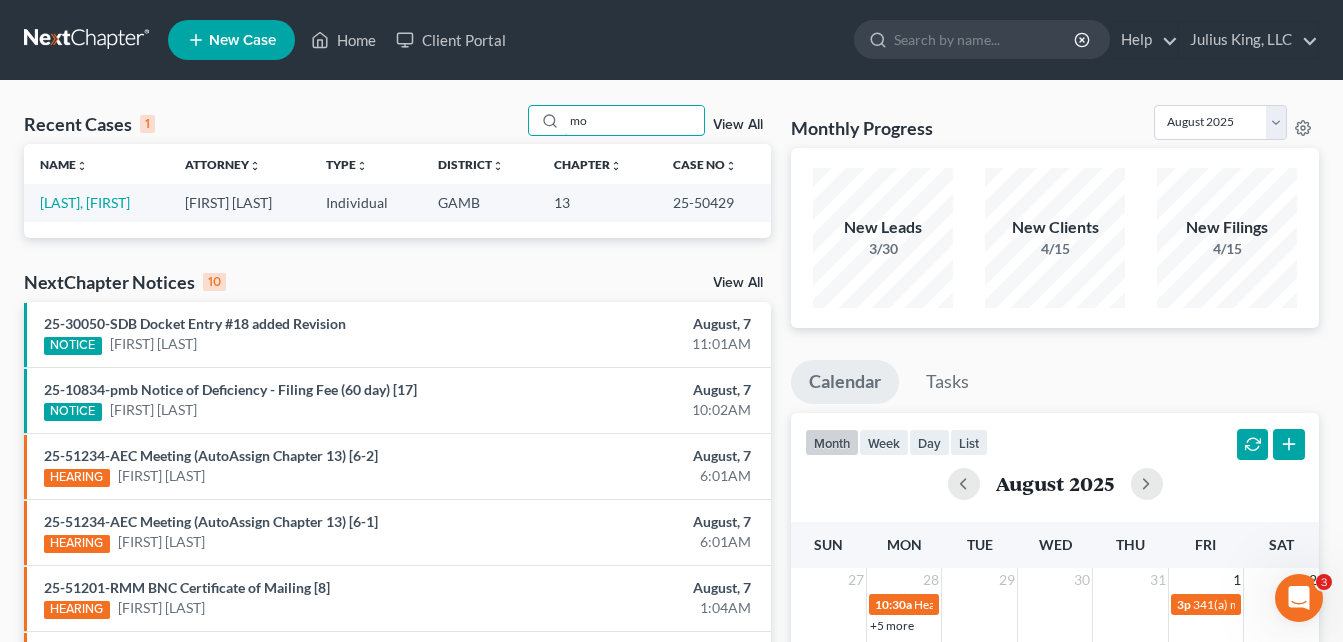 type on "m" 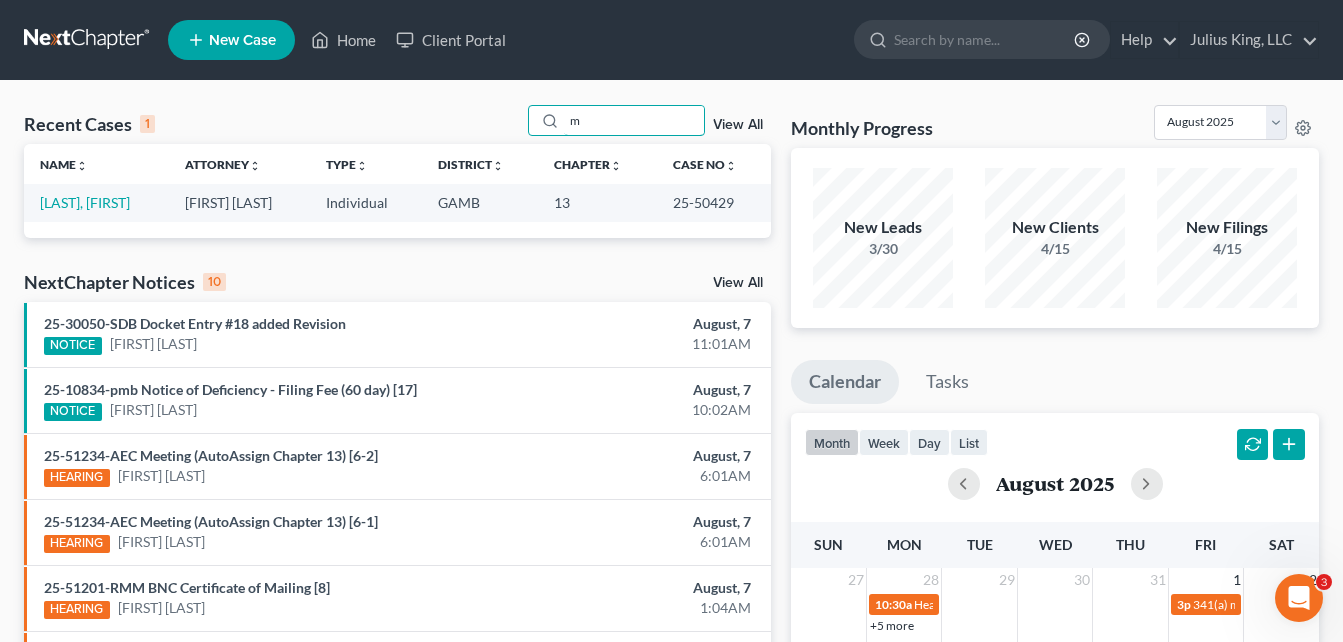 type 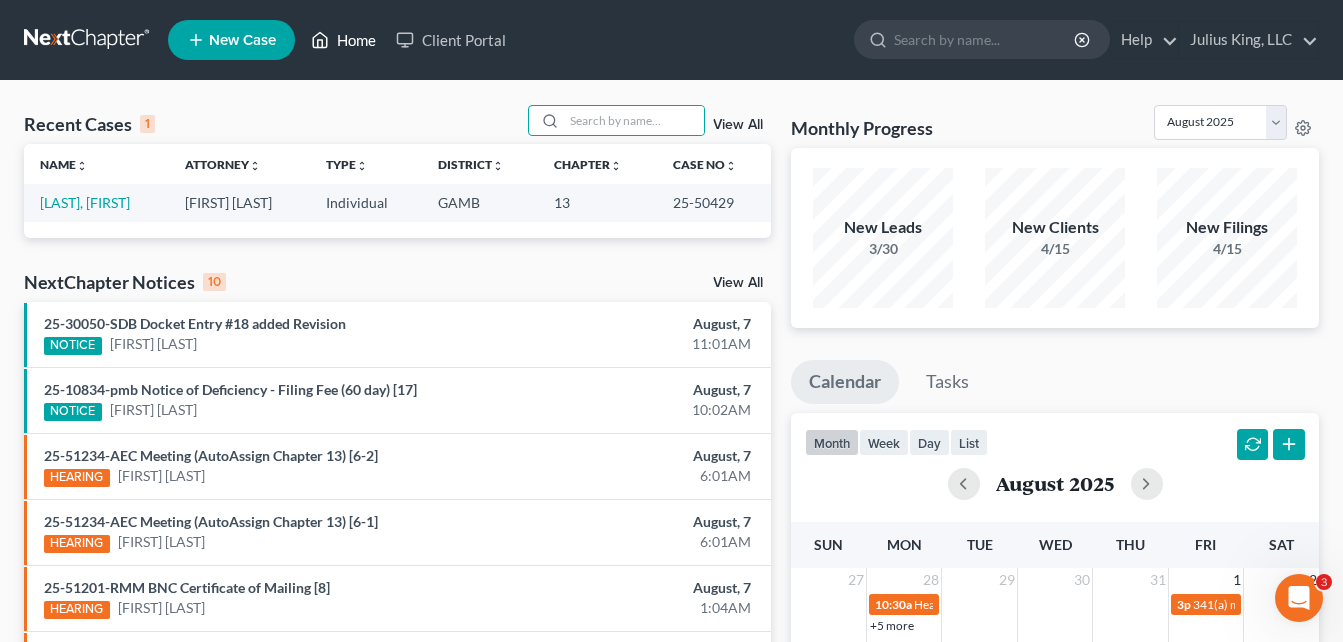 click on "Home" at bounding box center [343, 40] 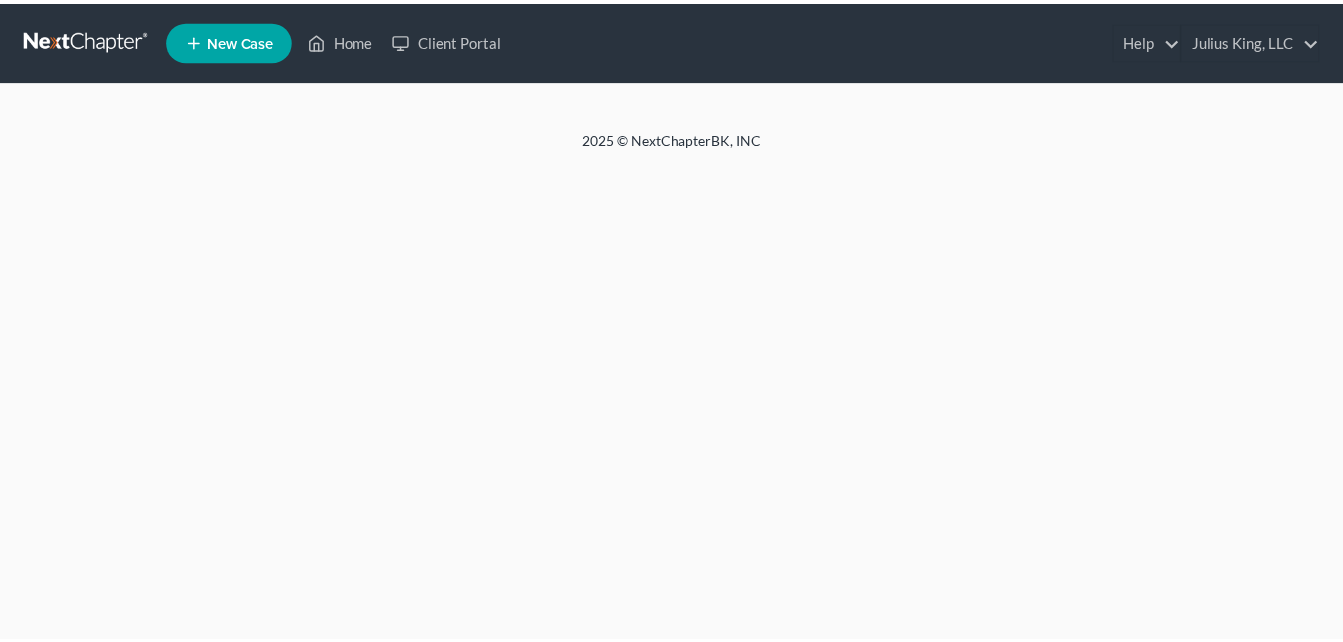 scroll, scrollTop: 0, scrollLeft: 0, axis: both 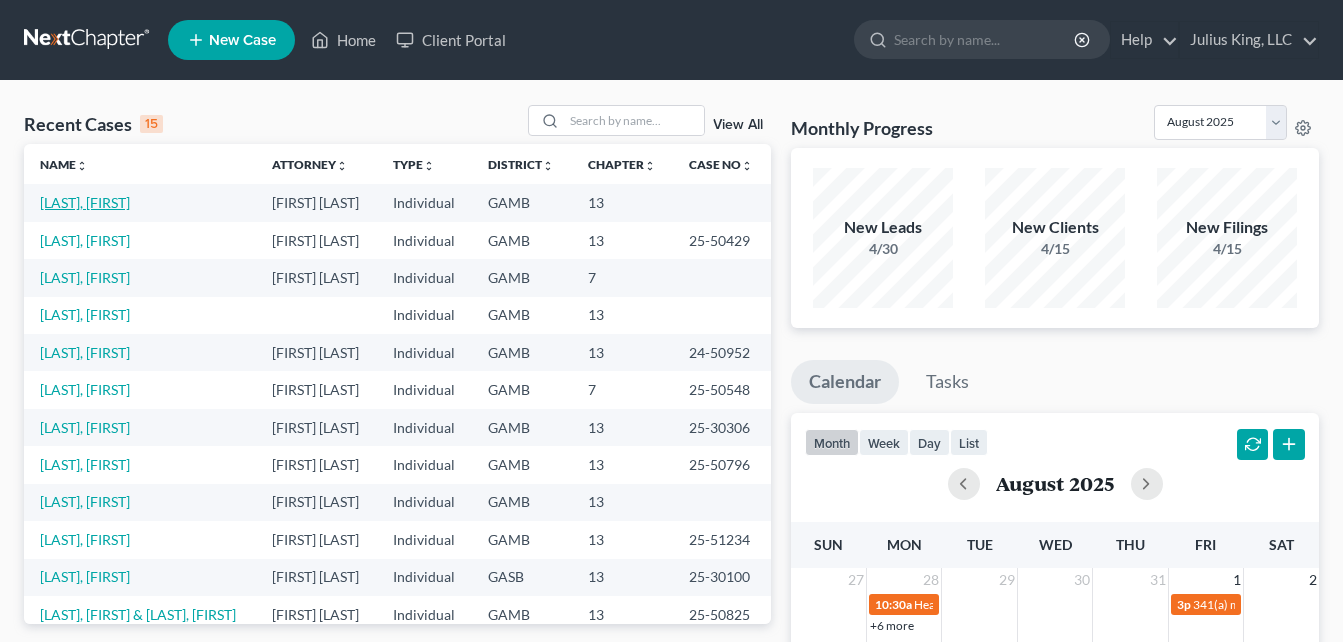 click on "[LAST], [FIRST]" at bounding box center [85, 202] 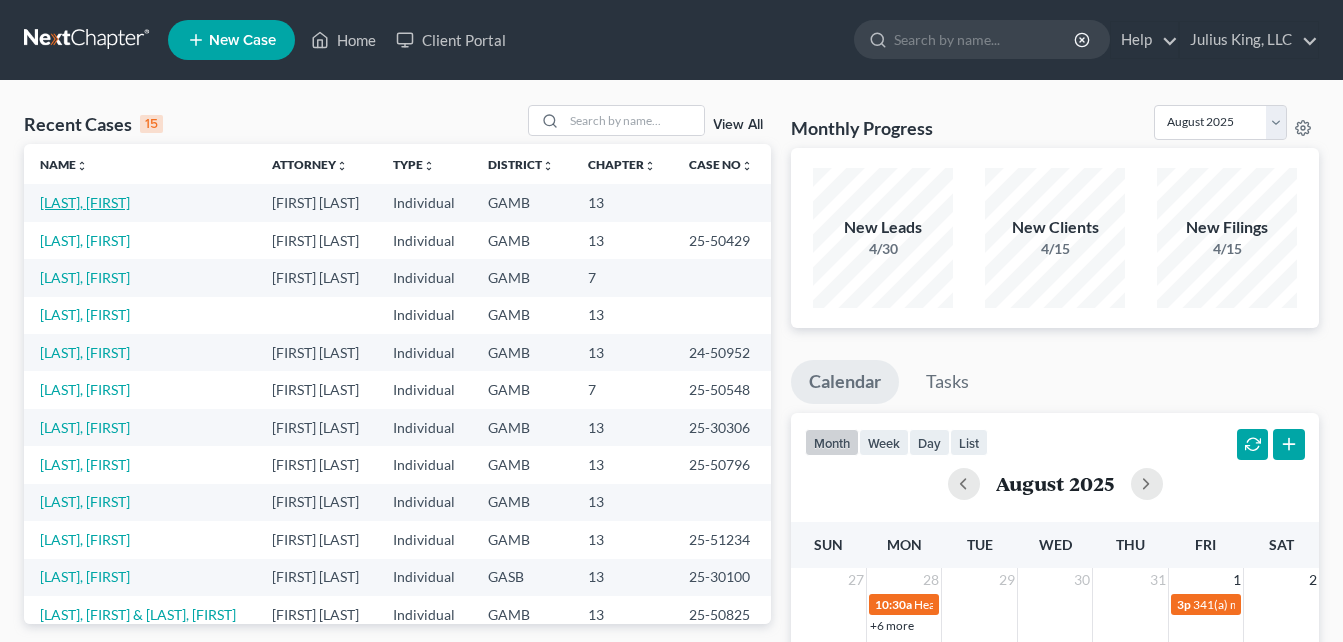 click on "[LAST], [FIRST]" at bounding box center (85, 202) 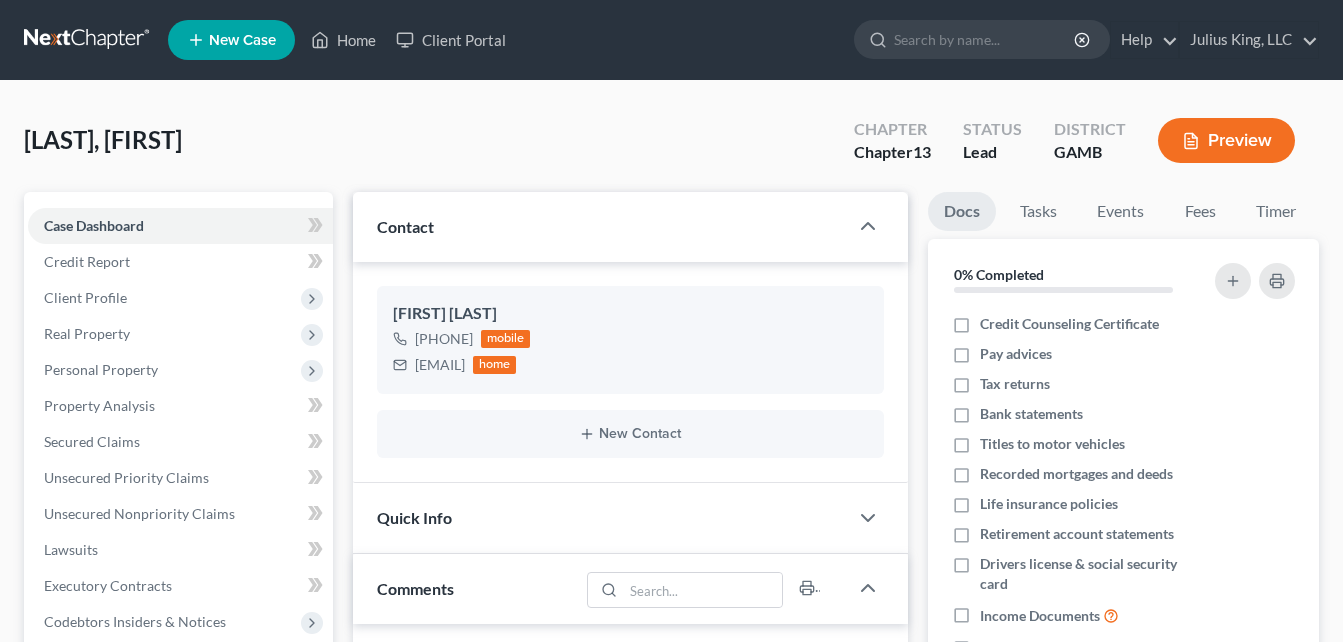 click on "Moss, Jameisa Upgraded Chapter Chapter  13 Status Lead District GAMB Preview" at bounding box center [671, 148] 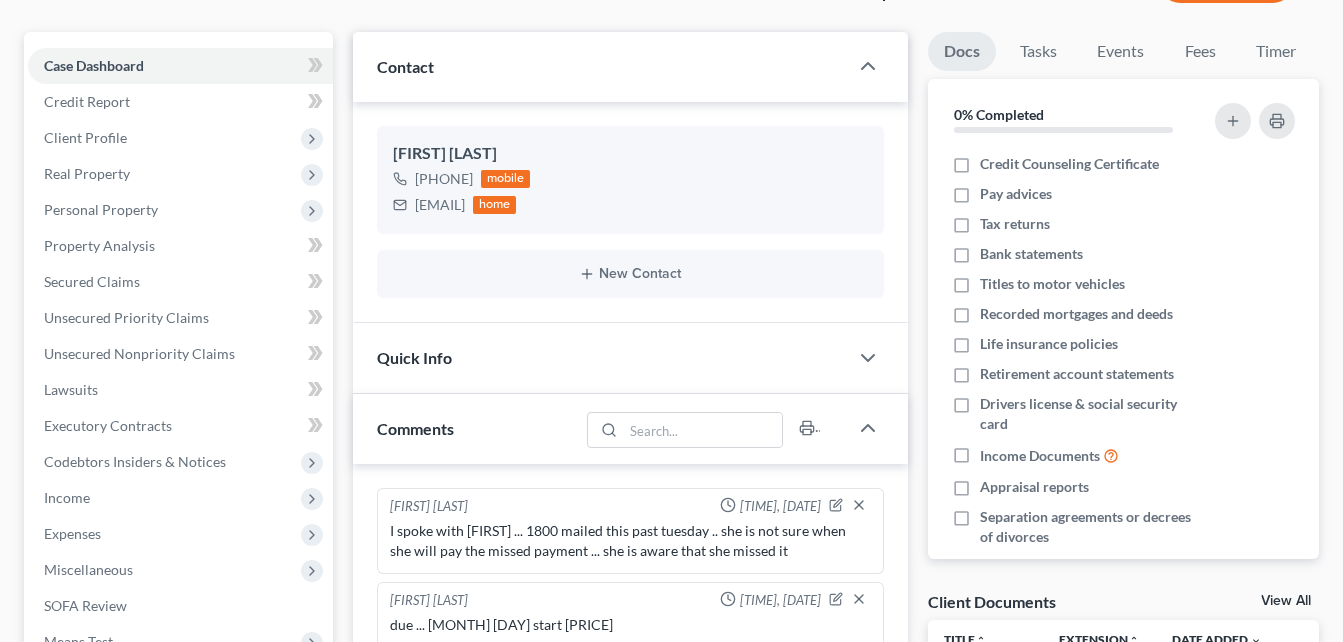 scroll, scrollTop: 120, scrollLeft: 0, axis: vertical 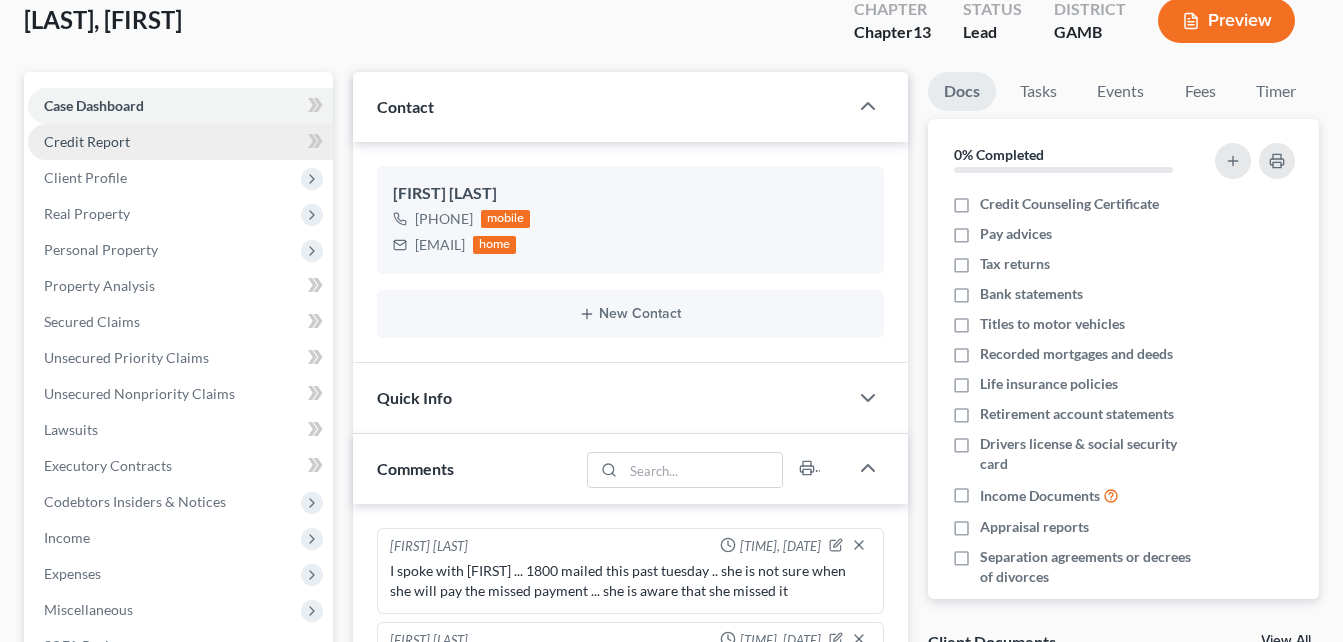click on "Credit Report" at bounding box center [87, 141] 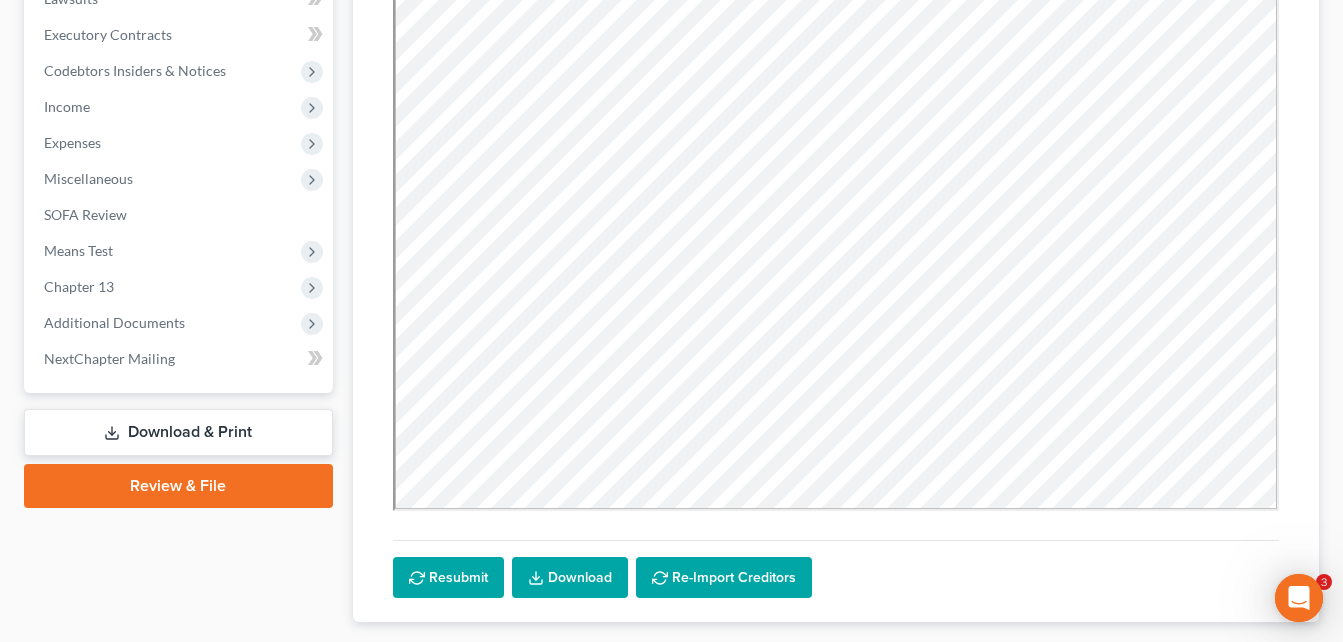 scroll, scrollTop: 511, scrollLeft: 0, axis: vertical 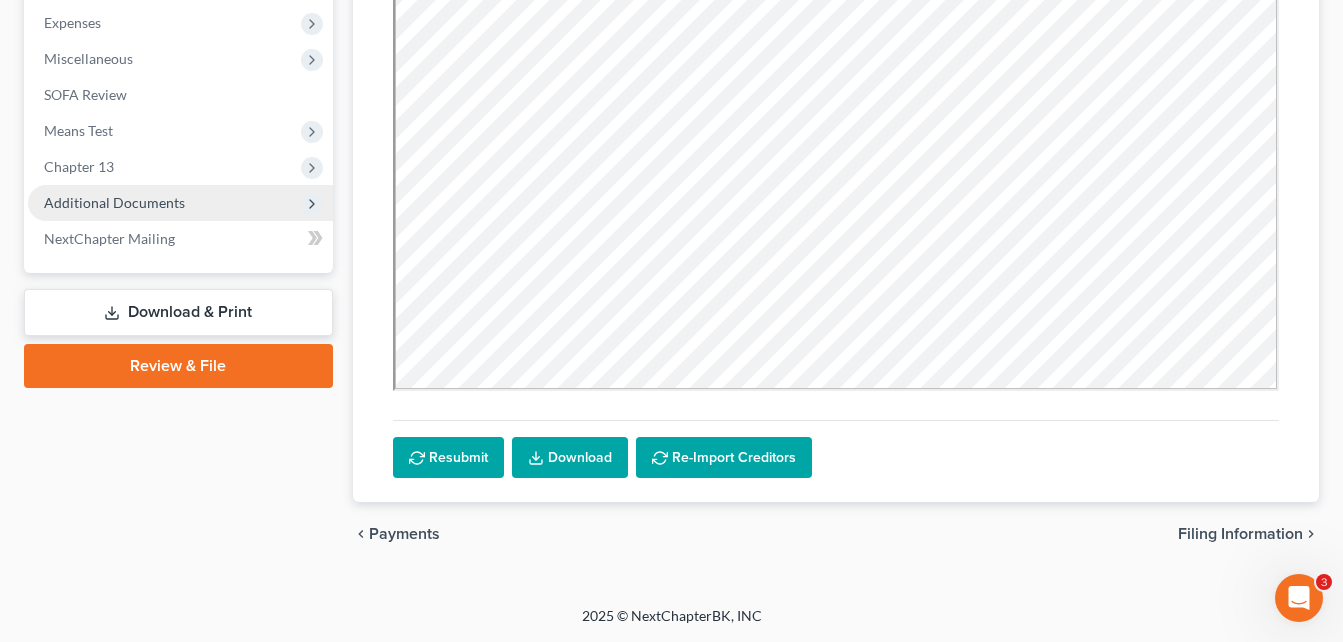 click on "Additional Documents" at bounding box center (114, 202) 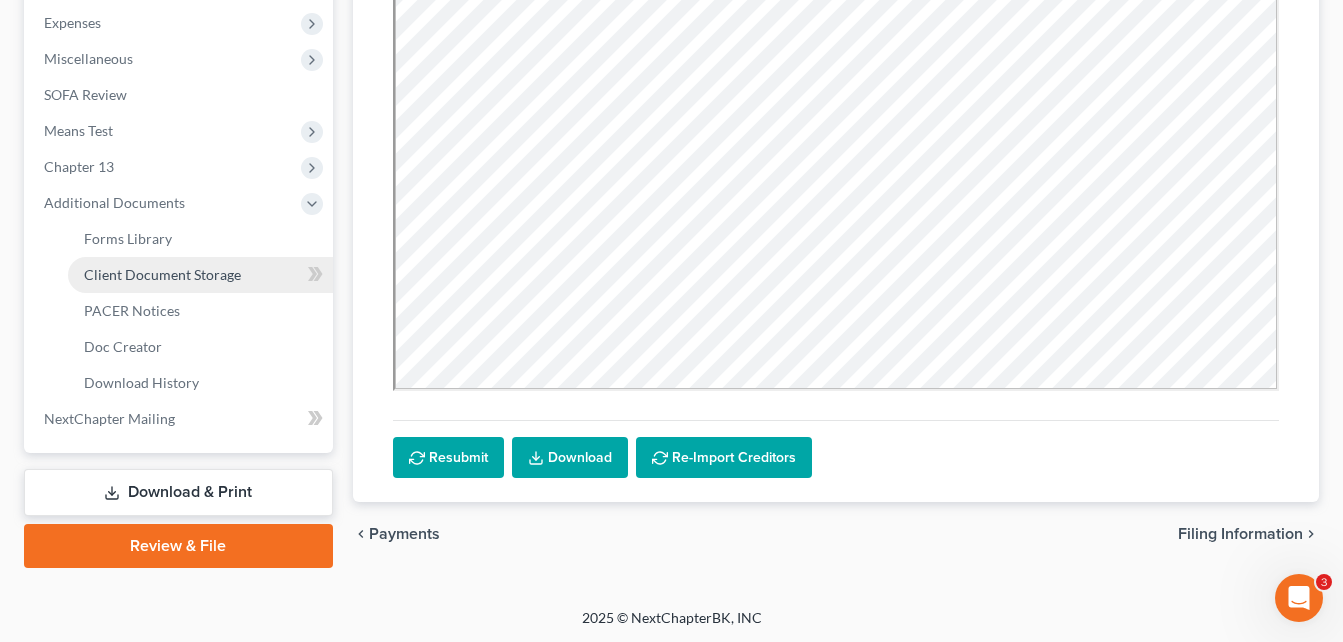 click on "Client Document Storage" at bounding box center [162, 274] 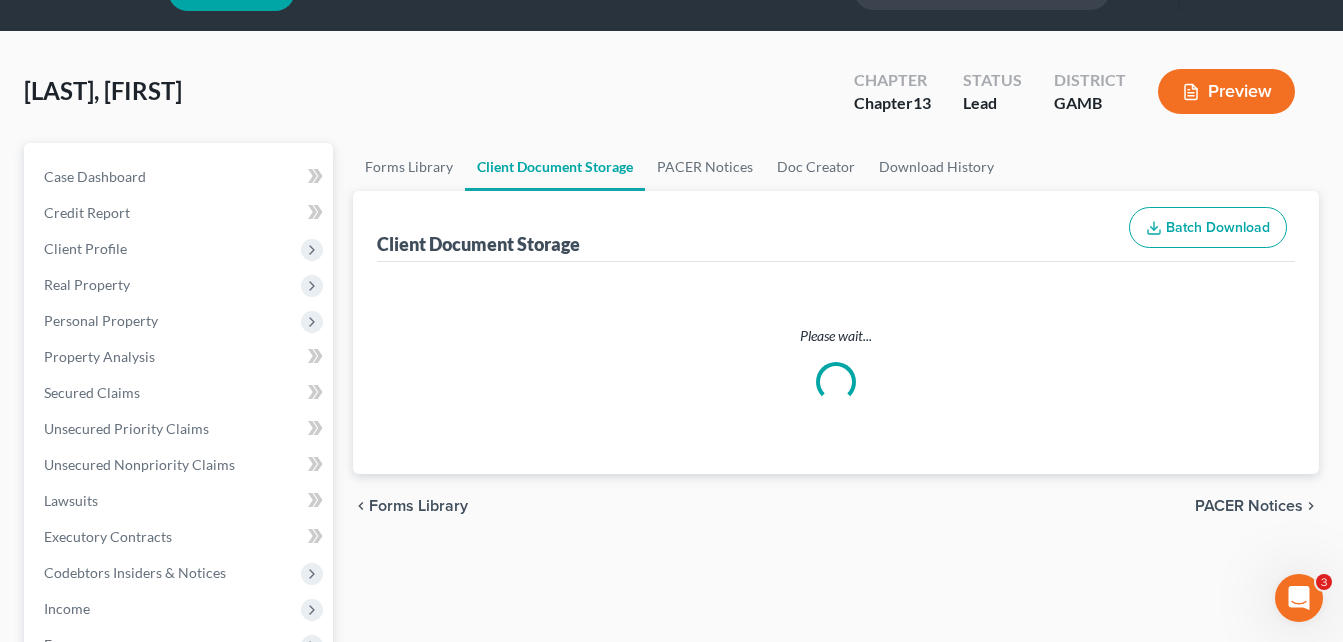 scroll, scrollTop: 0, scrollLeft: 0, axis: both 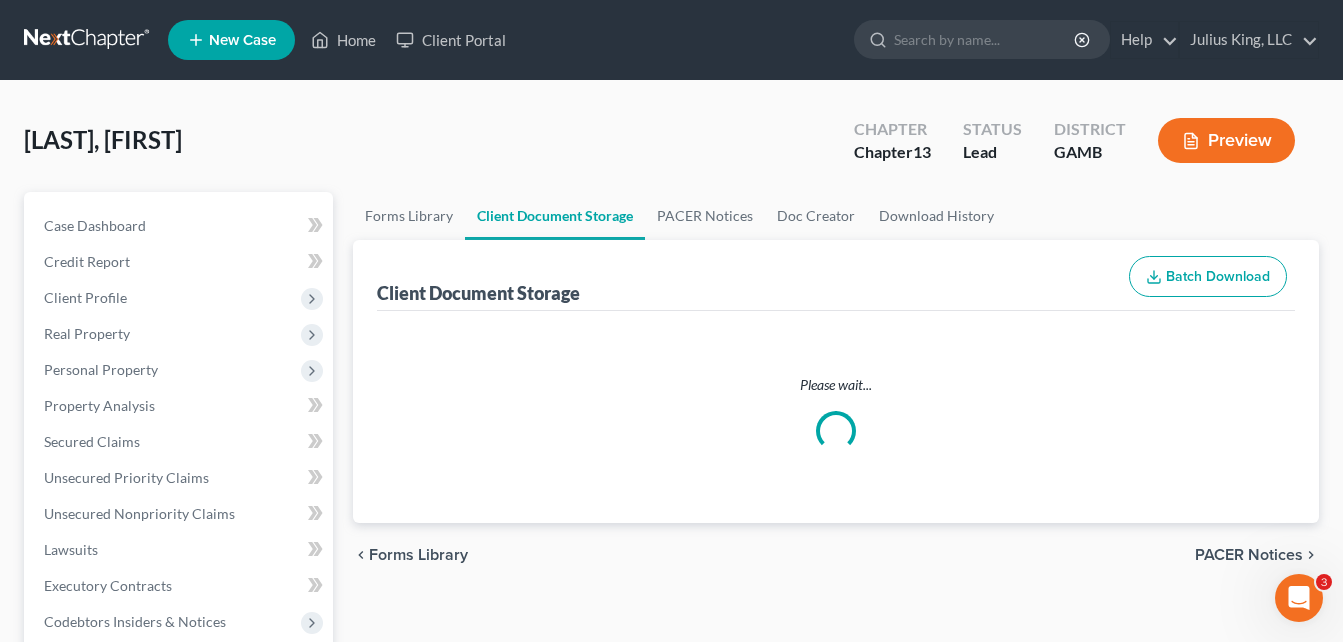 select on "22" 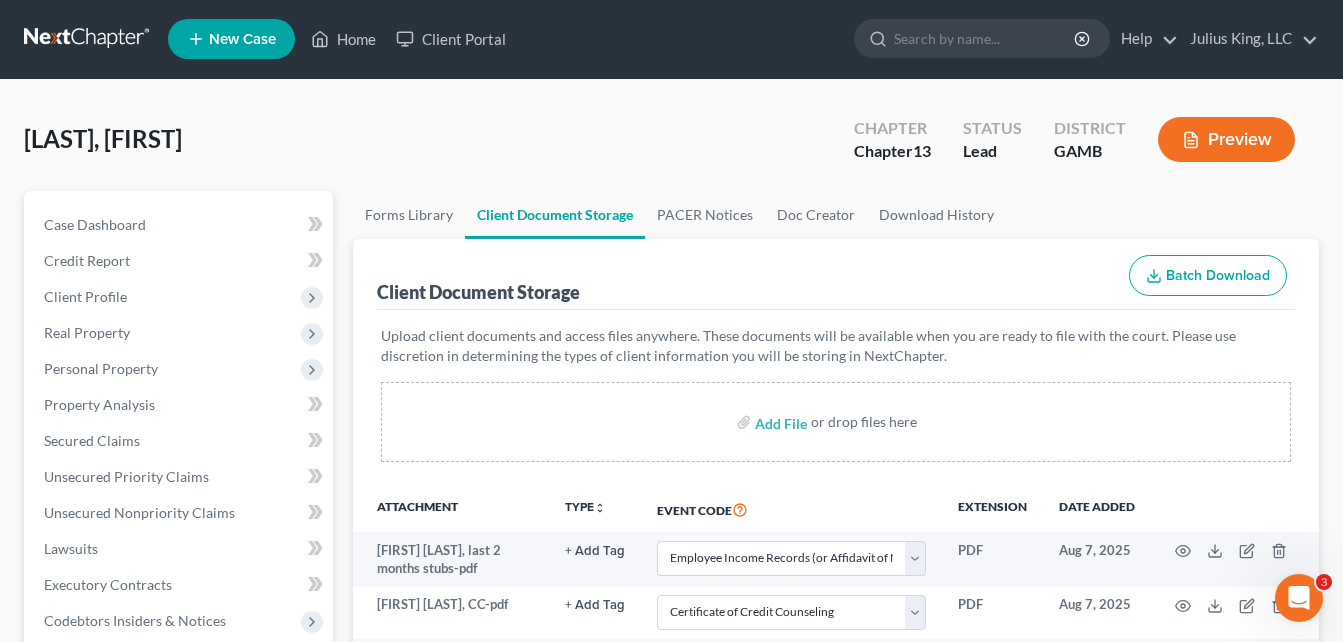 scroll, scrollTop: 0, scrollLeft: 0, axis: both 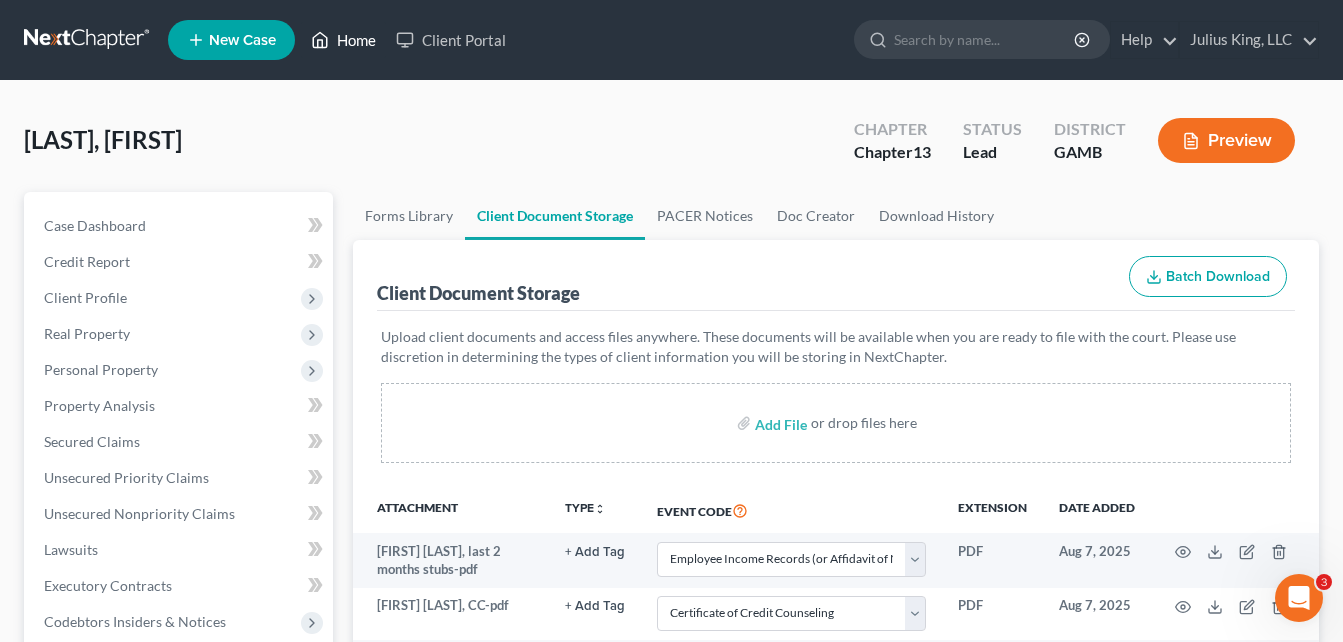 click on "Home" at bounding box center [343, 40] 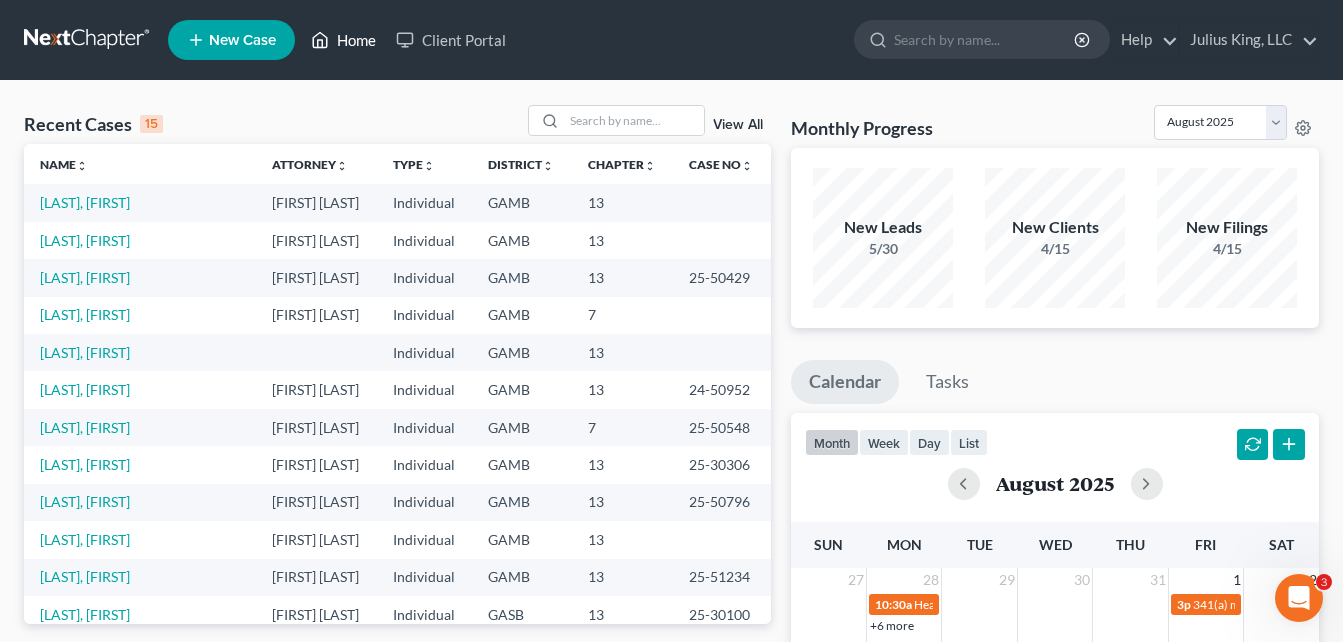 click on "Home" at bounding box center (343, 40) 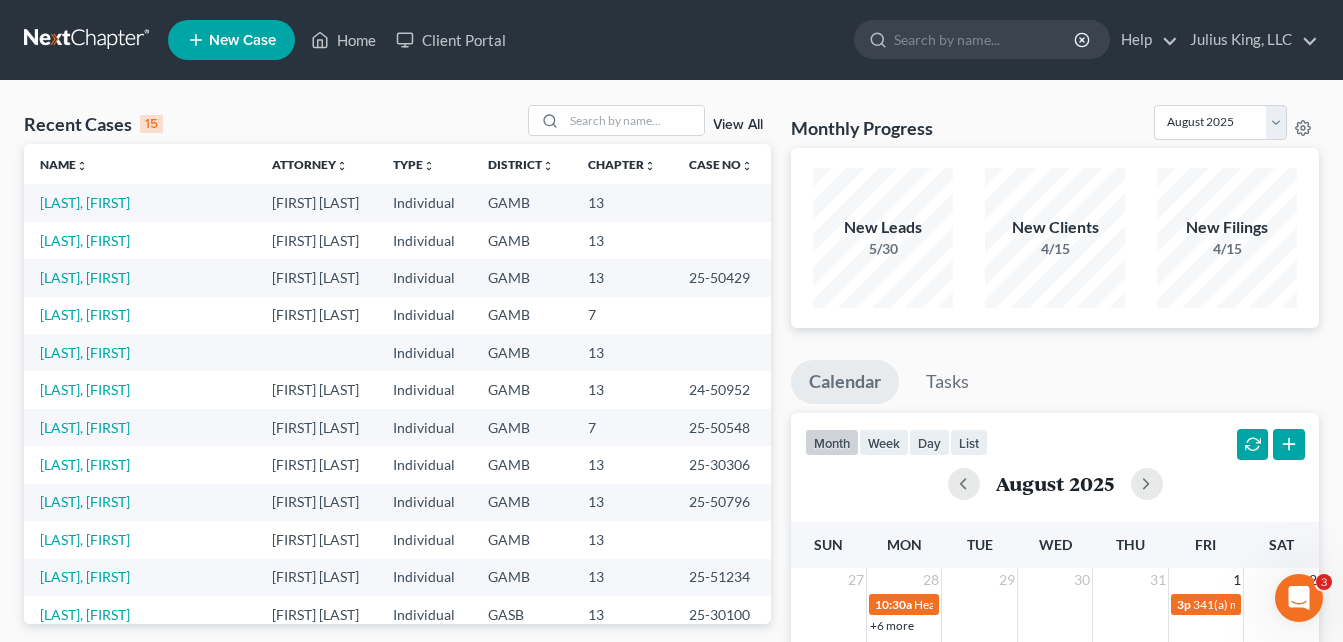 click on "Recent Cases 15         View All
Name
unfold_more
expand_more
expand_less
Attorney
unfold_more
expand_more
expand_less
Type
unfold_more
expand_more
expand_less
District
unfold_more
expand_more
expand_less
Chapter
unfold_more
expand_more
expand_less
Case No
unfold_more
expand_more
expand_less
Prefix
unfold_more
expand_more
expand_less
Moss, Jameisa Julius King Individual GAMB 13 Moss, Jameisa Julius King Individual GAMB 13 Moss, Jameisa Julius King Individual GAMB 13 25-50429 Stephens, Demarco Julius King Individual GAMB 7 Richardson, Patricia Individual GAMB 13 Coleman, Shetara Julius King Individual GAMB 13 24-50952 Drayton, Lakenya Julius King Individual GAMB 7 25-50548 Maynard, Terrance Julius King Individual GAMB 13 25-30306 Huff, James Julius King Individual GAMB 13 25-50796 Lawson, J W Julius King Individual GAMB 13 Wright, Vincent Julius King Individual GAMB 13 25-51234 Julius King" at bounding box center [671, 742] 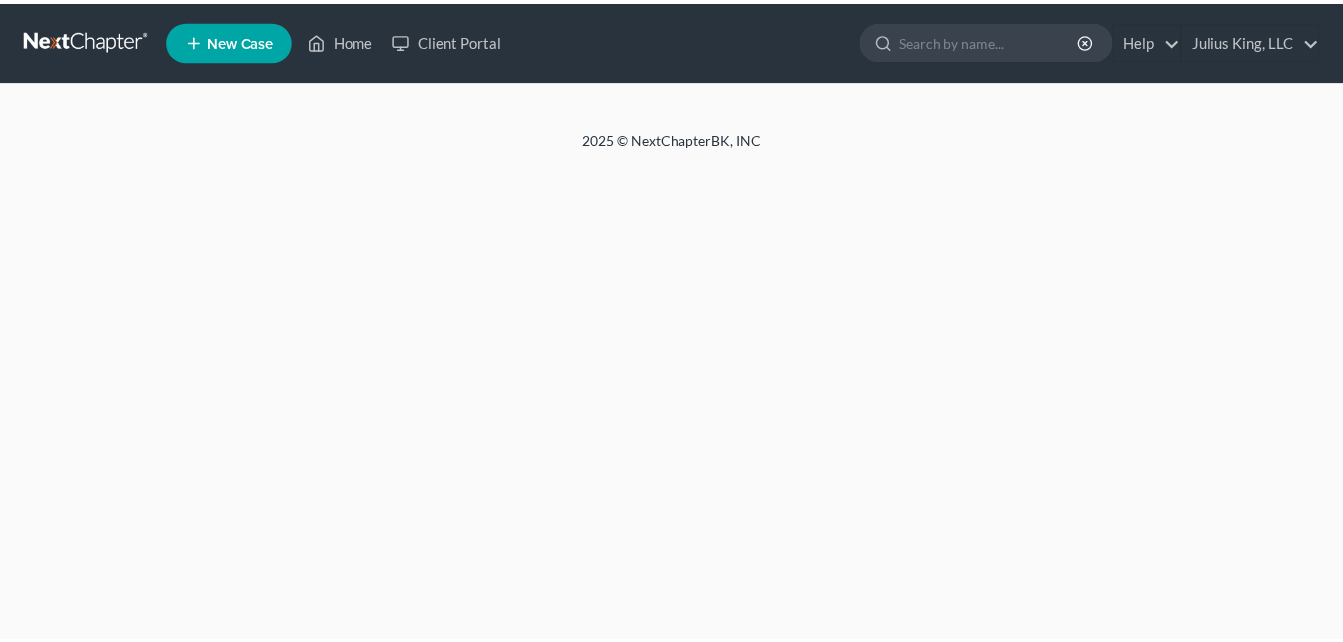 scroll, scrollTop: 0, scrollLeft: 0, axis: both 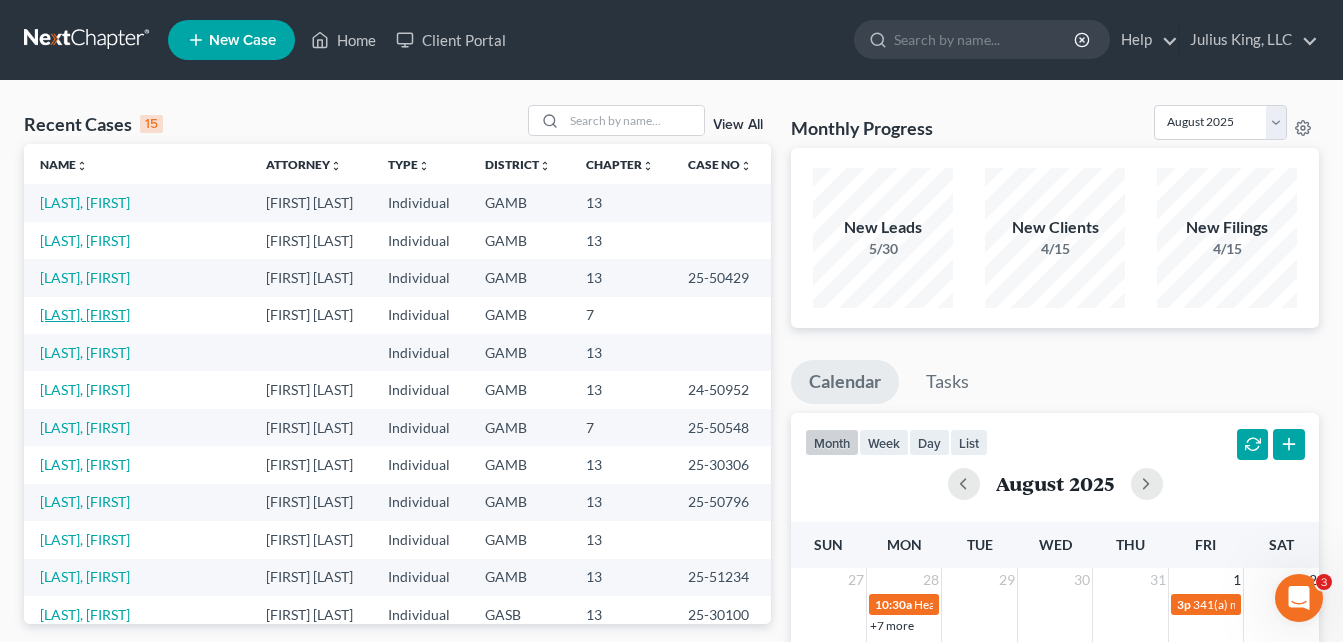 click on "[LAST], [FIRST]" at bounding box center (85, 314) 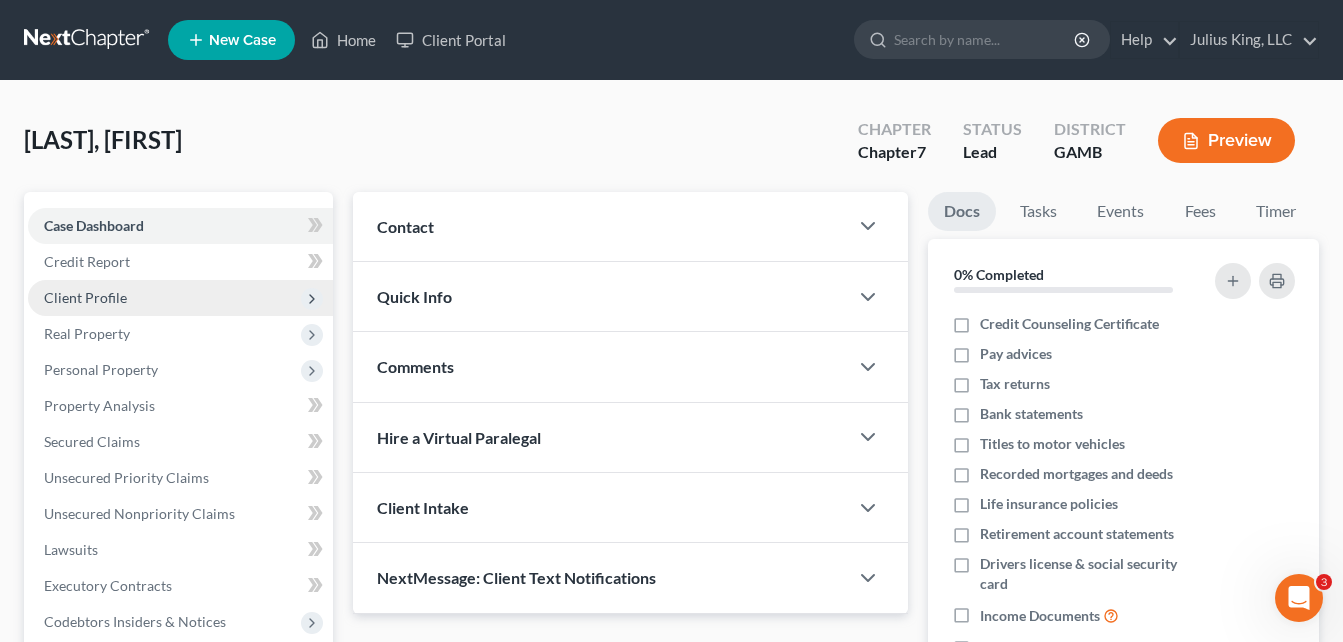 click on "Client Profile" at bounding box center (85, 297) 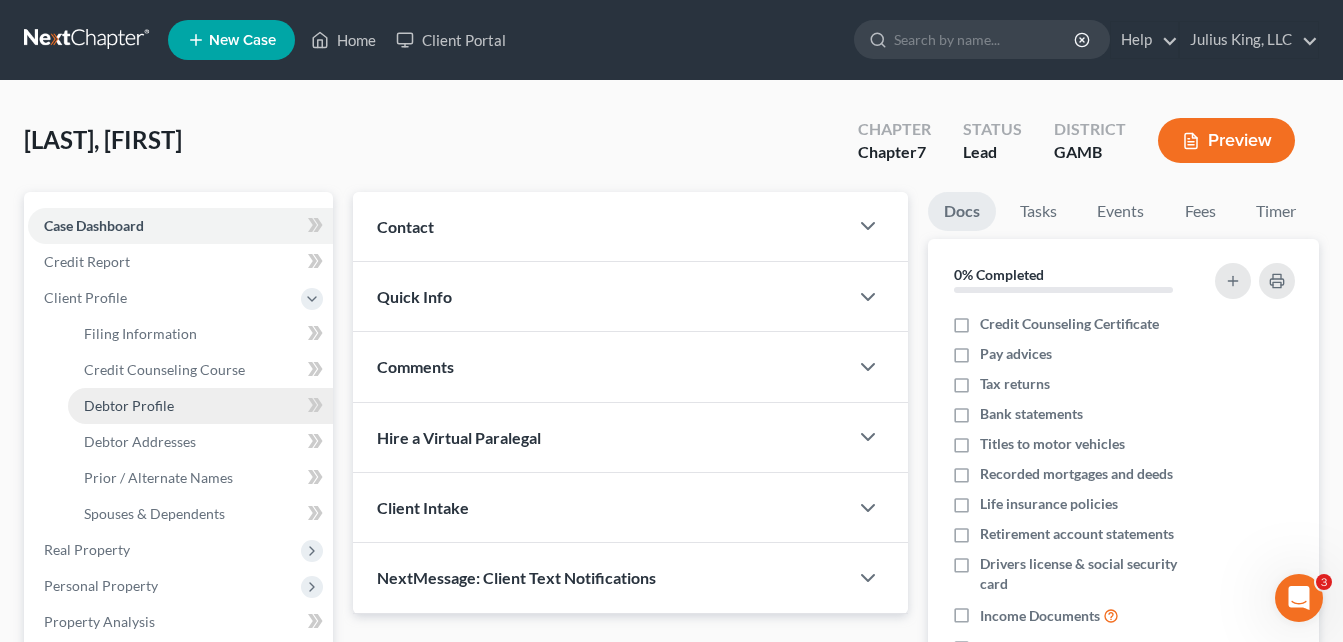 click on "Debtor Profile" at bounding box center [129, 405] 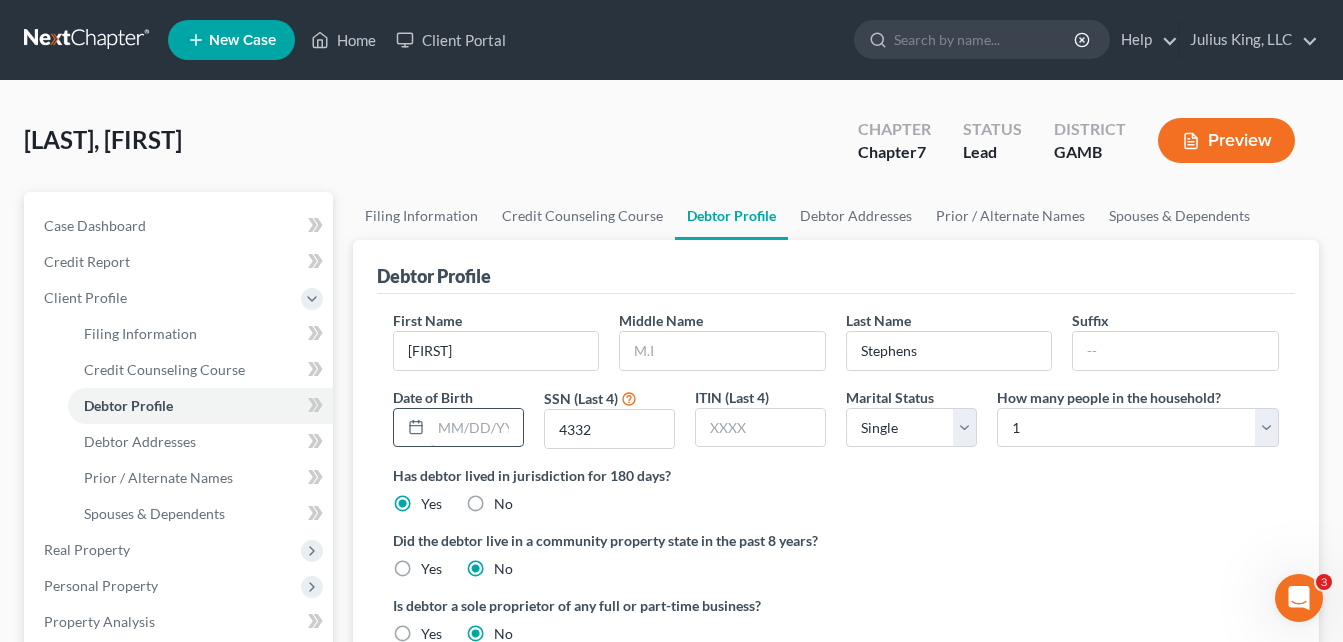 click at bounding box center [477, 428] 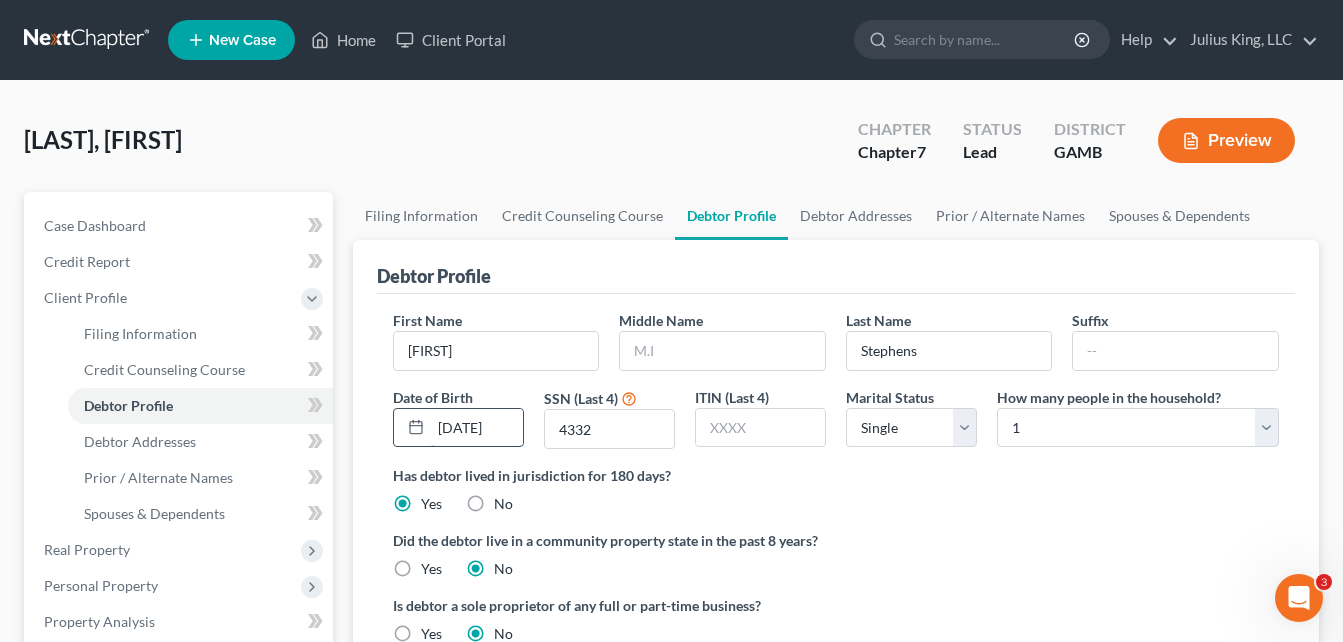 scroll, scrollTop: 0, scrollLeft: 4, axis: horizontal 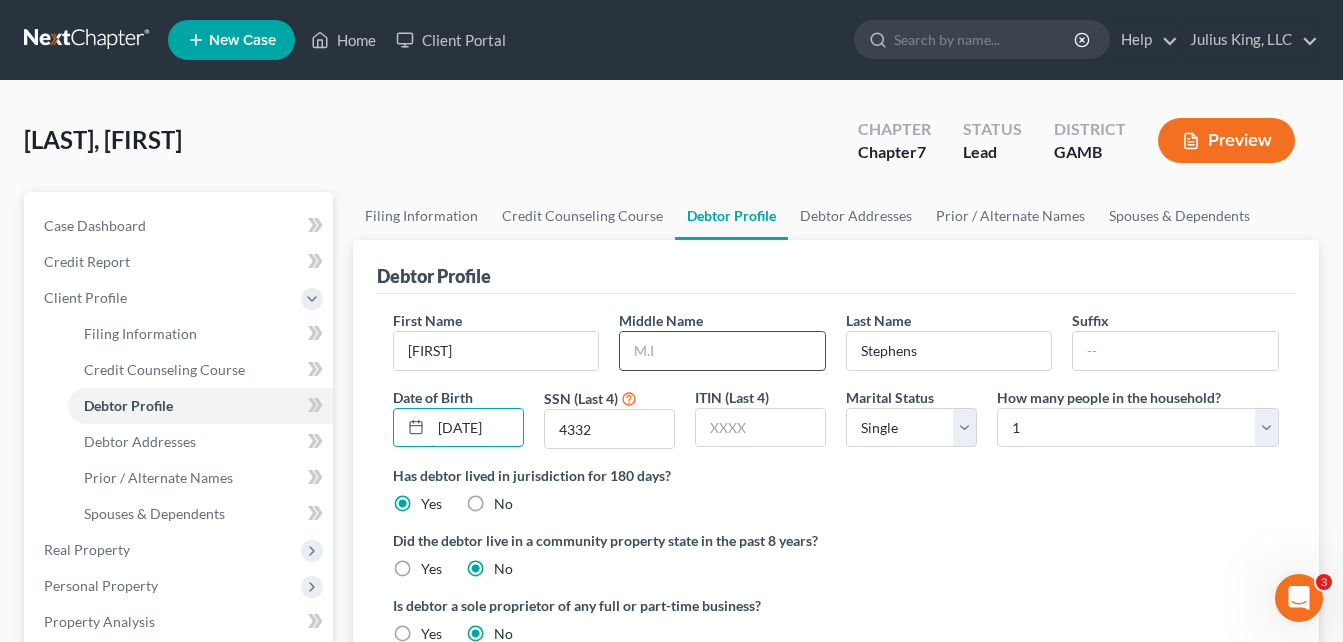 type on "[DATE]" 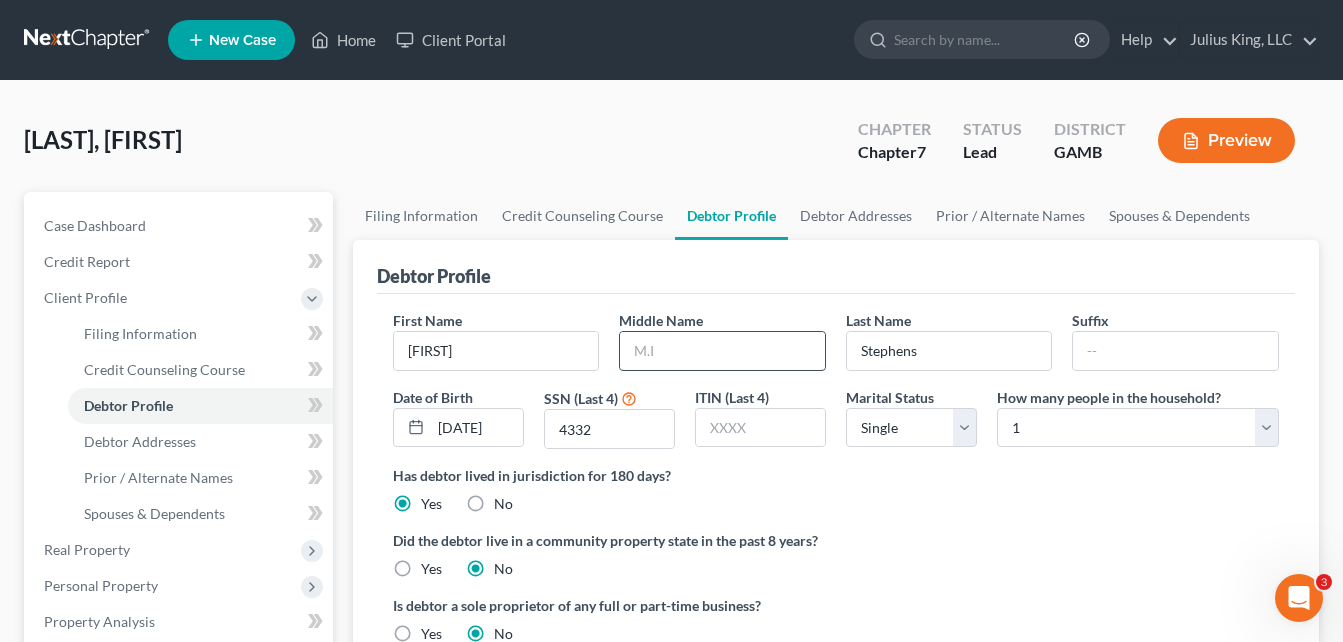 scroll, scrollTop: 0, scrollLeft: 0, axis: both 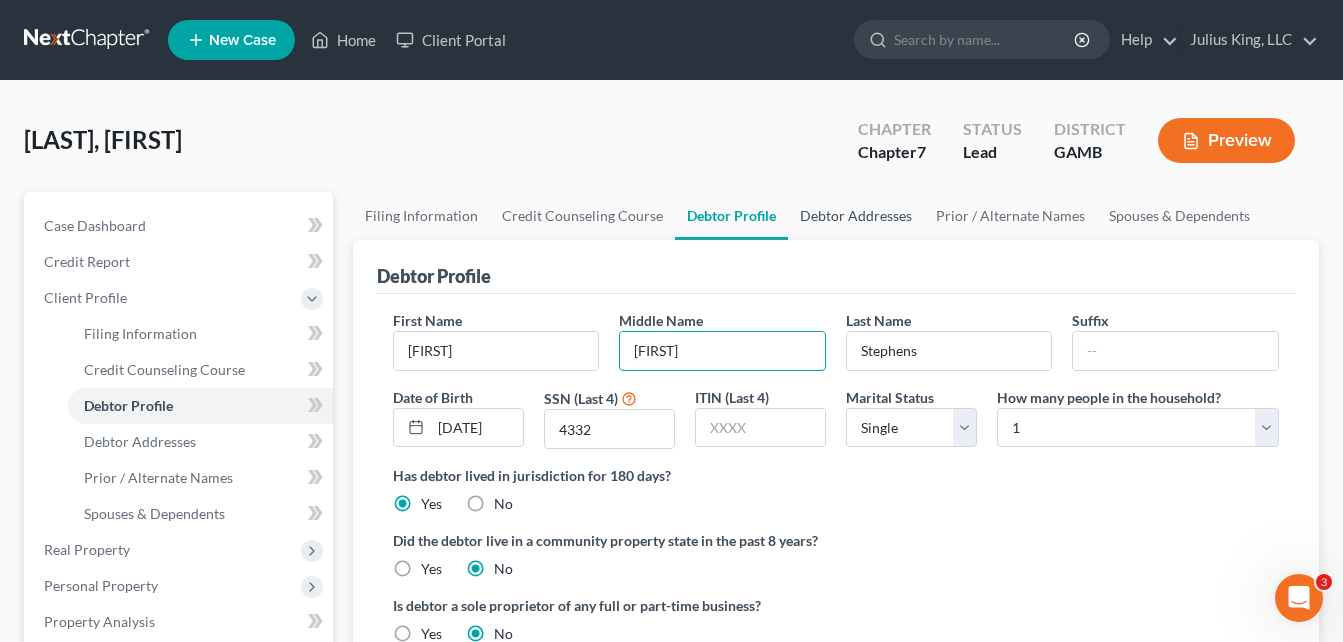 type on "[FIRST]" 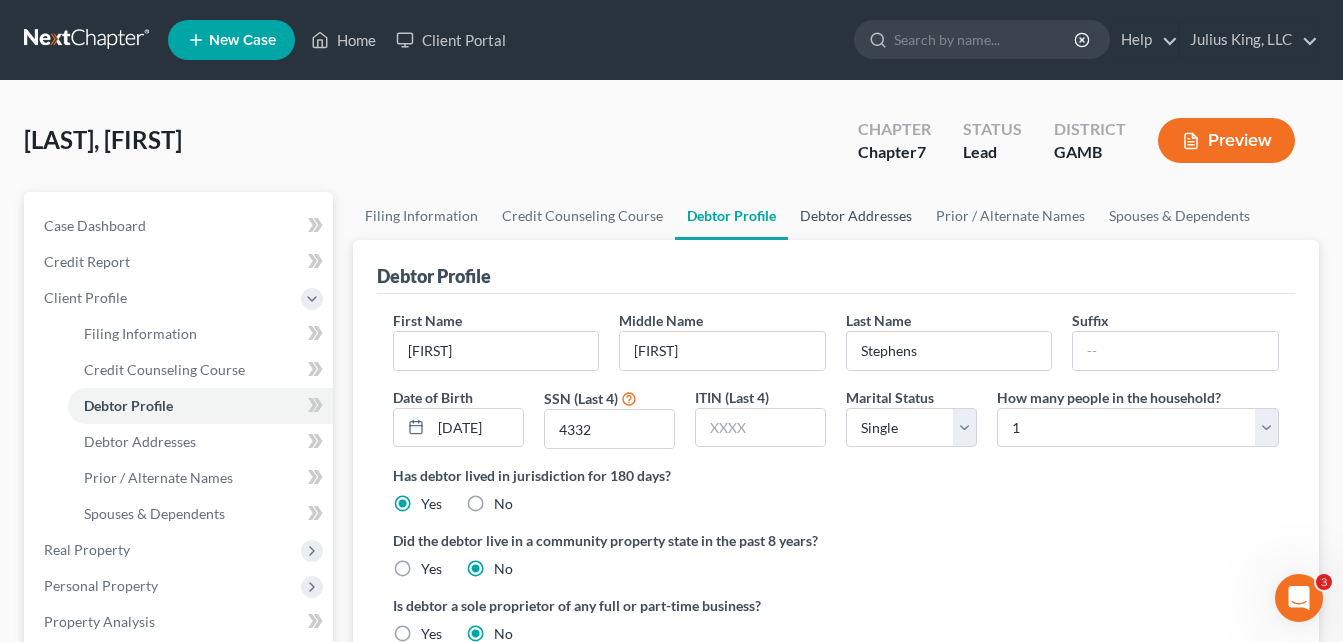 click on "Debtor Addresses" at bounding box center [856, 216] 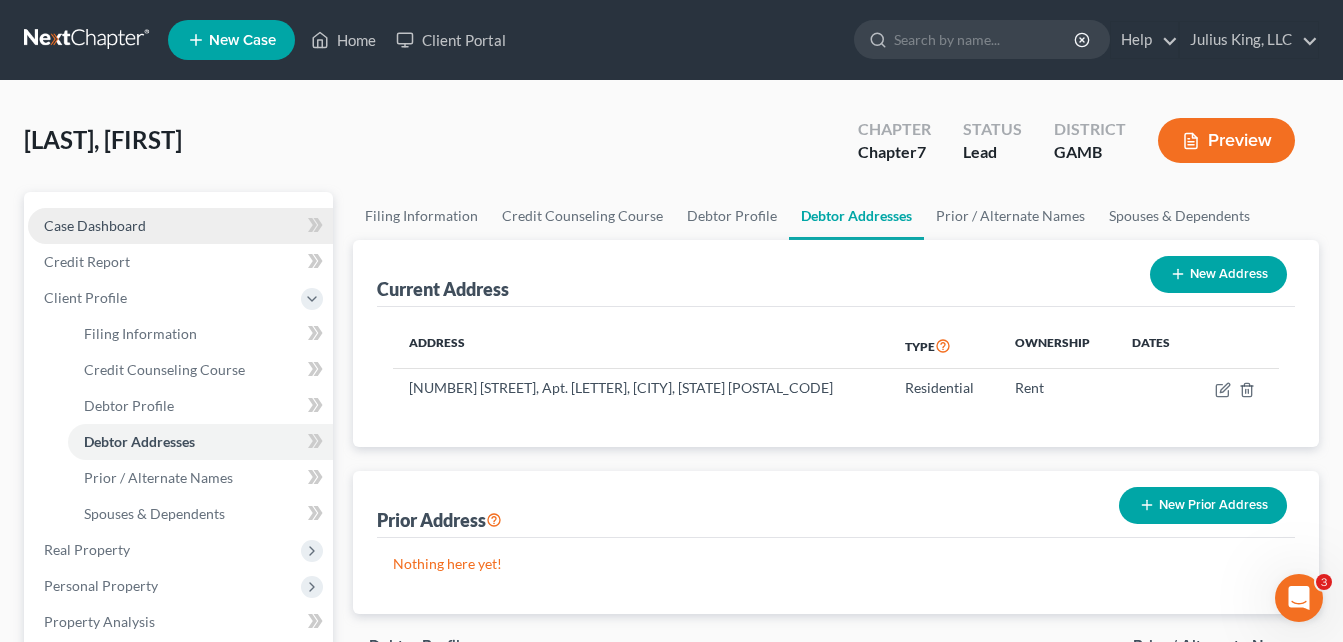 click on "Case Dashboard" at bounding box center (95, 225) 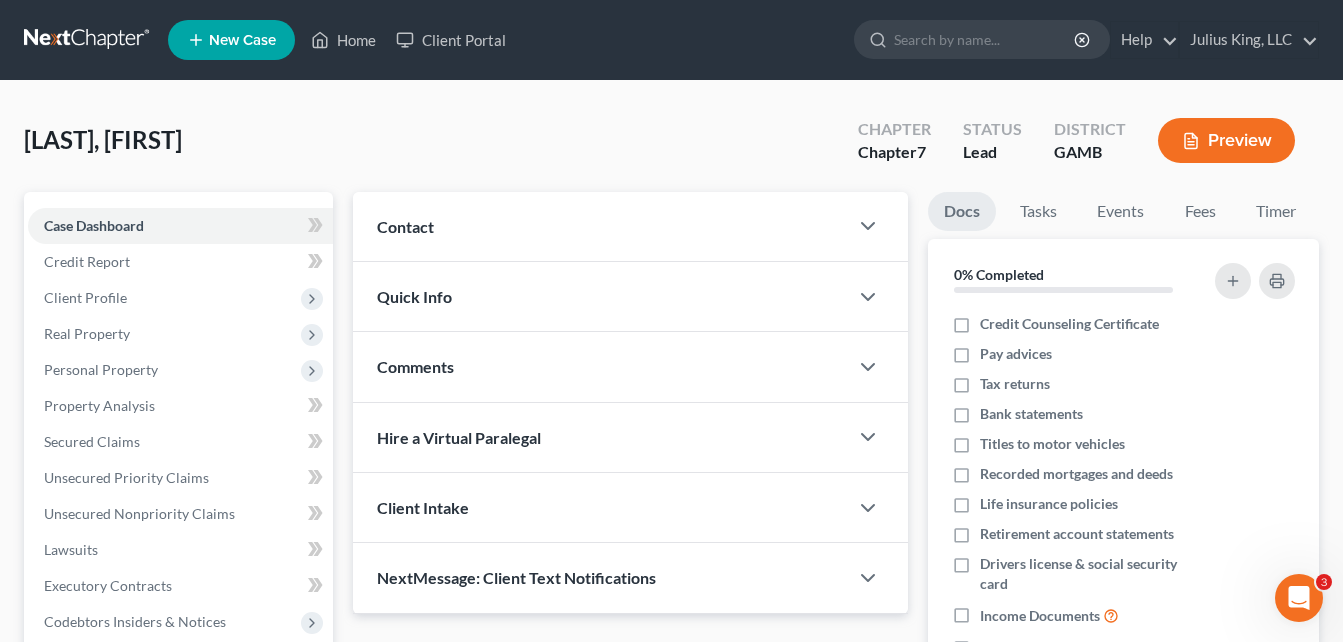 click on "Contact" at bounding box center [405, 226] 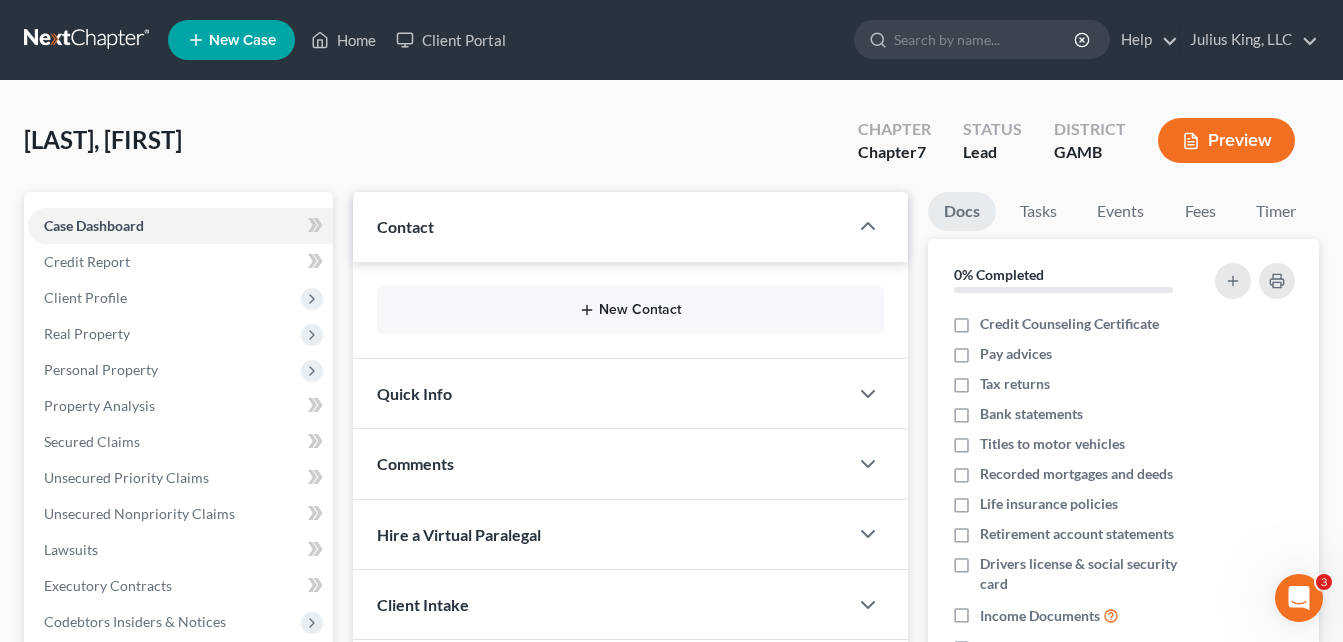 click on "New Contact" at bounding box center [630, 310] 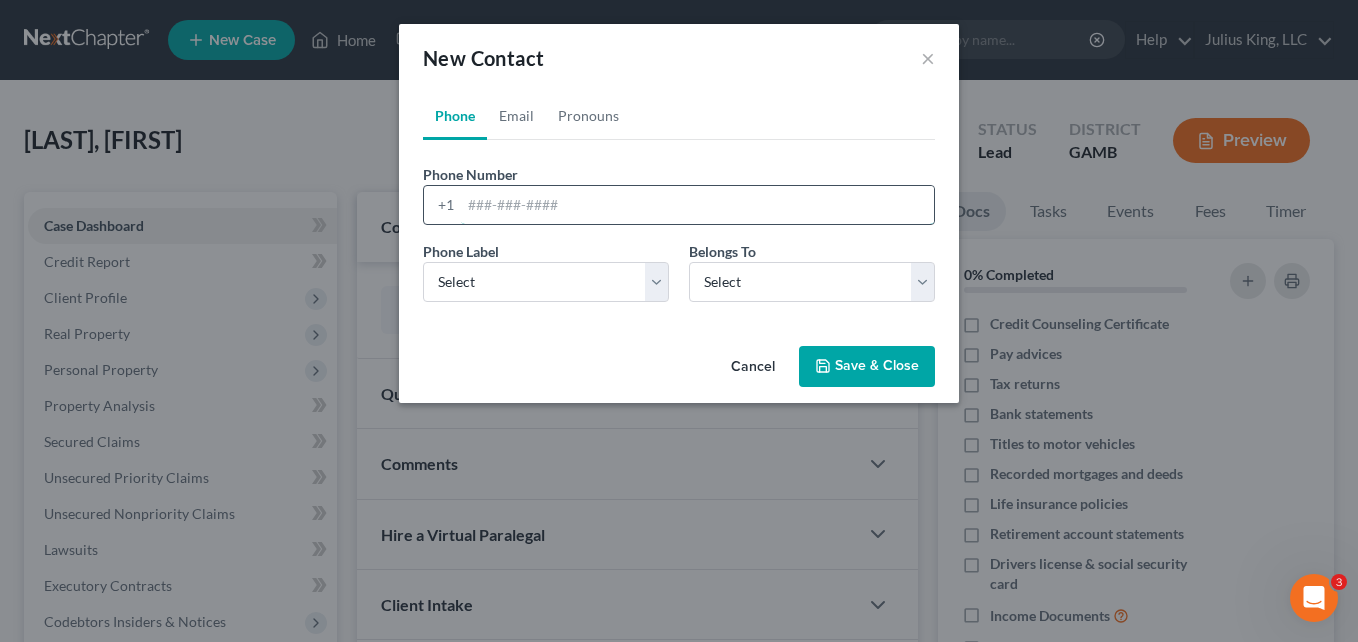 click at bounding box center [697, 205] 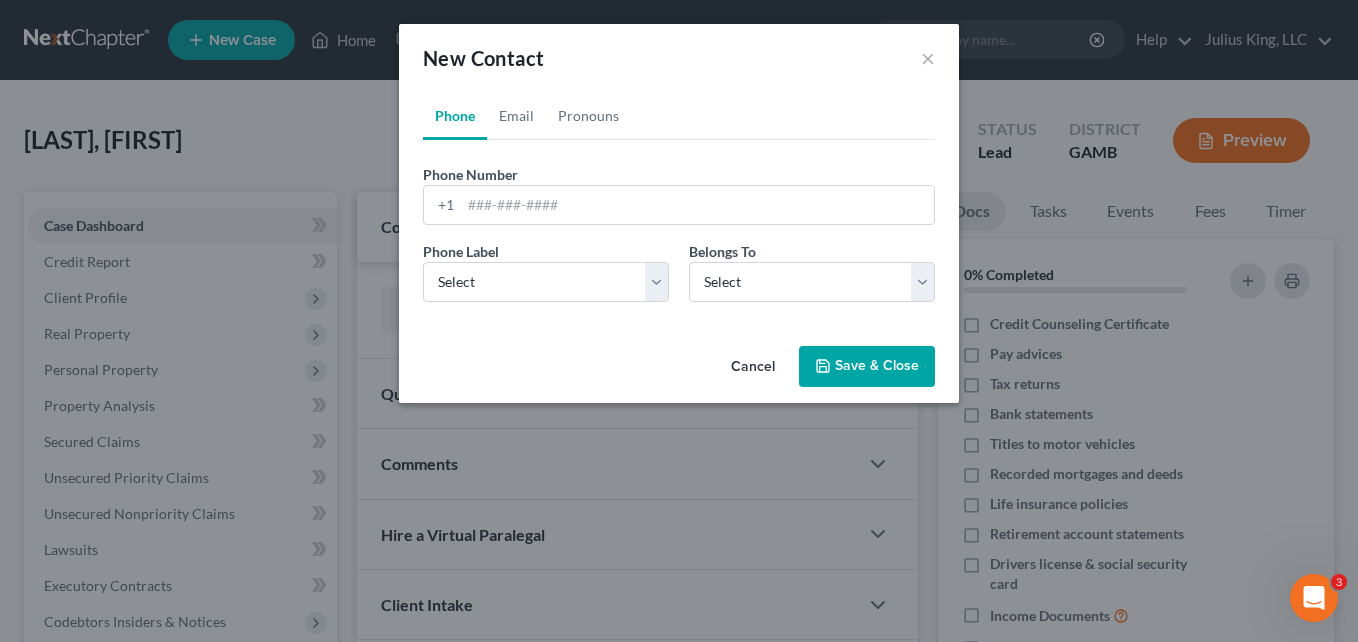 click on "New Contact × Phone Email Pronouns
Phone Number
*
+1 Ext.
Phone Label
*
Select Mobile Home Work Other
Belongs To
*
Select Client Other Email Address         Email Label Select Home Work Other
Belongs To
*
Select Client Other
Gender
*
Select Male Female Non Binary More Than One Person
Subject Pronoun
*
Select He She They They
Object Pronoun
*
Select Him Her Them Them
Possessive Pronoun
*
Select His Hers Theirs Theirs
Possessive Adjective
*
Select His Her Their Their
Reflexive Pronoun
*
Select Himself Herself Themselves Themselves Cancel Save & Close" at bounding box center [679, 321] 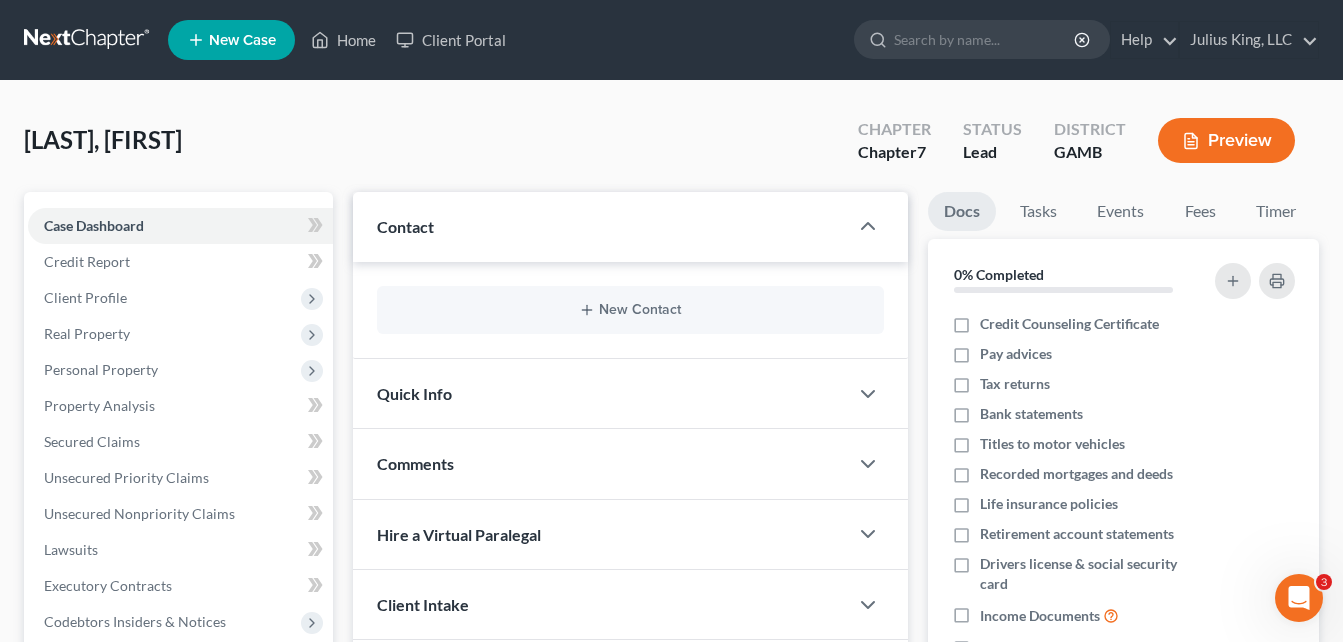 click on "New Contact" at bounding box center [630, 310] 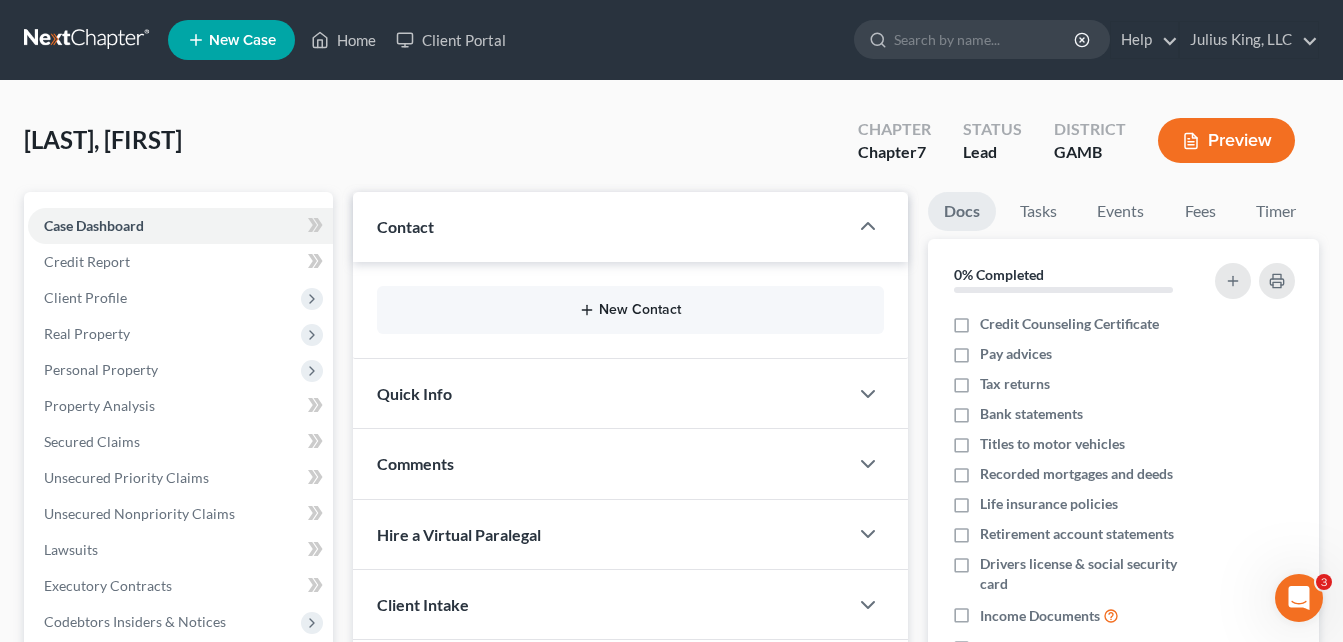 click on "New Contact" at bounding box center [630, 310] 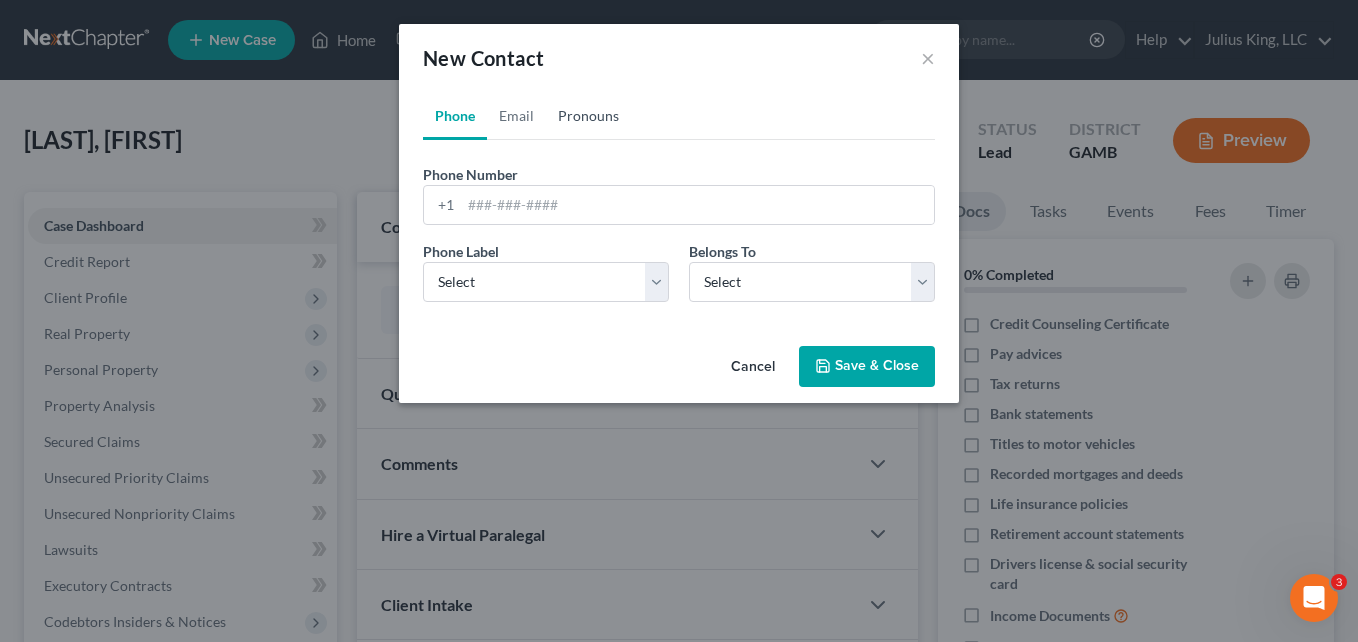 click on "Pronouns" at bounding box center (588, 116) 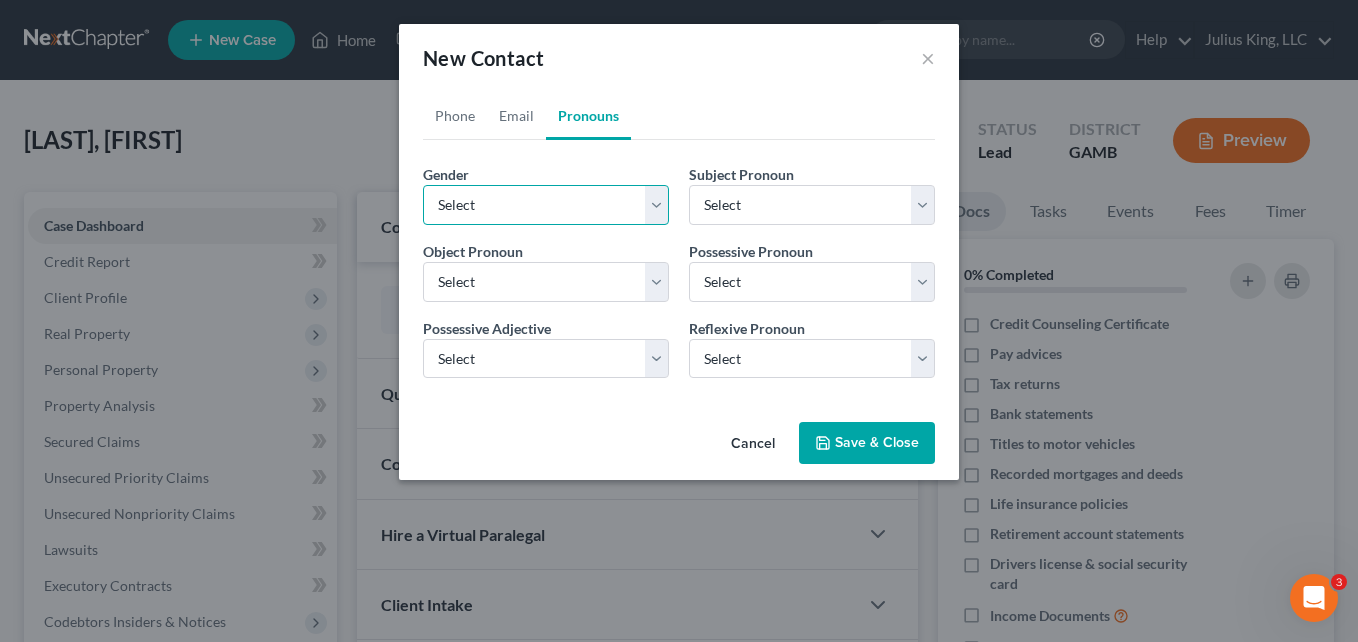 click on "Select Male Female Non Binary More Than One Person" at bounding box center [546, 205] 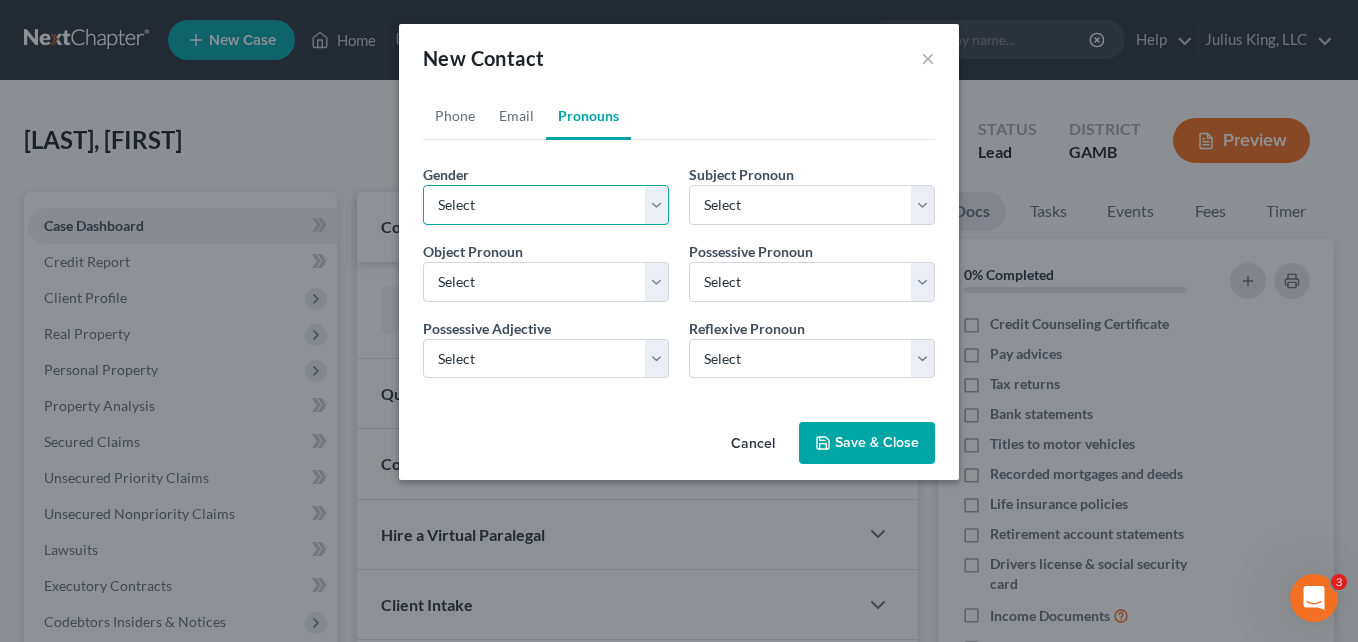 select on "0" 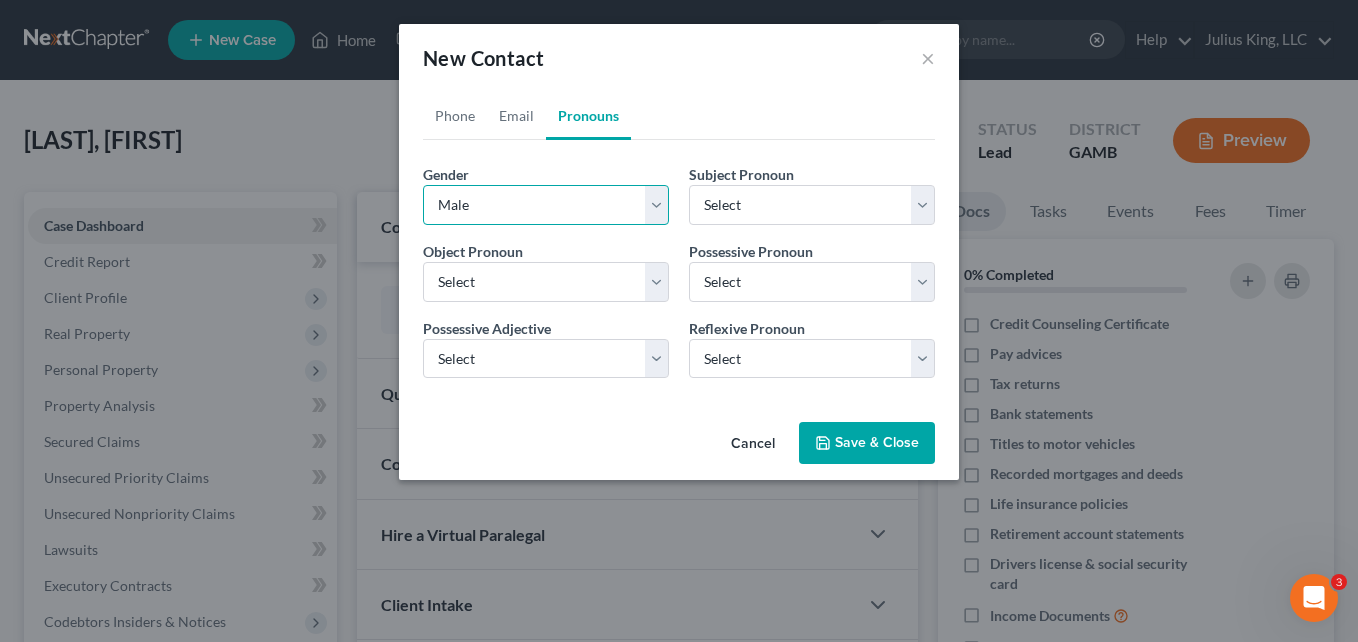 click on "Select Male Female Non Binary More Than One Person" at bounding box center [546, 205] 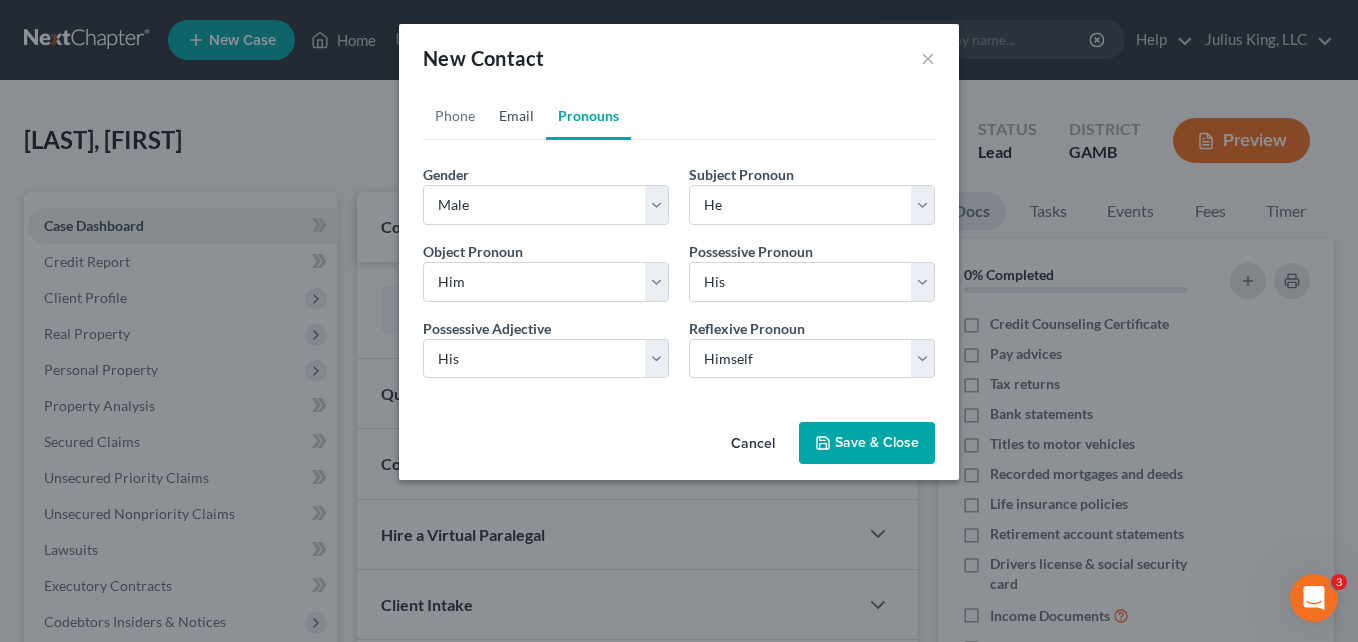 click on "Email" at bounding box center (516, 116) 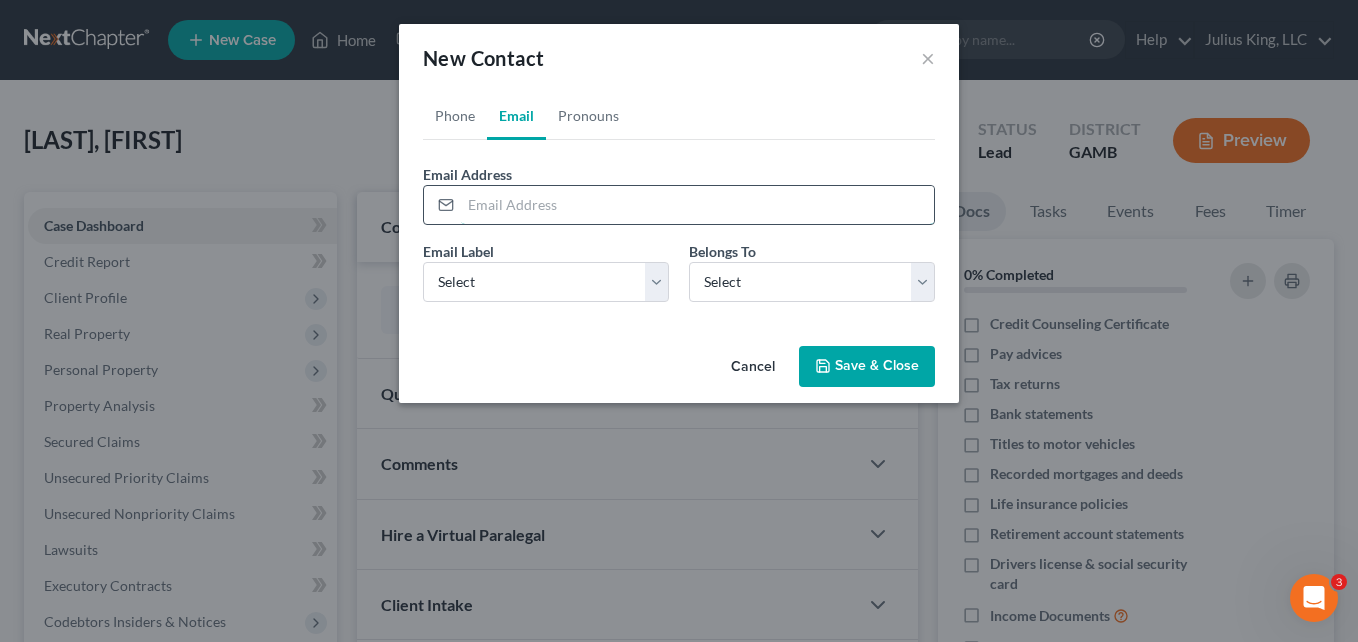 click at bounding box center (697, 205) 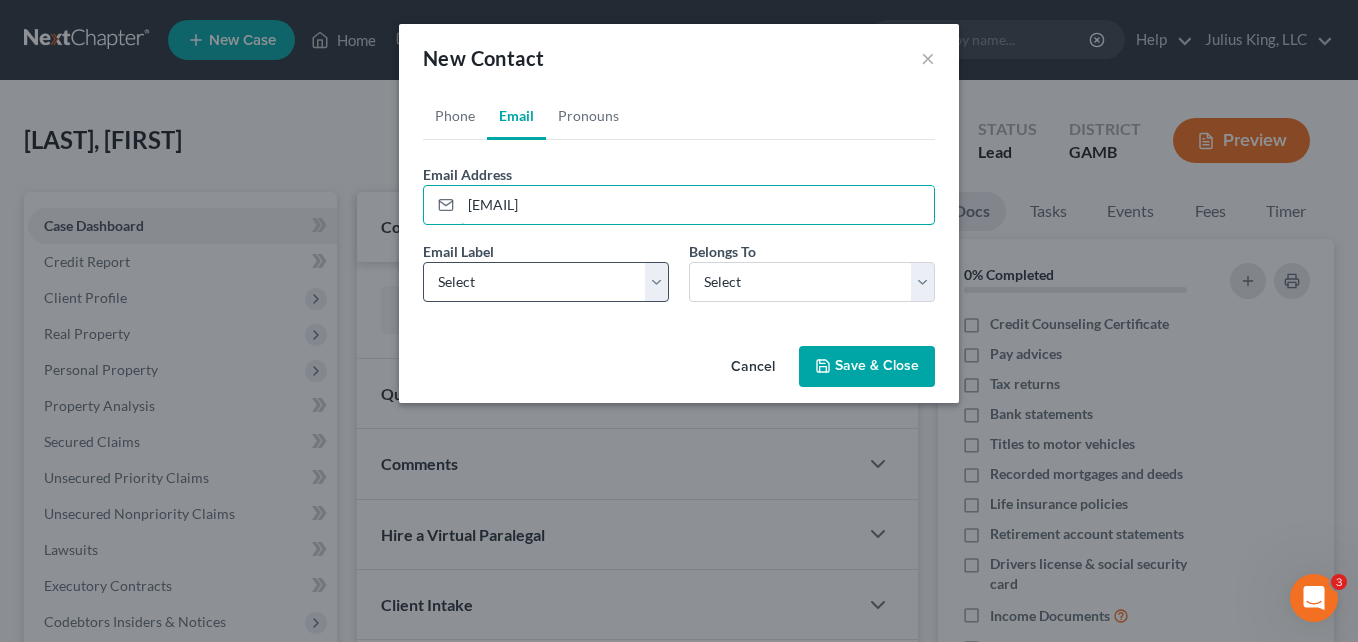 type on "[EMAIL]" 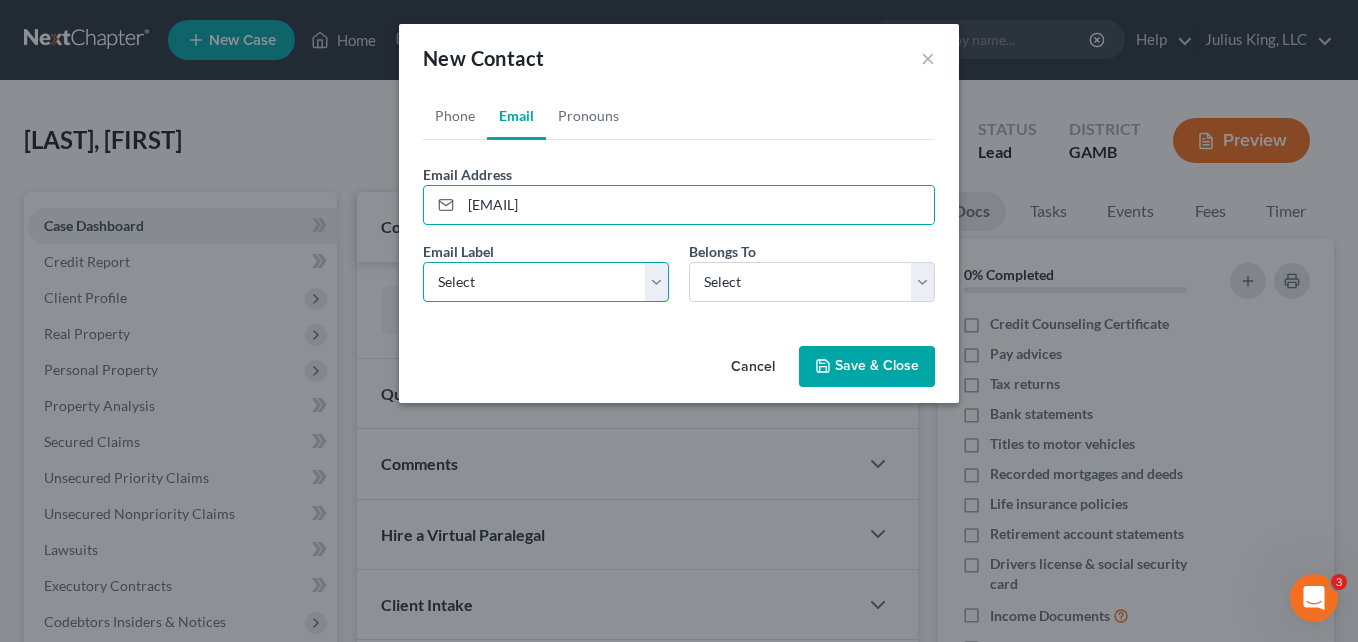 click on "Select Home Work Other" at bounding box center (546, 282) 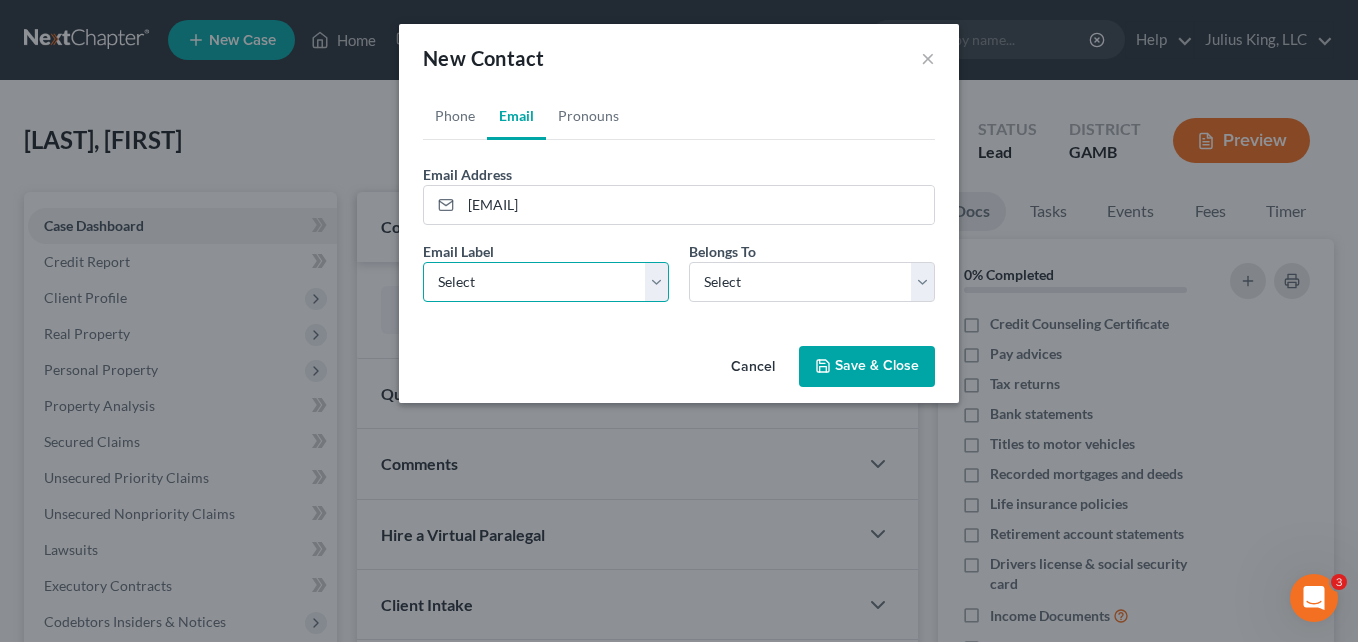 select on "0" 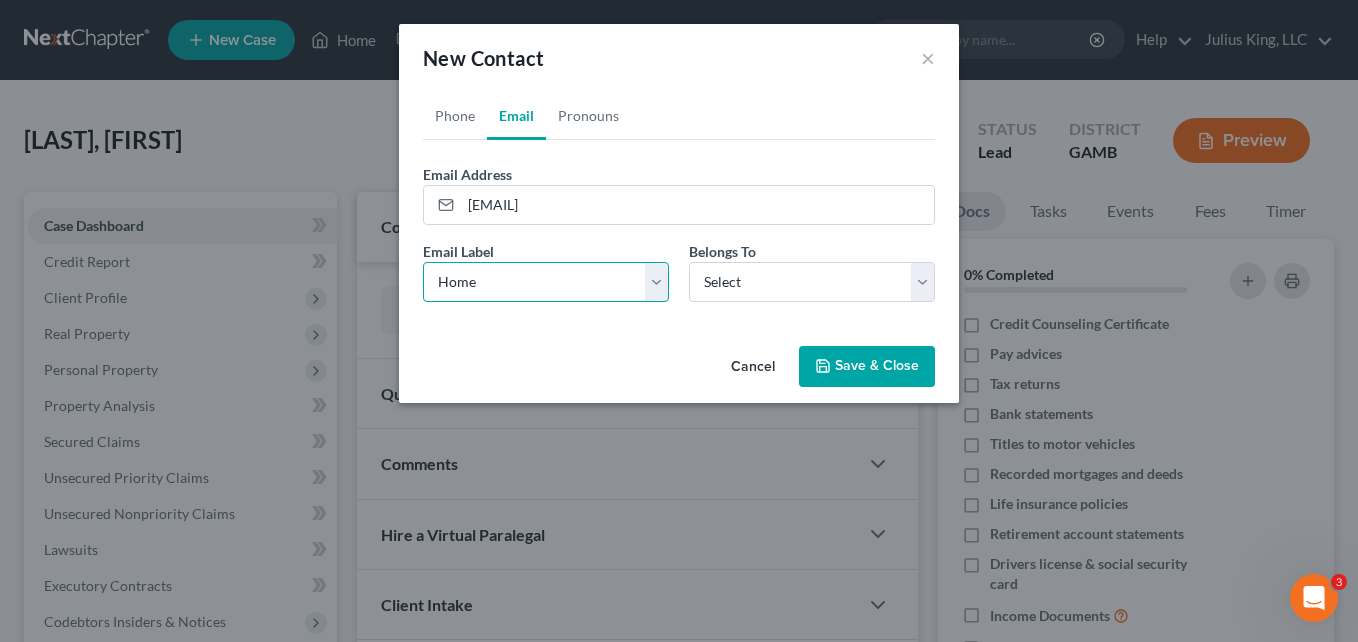 click on "Select Home Work Other" at bounding box center (546, 282) 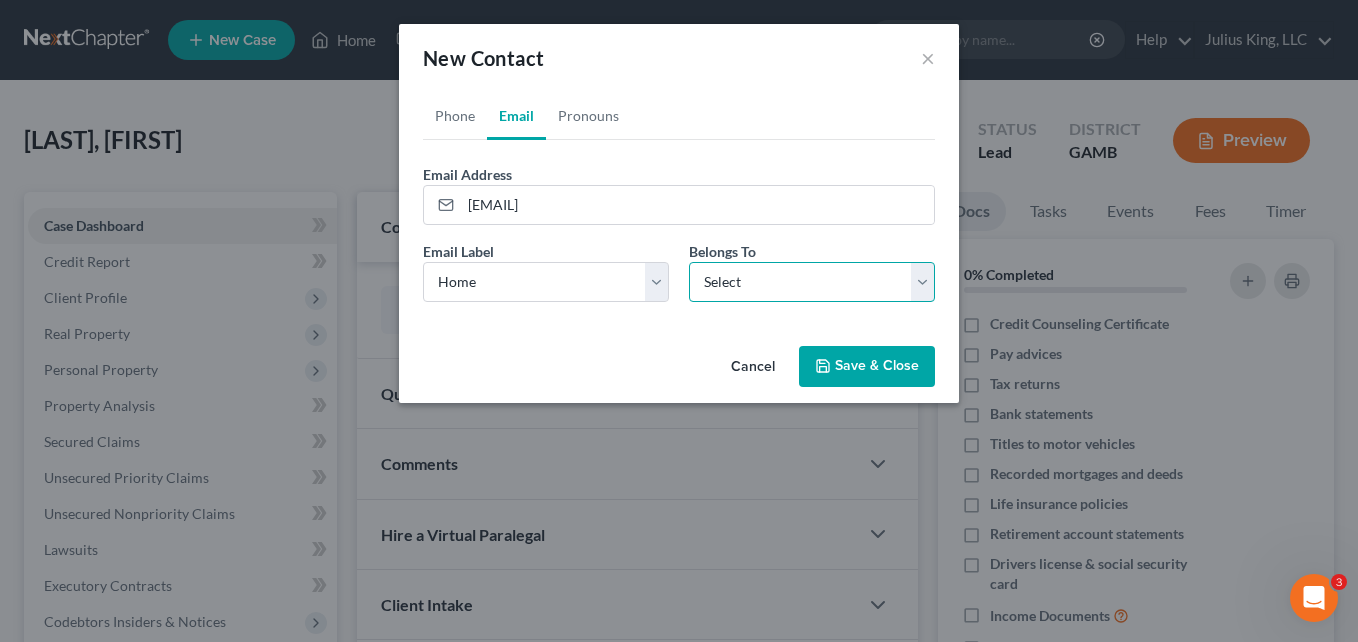 click on "Select Client Other" at bounding box center (812, 282) 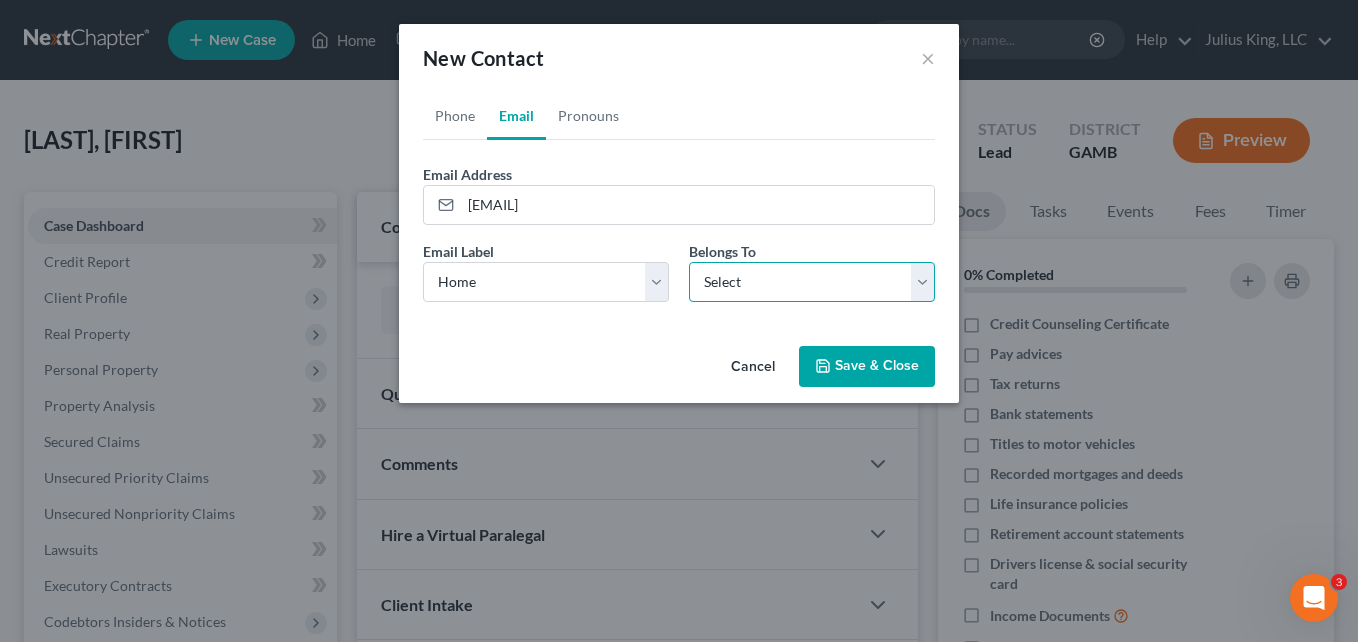 select on "0" 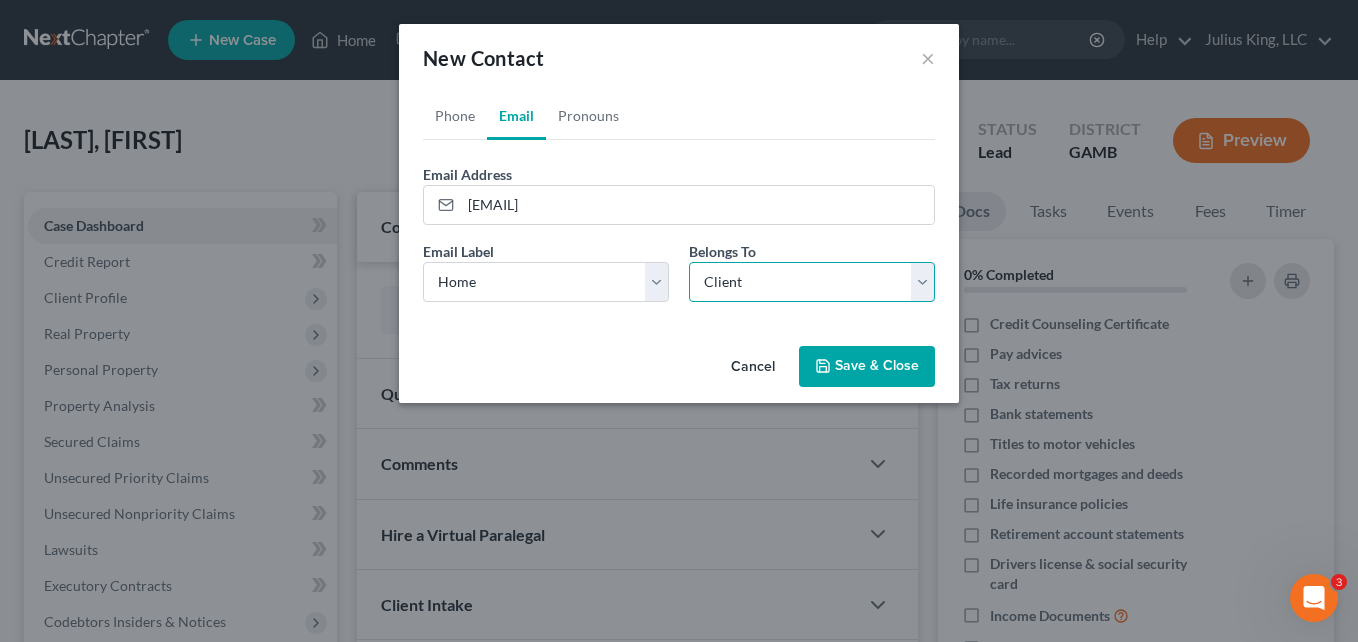 click on "Select Client Other" at bounding box center (812, 282) 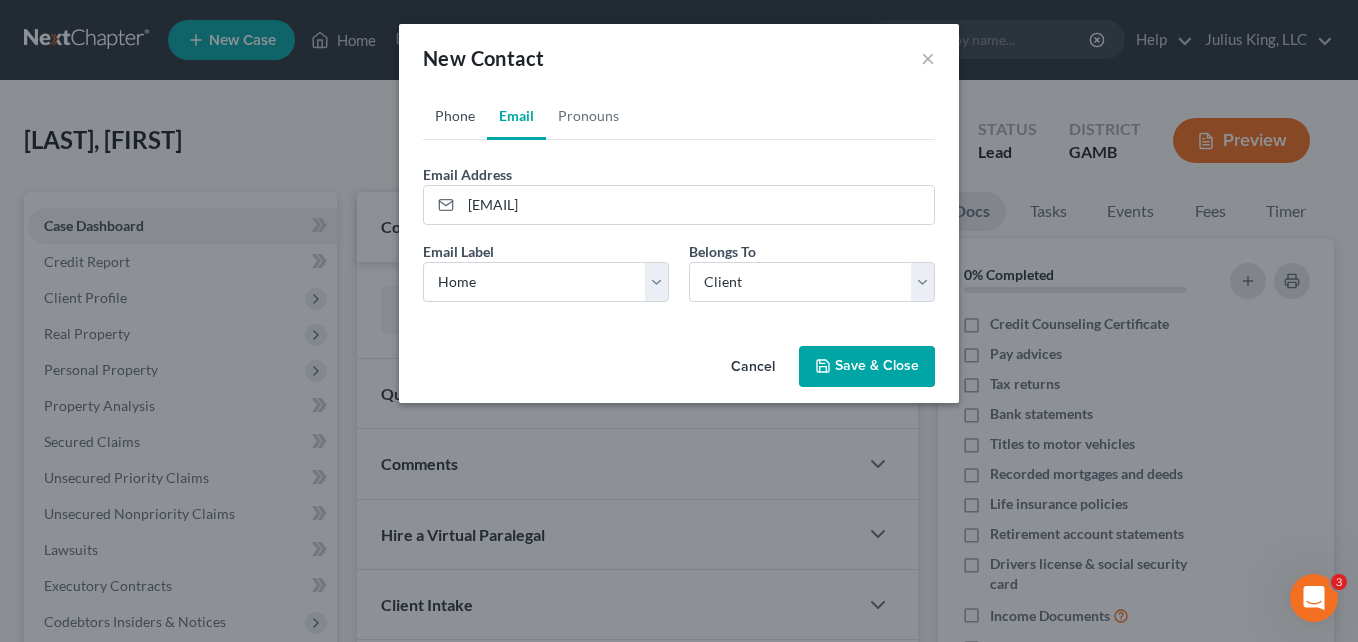 click on "Phone" at bounding box center (455, 116) 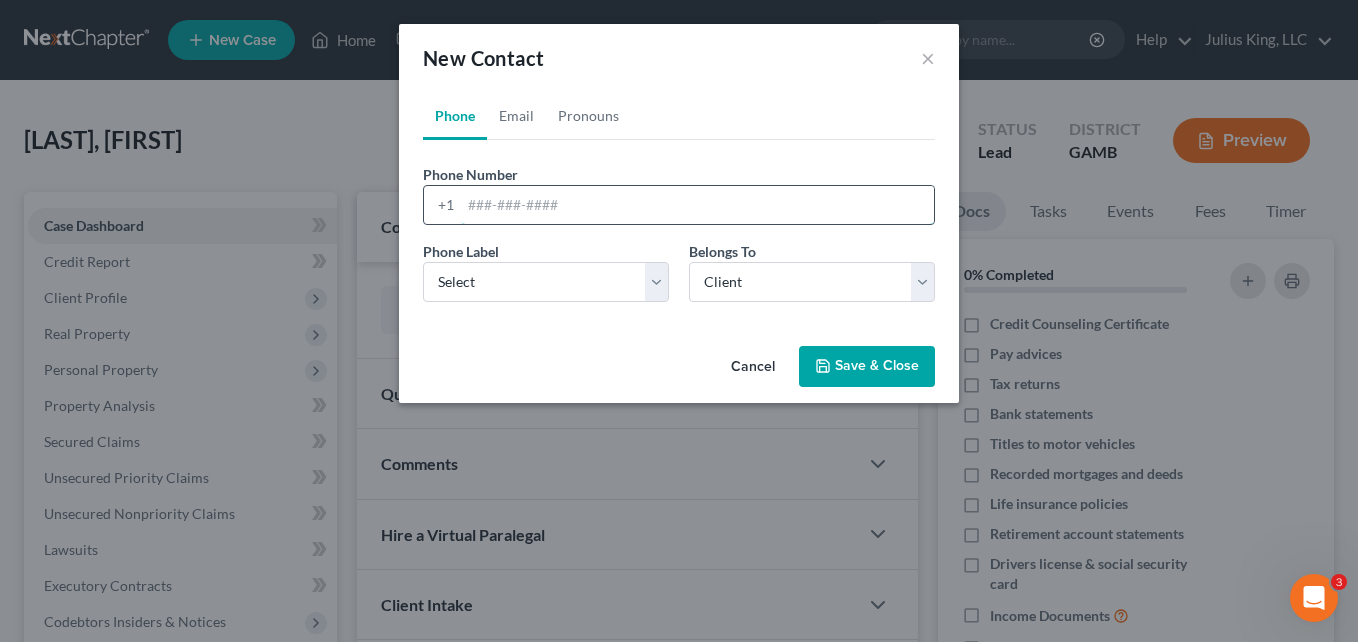 click at bounding box center (697, 205) 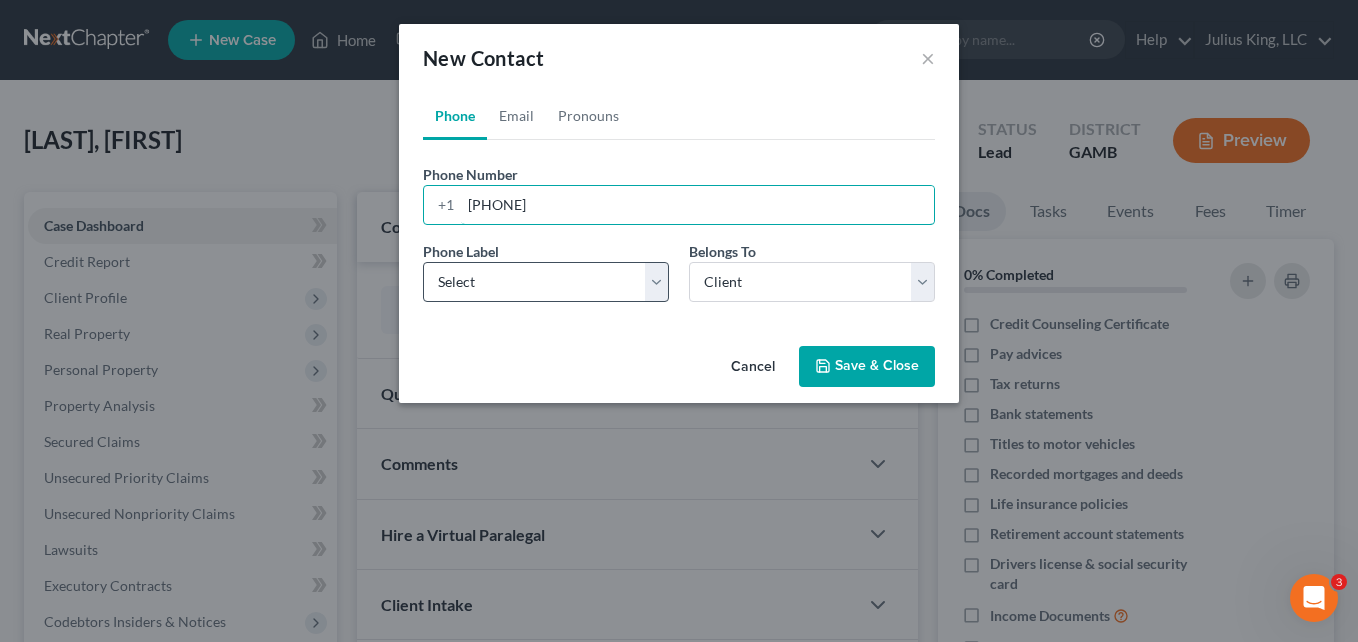 type on "[PHONE]" 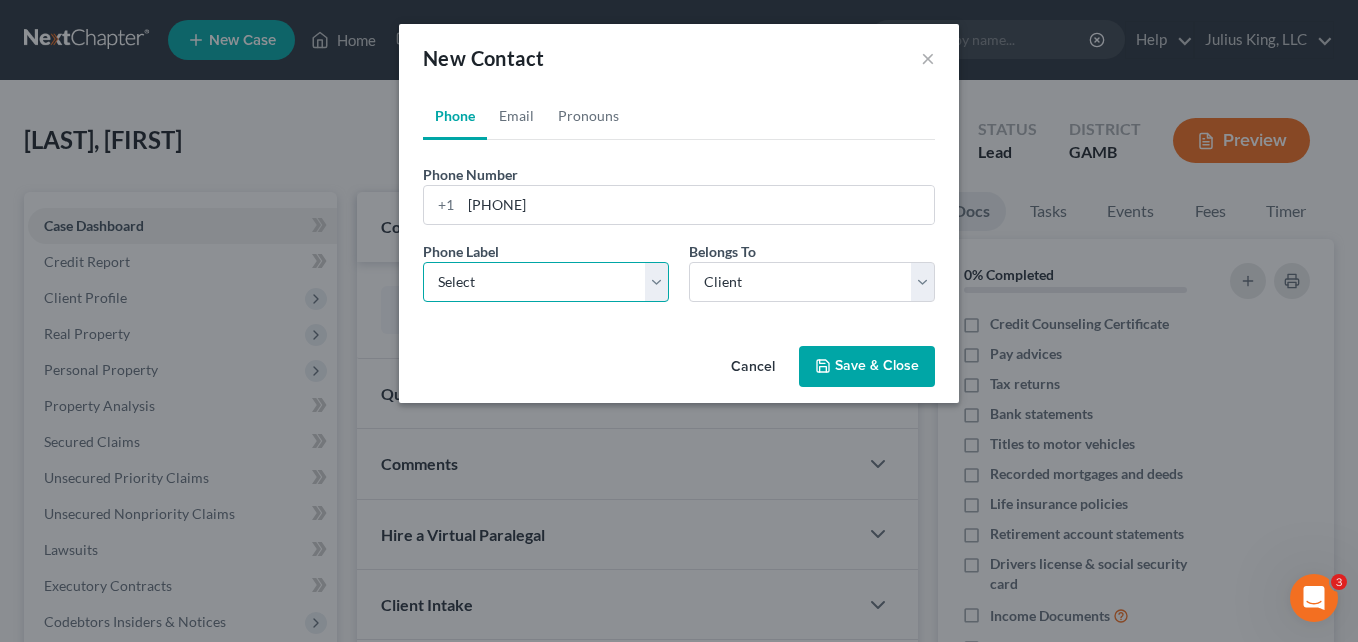 click on "Select Mobile Home Work Other" at bounding box center [546, 282] 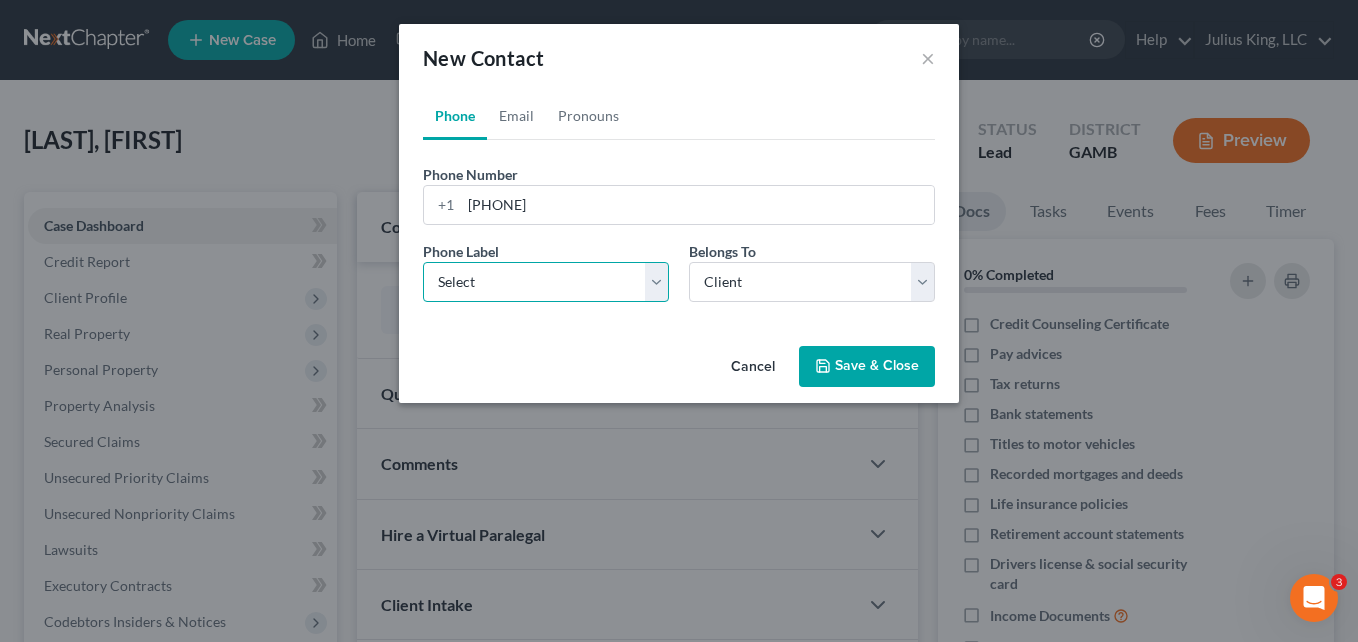 select on "0" 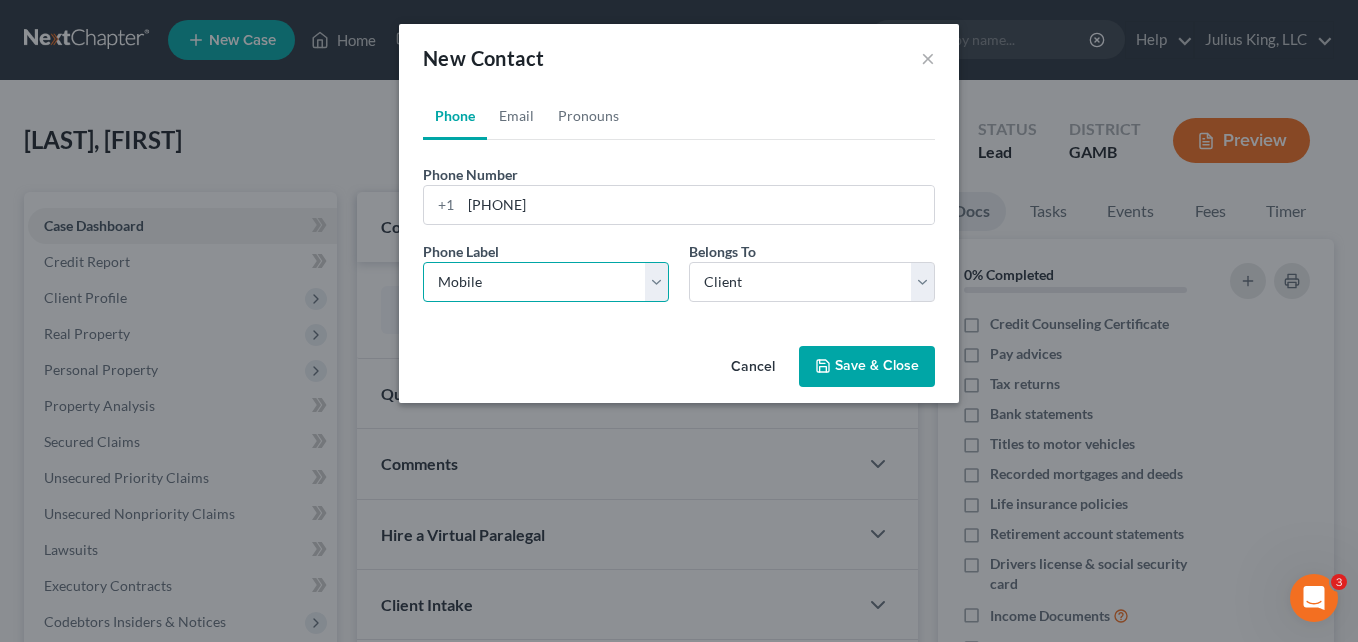 click on "Select Mobile Home Work Other" at bounding box center (546, 282) 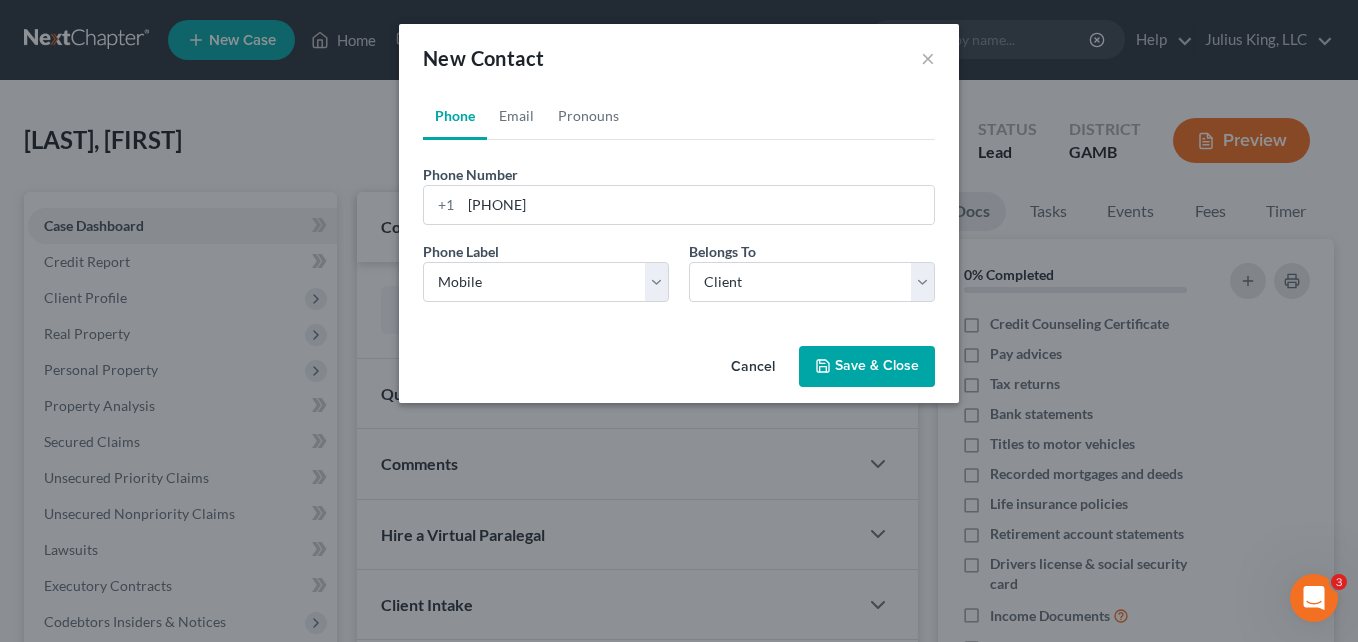 click on "Save & Close" at bounding box center (867, 367) 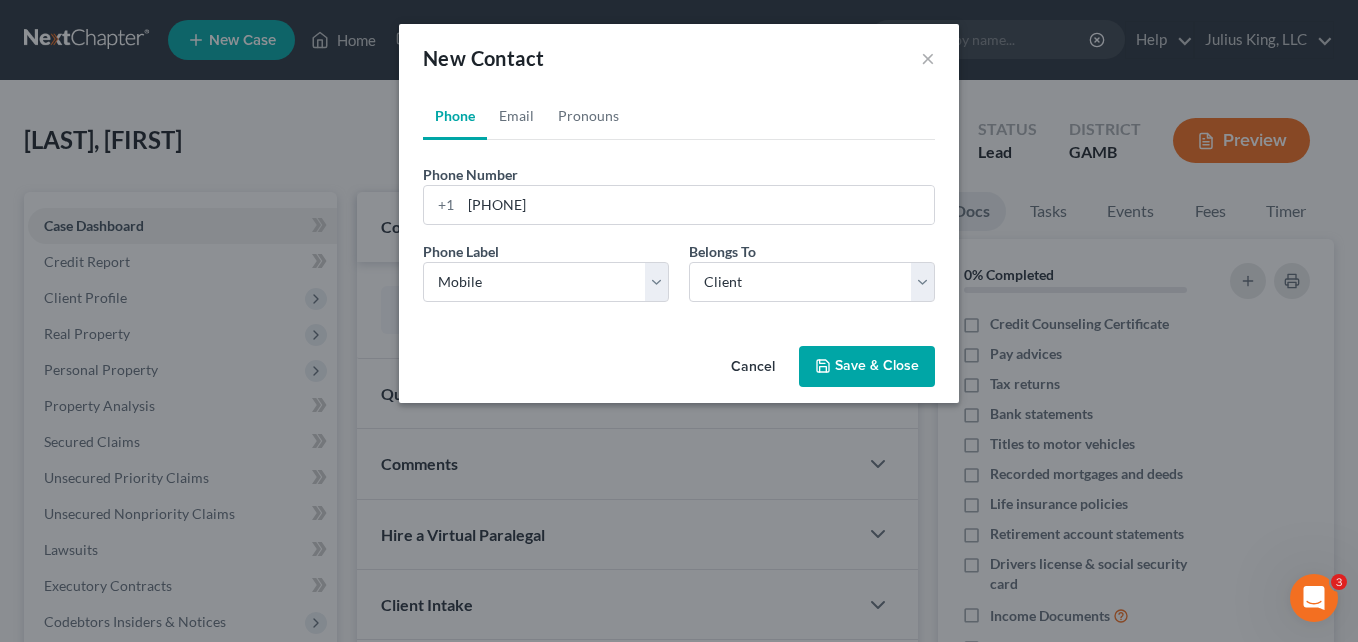 click on "Save & Close" at bounding box center (867, 367) 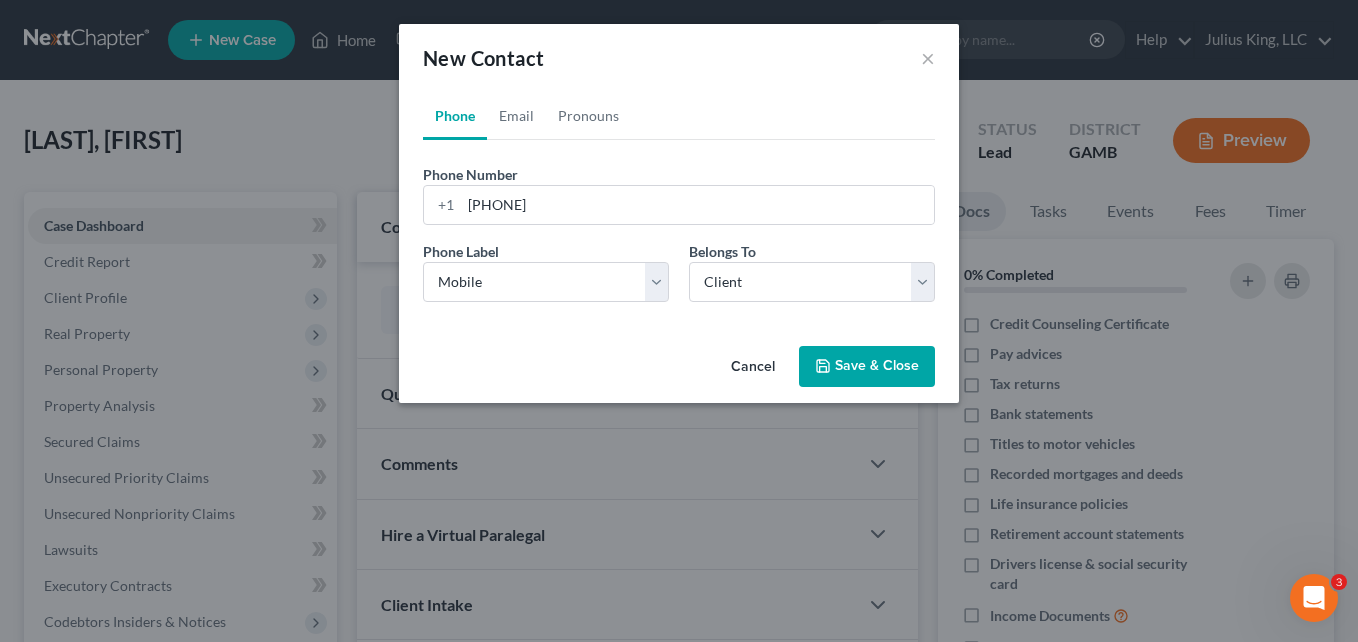 click on "Save & Close" at bounding box center [867, 367] 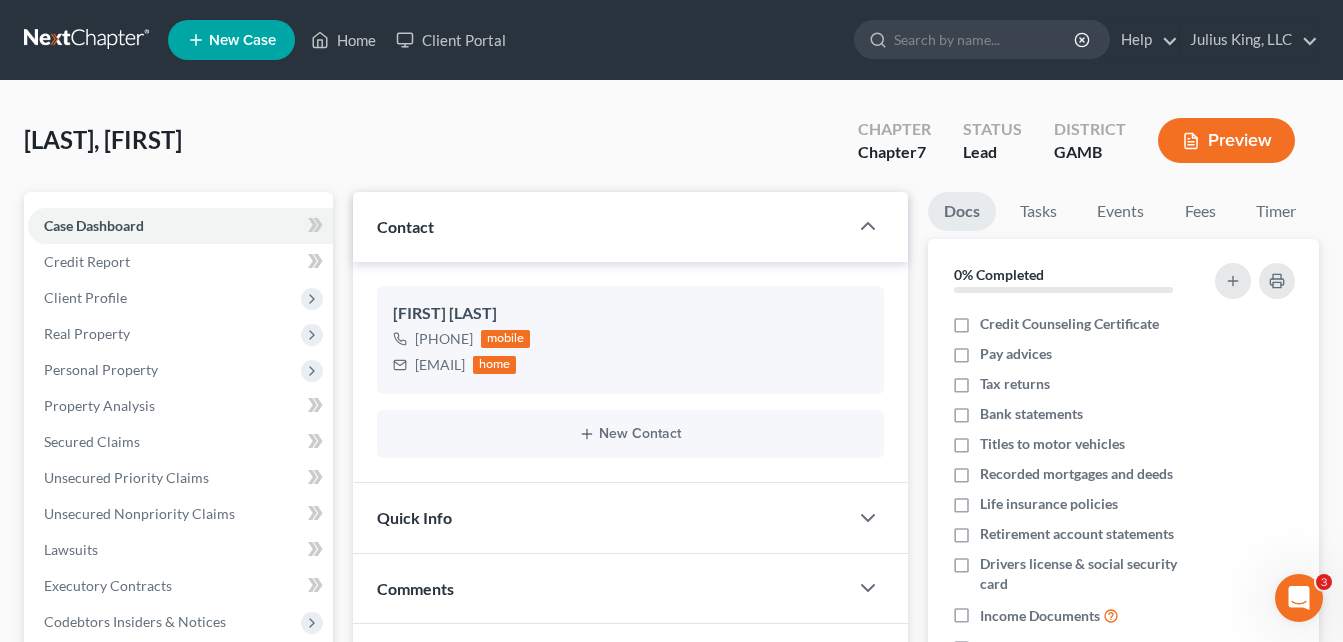 click on "[FIRST] [LAST] Upgraded Chapter Chapter  7 Status Lead District GAMB Preview" at bounding box center [671, 148] 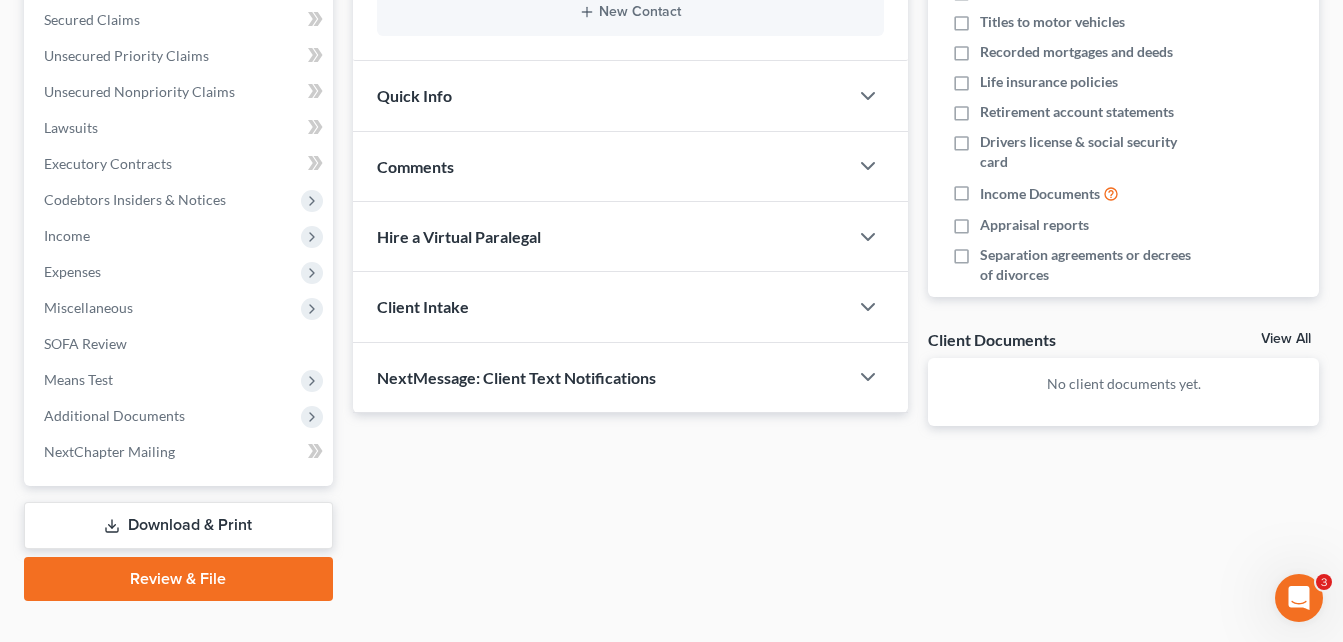 scroll, scrollTop: 457, scrollLeft: 0, axis: vertical 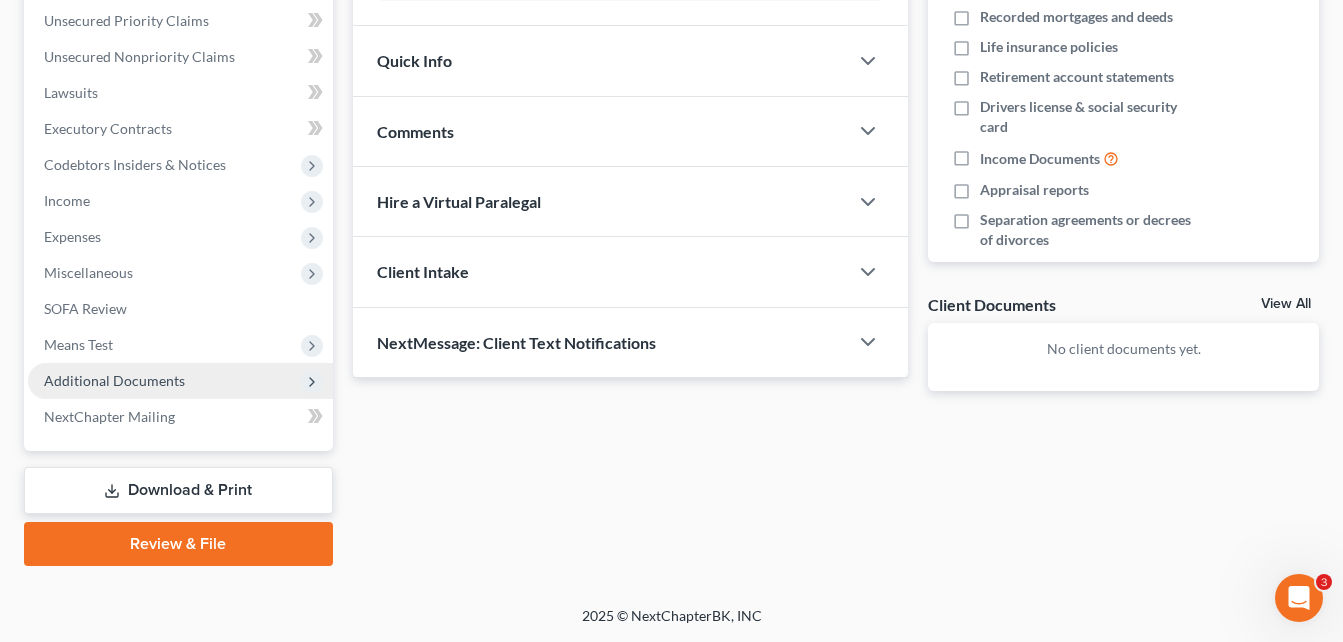 click on "Additional Documents" at bounding box center (114, 380) 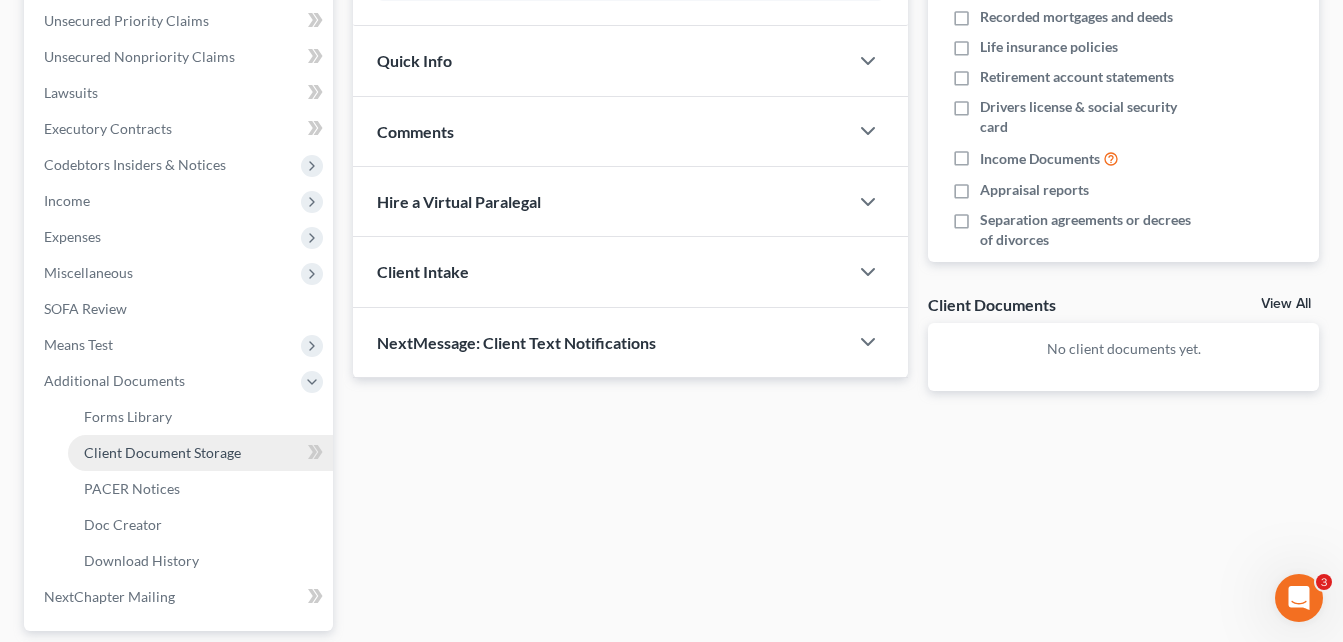 click on "Client Document Storage" at bounding box center (162, 452) 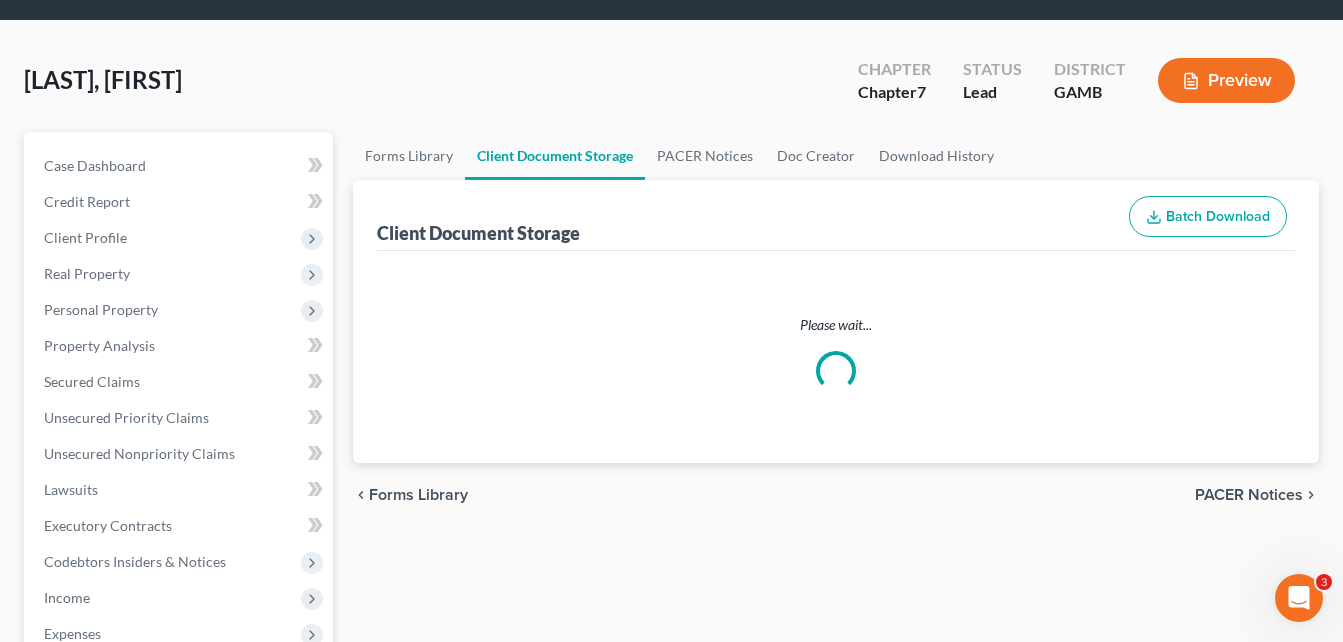 scroll, scrollTop: 0, scrollLeft: 0, axis: both 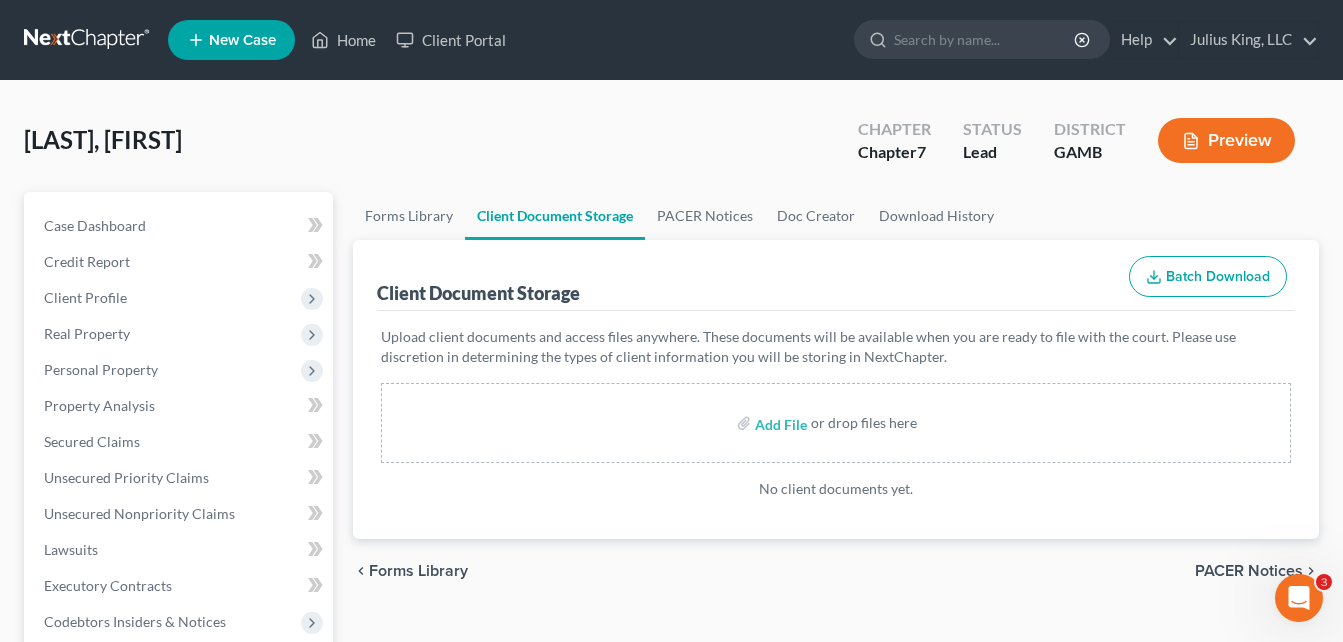 click on "[FIRST] [LAST] Upgraded Chapter Chapter  7 Status Lead District GAMB Preview" at bounding box center (671, 148) 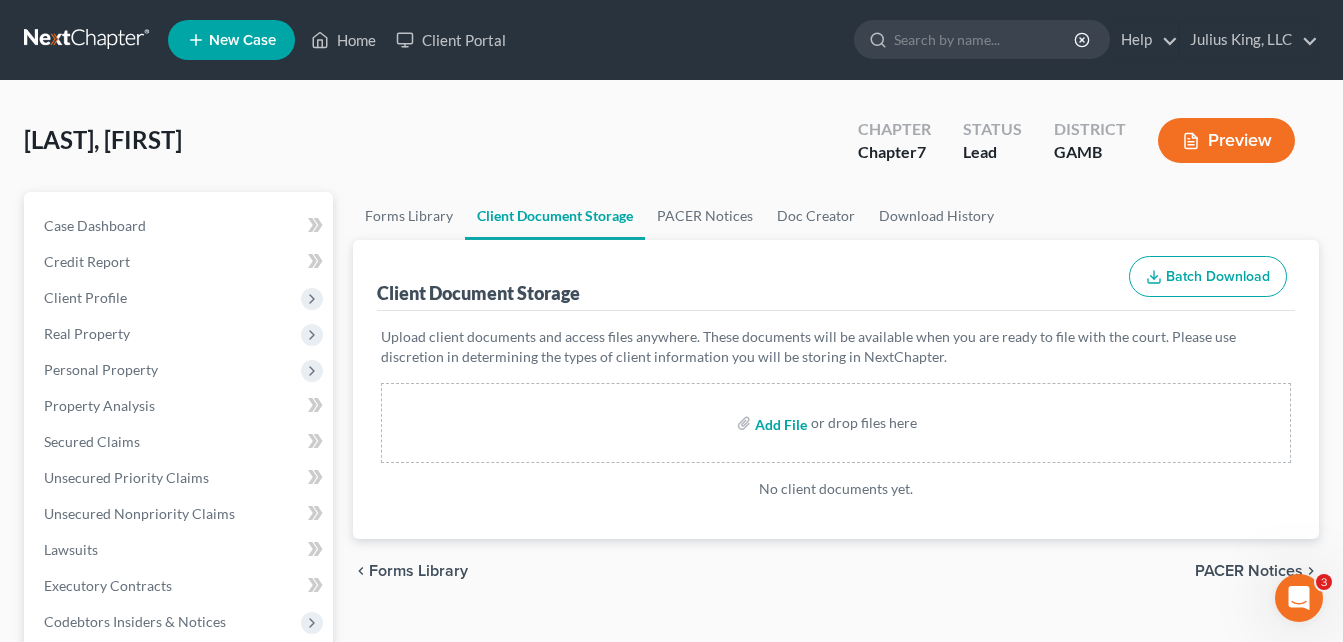 click at bounding box center (779, 423) 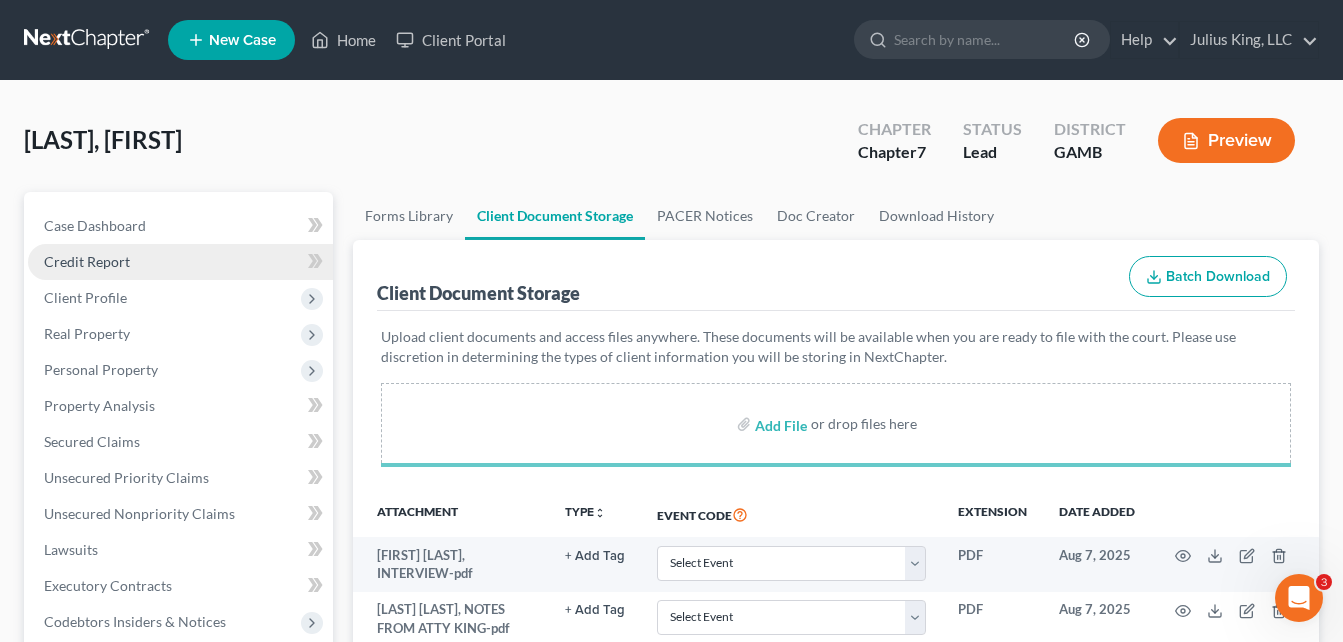 click on "Credit Report" at bounding box center [87, 261] 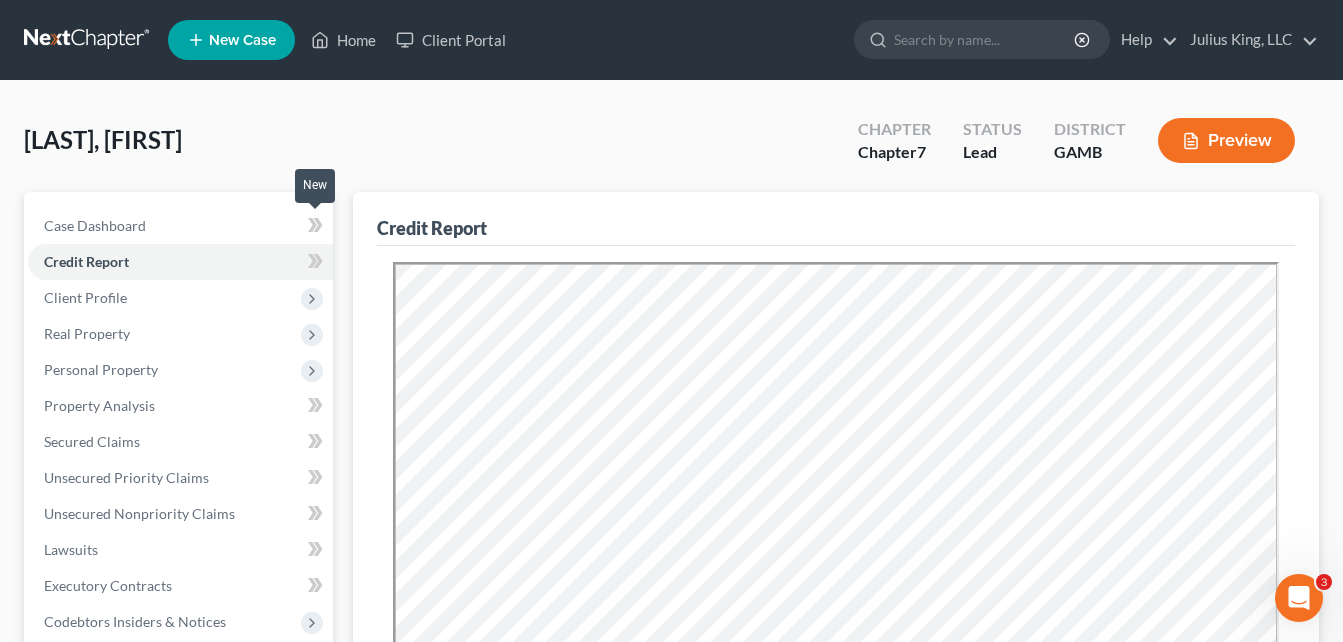 scroll, scrollTop: 0, scrollLeft: 0, axis: both 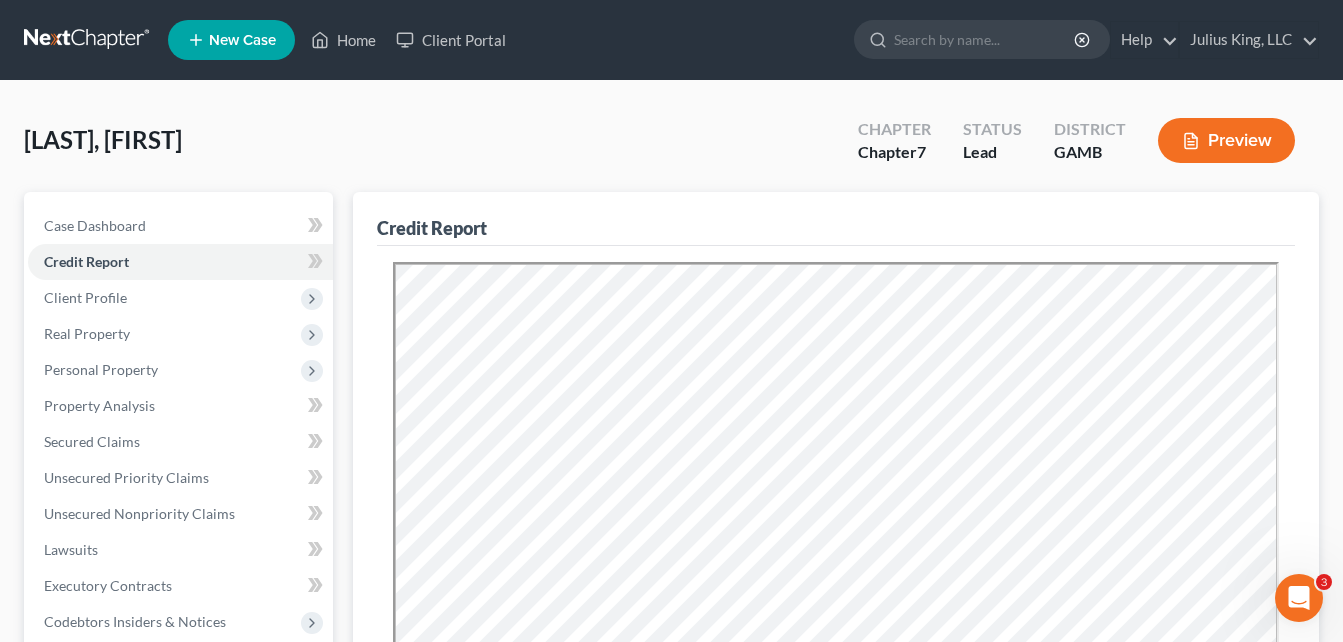 click on "[FIRST] [LAST] Upgraded Chapter Chapter  7 Status Lead District GAMB Preview" at bounding box center (671, 148) 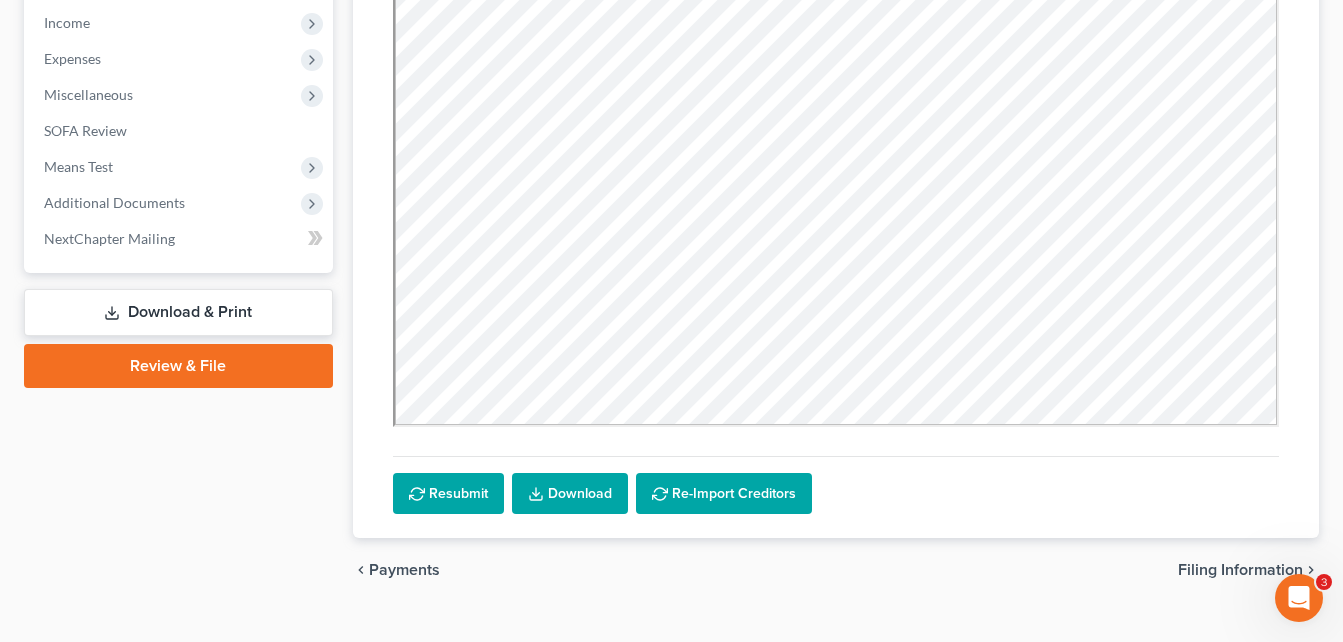 scroll, scrollTop: 631, scrollLeft: 0, axis: vertical 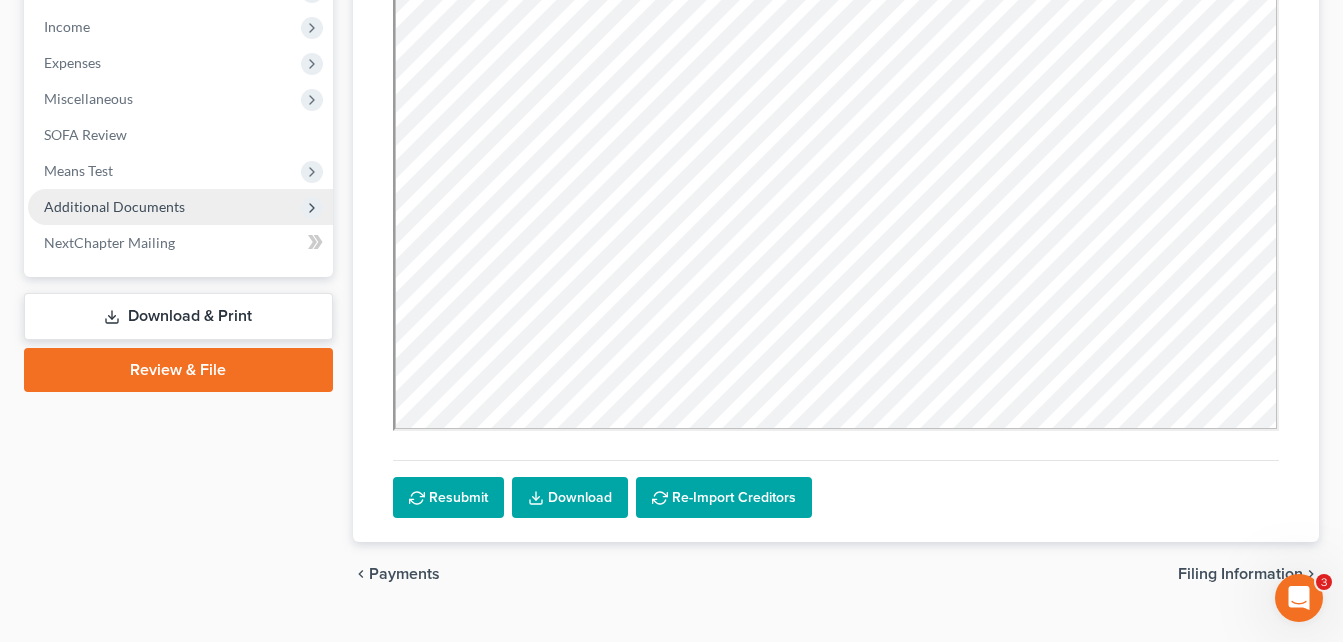 click on "Additional Documents" at bounding box center [180, 207] 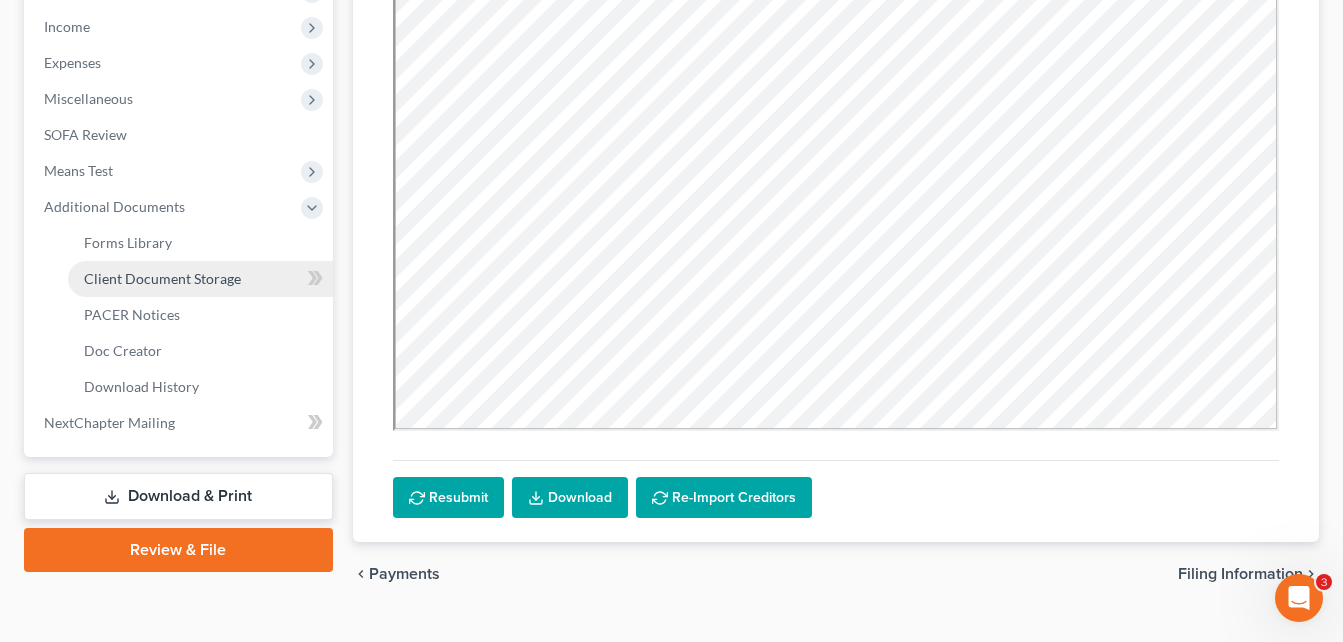 click on "Client Document Storage" at bounding box center [162, 278] 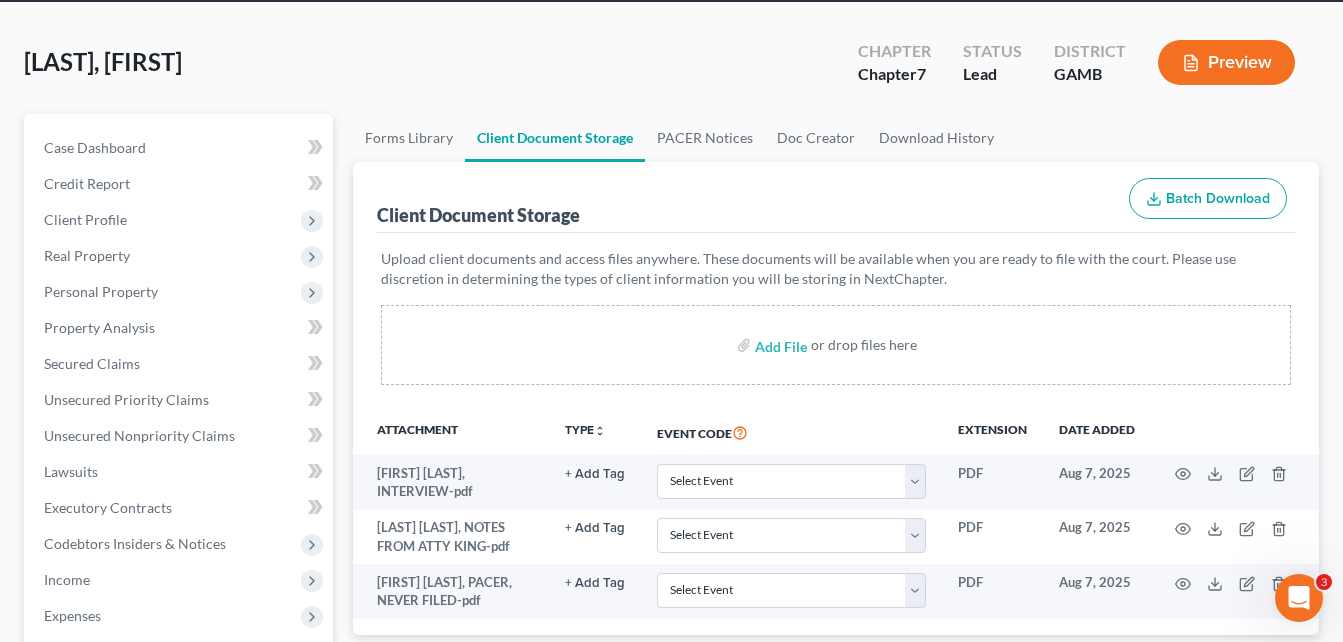 scroll, scrollTop: 0, scrollLeft: 0, axis: both 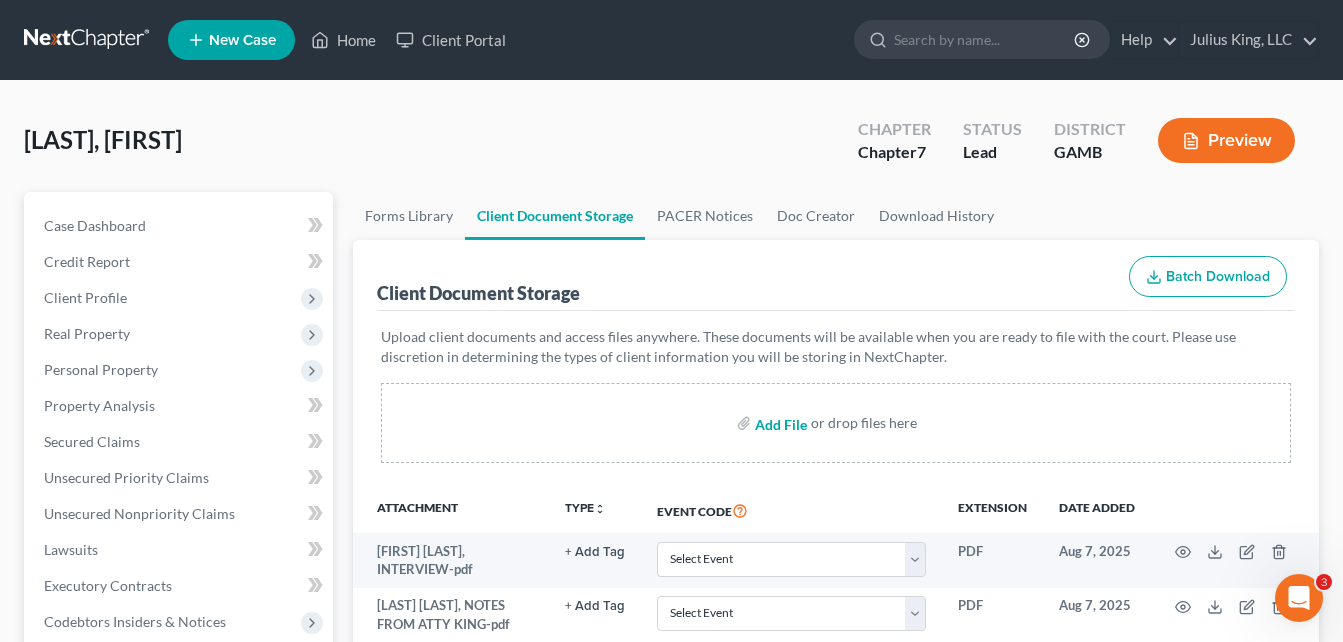 click at bounding box center (779, 423) 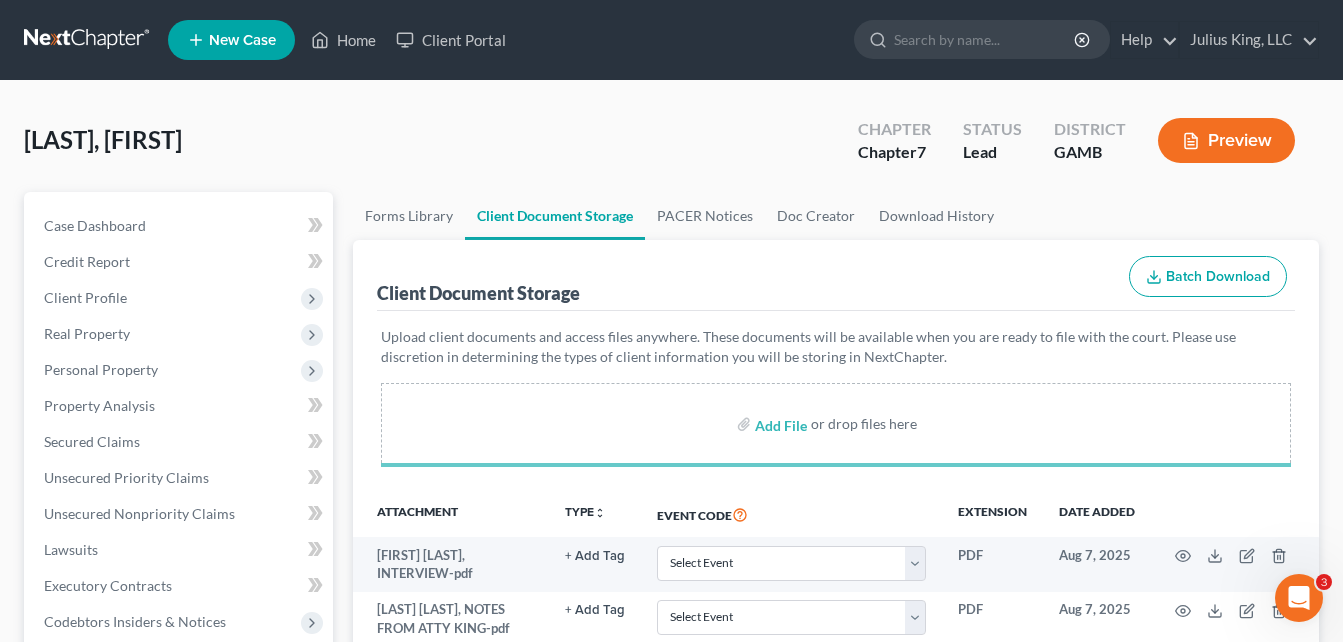 click on "Forms Library
Client Document Storage
PACER Notices
Doc Creator
Download History
Client Document Storage
Batch Download
Upload client documents and access files anywhere. These documents will be available when you are ready to file with the court. Please use discretion in determining the types of client information you will be storing in NextChapter.
Add File
or drop files here
Attachment TYPE unfold_more NONE Hearing Notice Proof of Claim Event Code  Extension Date added [LAST] [LAST], INTERVIEW-pdf + Add Tag Select an option or create one Hearing Notice Proof of Claim Select Event 20 Largest Unsecured Creditors Amended Petition Attachment to Voluntary Petition for Non-Individuals Filing for Bankruptcy under Chapter 11 Balance Sheet Cash Flow Statement Certificate Pursuant to LBR 1019-1(d) Certificate of Credit Counseling Certificate of Service Chapter 11 Operating Report" at bounding box center [836, 697] 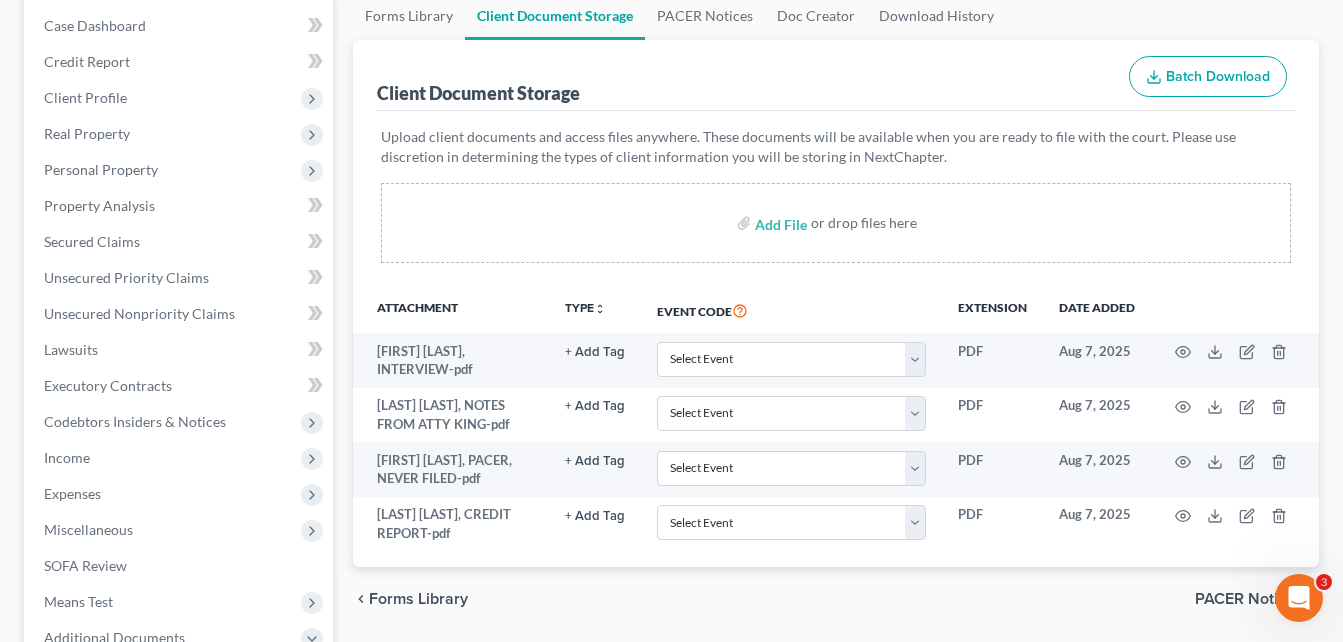 scroll, scrollTop: 240, scrollLeft: 0, axis: vertical 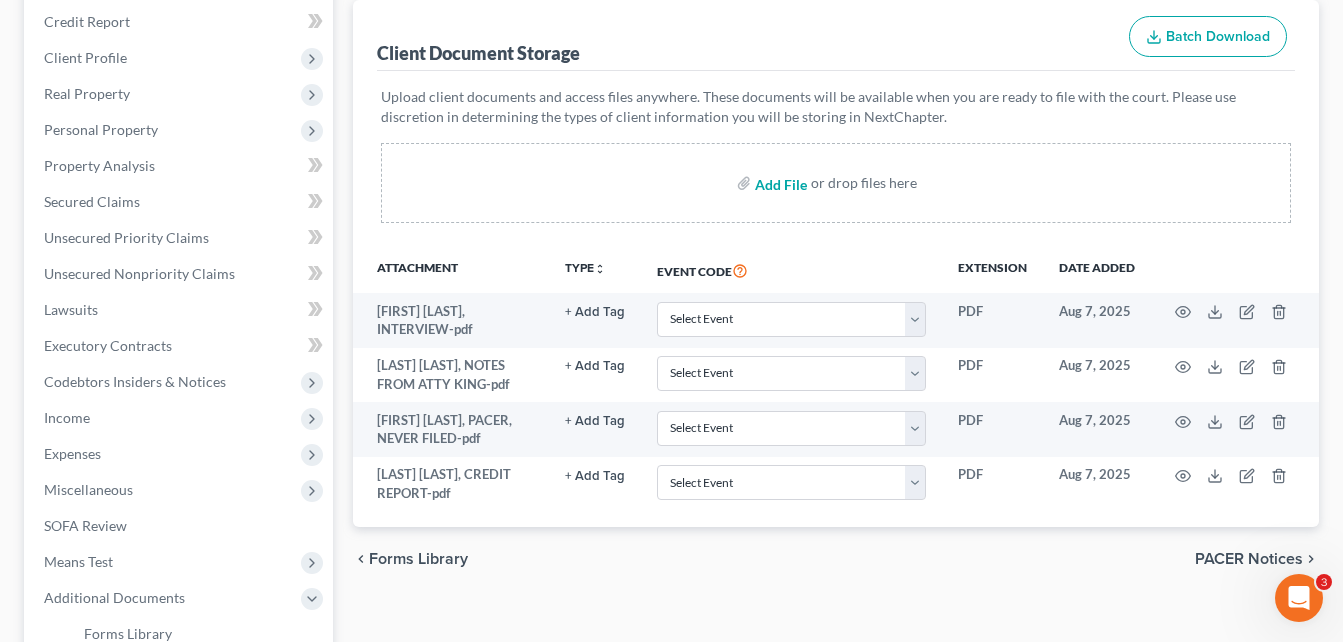 click at bounding box center [779, 183] 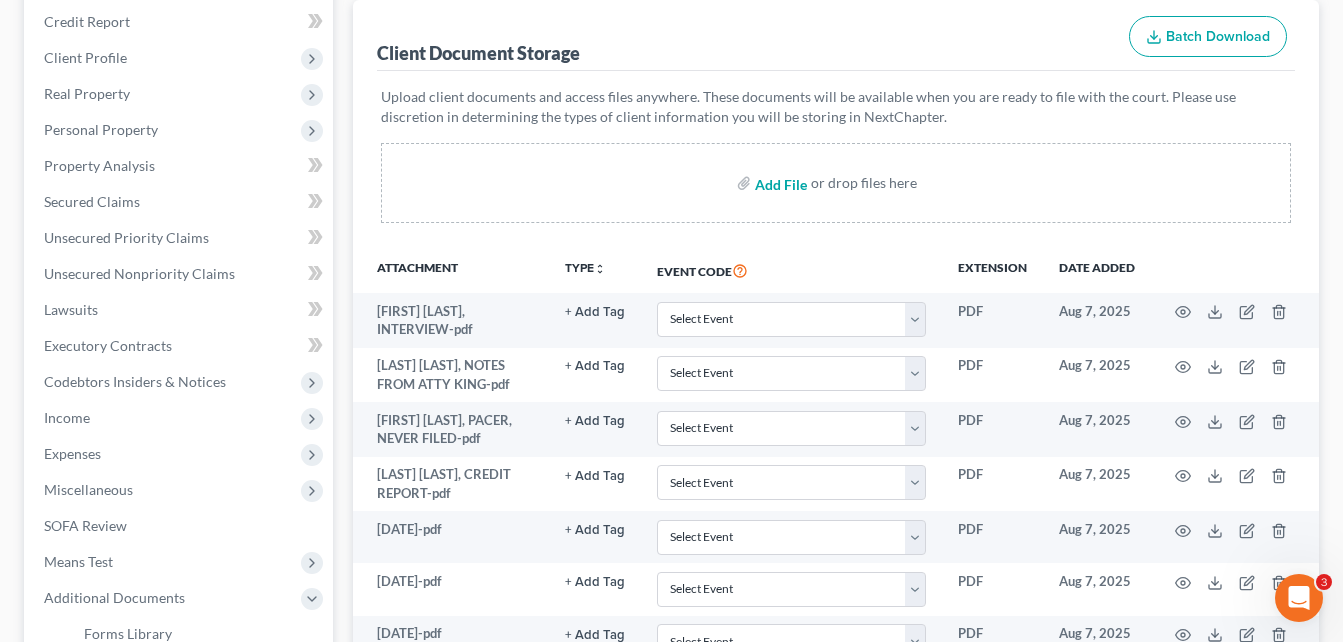 click at bounding box center (779, 183) 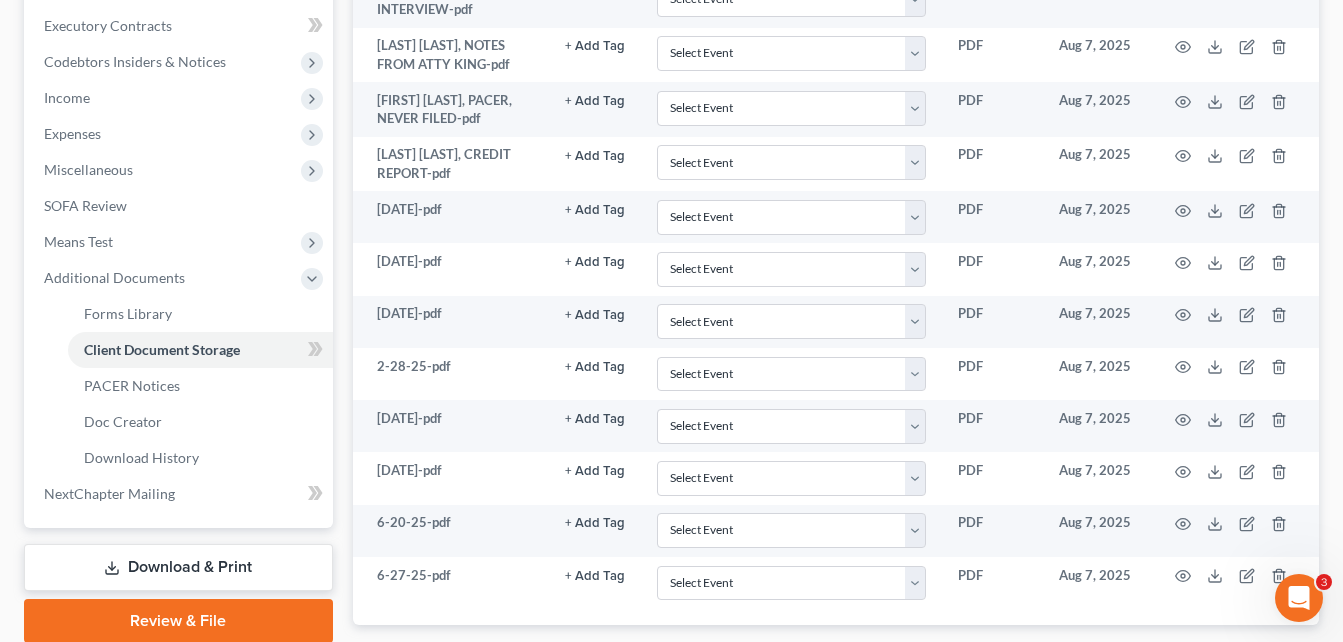 scroll, scrollTop: 613, scrollLeft: 0, axis: vertical 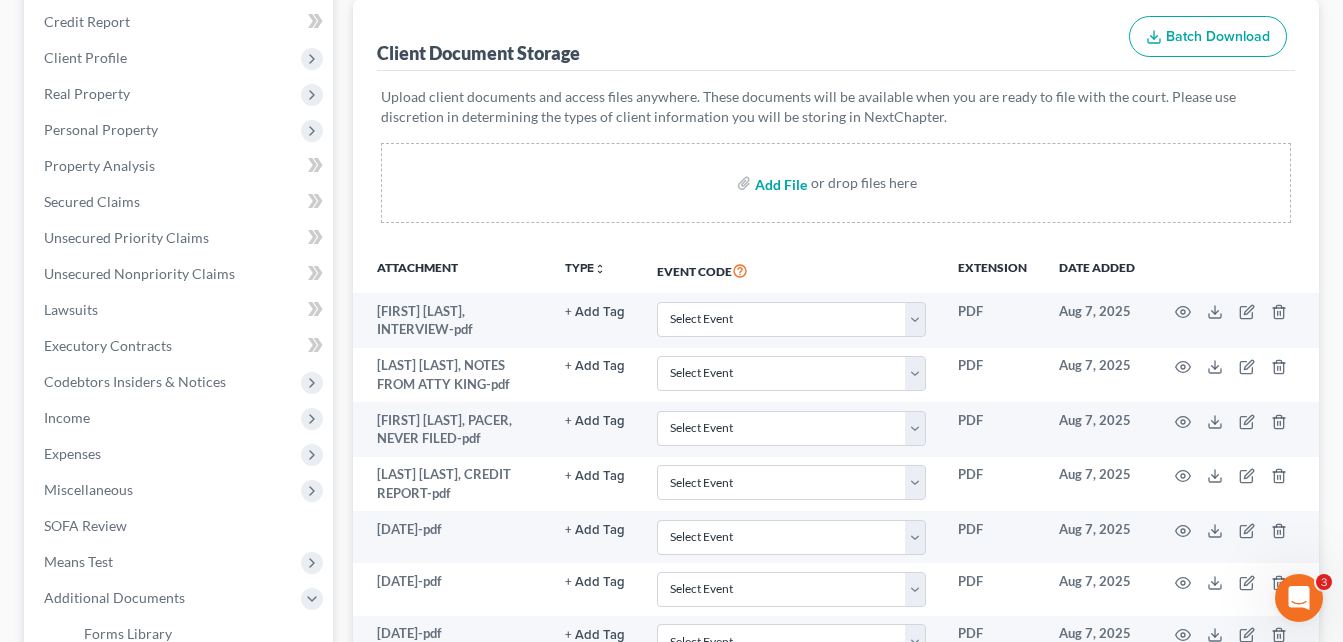 click at bounding box center (779, 183) 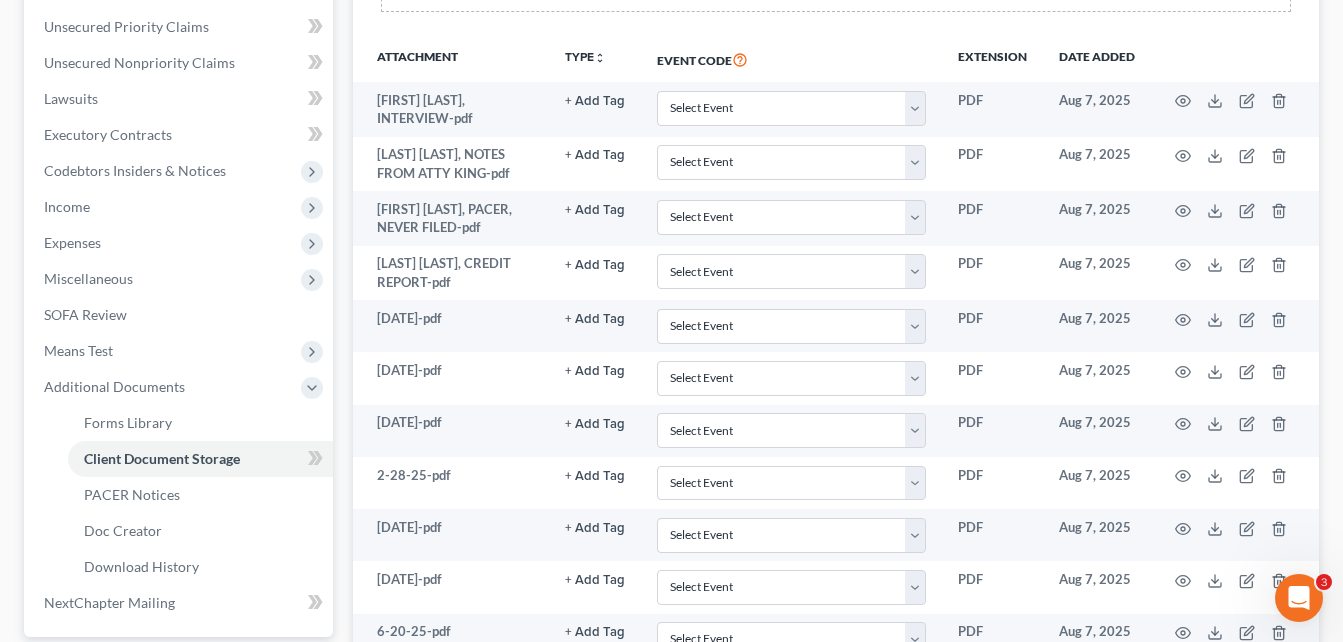 scroll, scrollTop: 412, scrollLeft: 0, axis: vertical 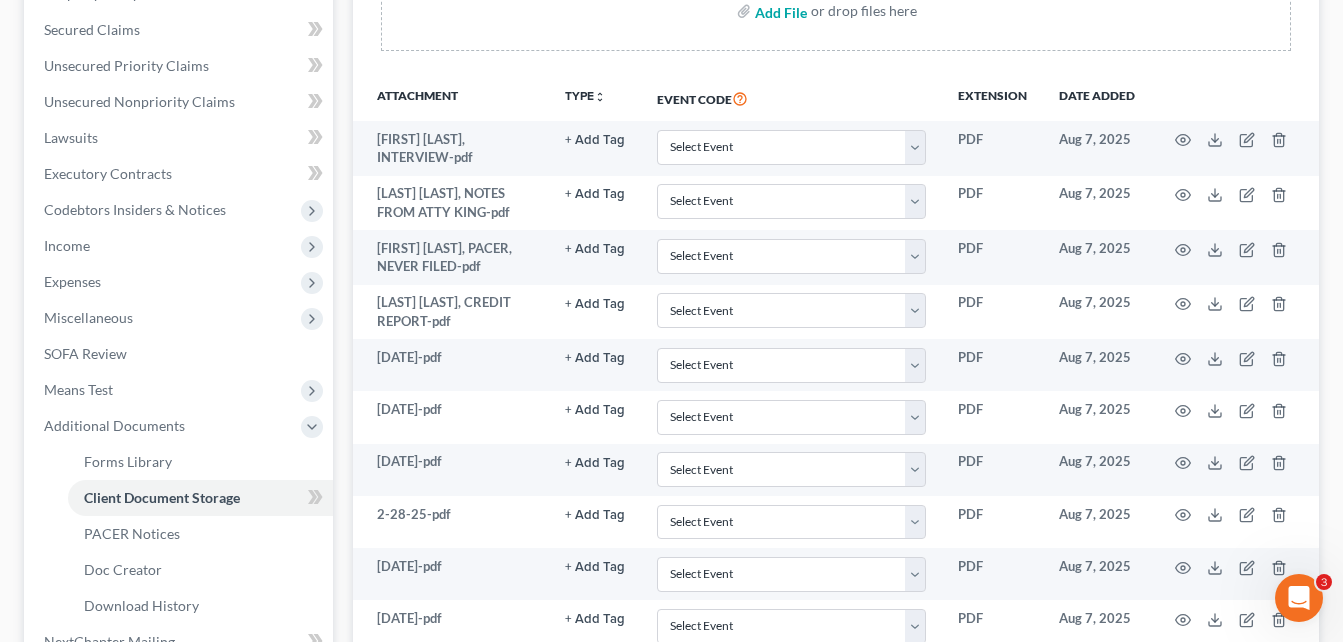 click at bounding box center [779, 11] 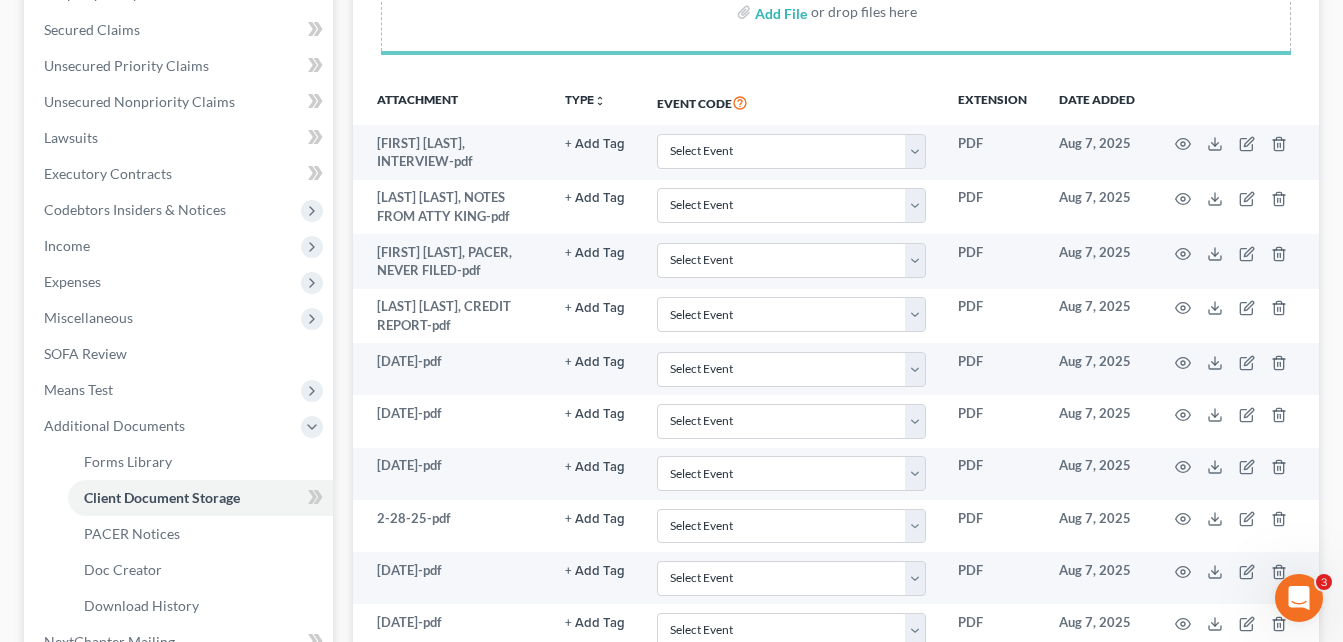 click on "Forms Library
Client Document Storage
PACER Notices
Doc Creator
Download History
Client Document Storage
Batch Download
Upload client documents and access files anywhere. These documents will be available when you are ready to file with the court. Please use discretion in determining the types of client information you will be storing in NextChapter.
Add File
or drop files here
Attachment TYPE unfold_more NONE Hearing Notice Proof of Claim Event Code  Extension Date added [LAST] [LAST], INTERVIEW-pdf + Add Tag Select an option or create one Hearing Notice Proof of Claim Select Event 20 Largest Unsecured Creditors Amended Petition Attachment to Voluntary Petition for Non-Individuals Filing for Bankruptcy under Chapter 11 Balance Sheet Cash Flow Statement Certificate Pursuant to LBR 1019-1(d) Certificate of Credit Counseling Certificate of Service Chapter 11 Operating Report" at bounding box center (836, 415) 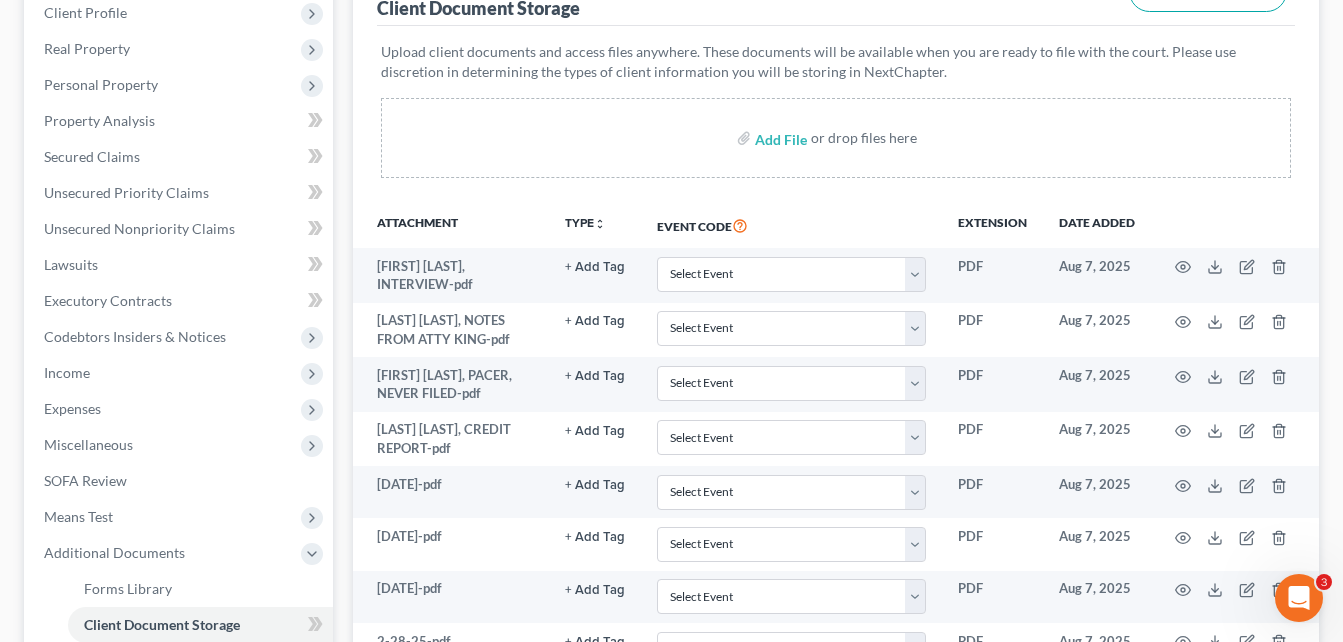 scroll, scrollTop: 256, scrollLeft: 0, axis: vertical 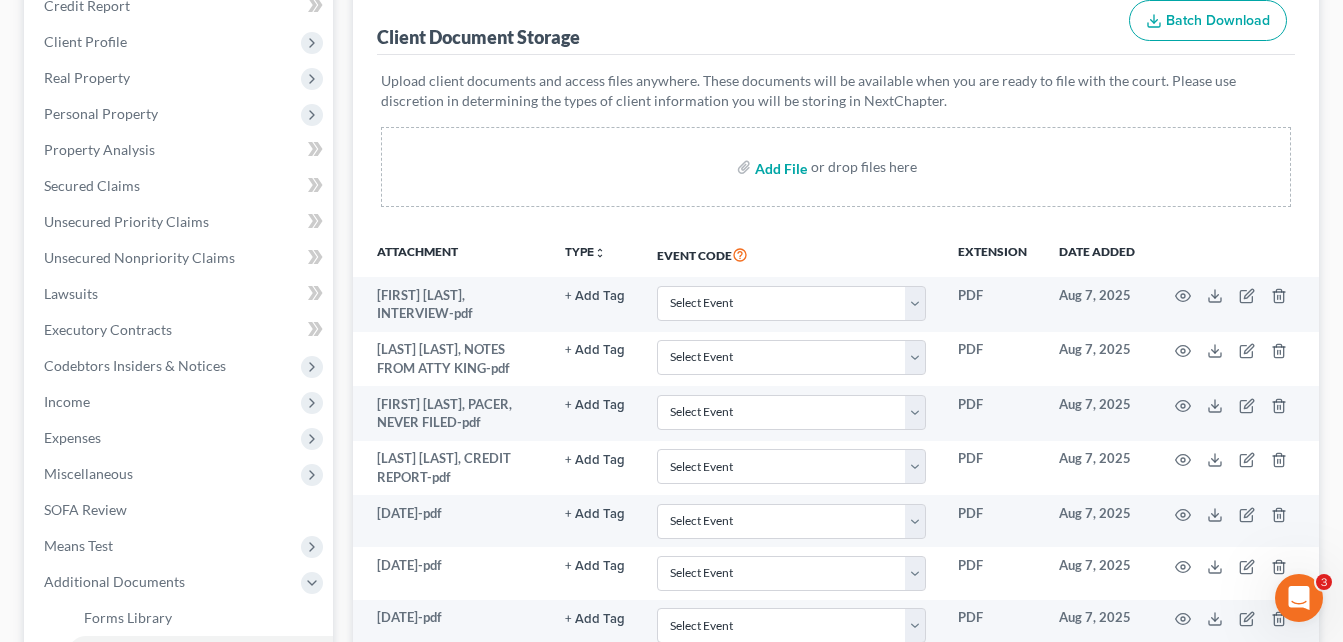 click at bounding box center (779, 167) 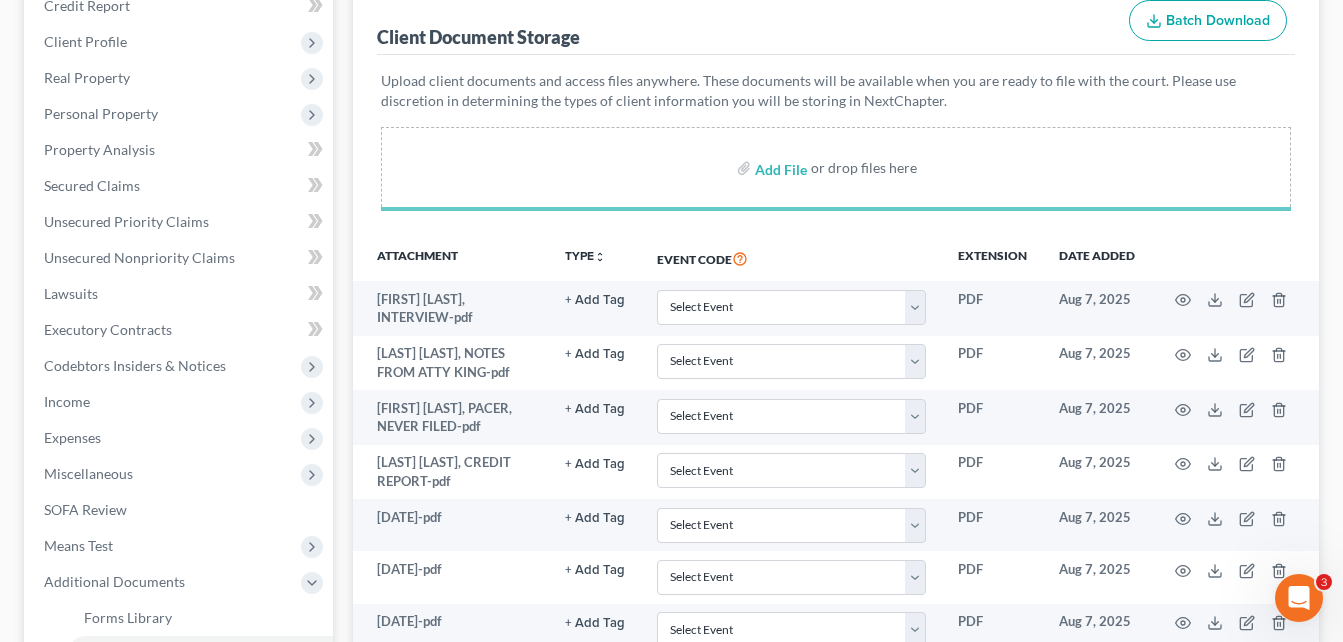 click on "Case Dashboard
Payments
Invoices
Payments
Payments
Credit Report
Client Profile" at bounding box center (178, 679) 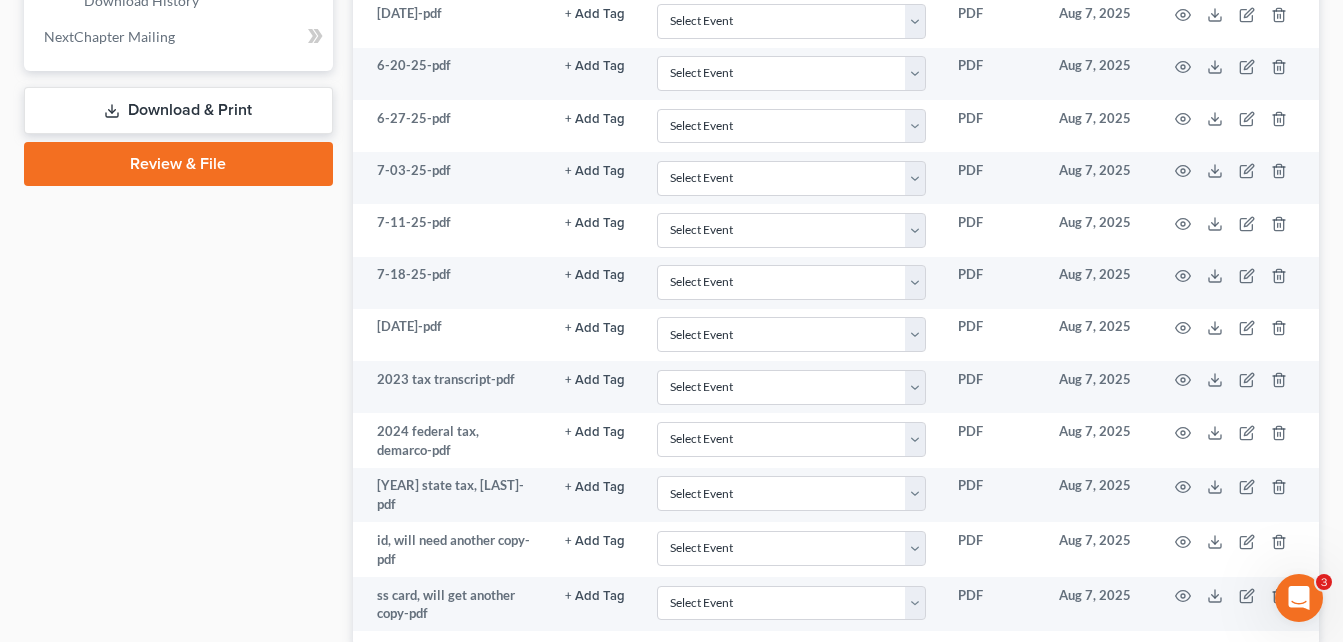 scroll, scrollTop: 962, scrollLeft: 0, axis: vertical 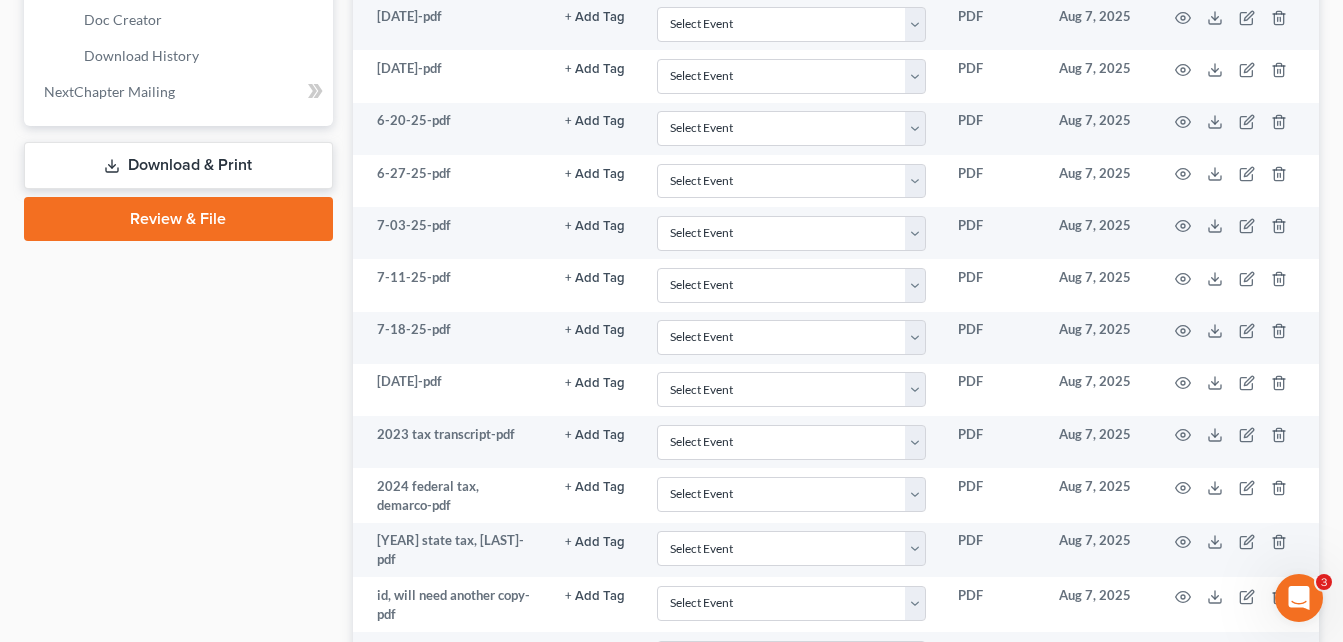 click on "Case Dashboard
Payments
Invoices
Payments
Payments
Credit Report
Client Profile" at bounding box center (178, -2) 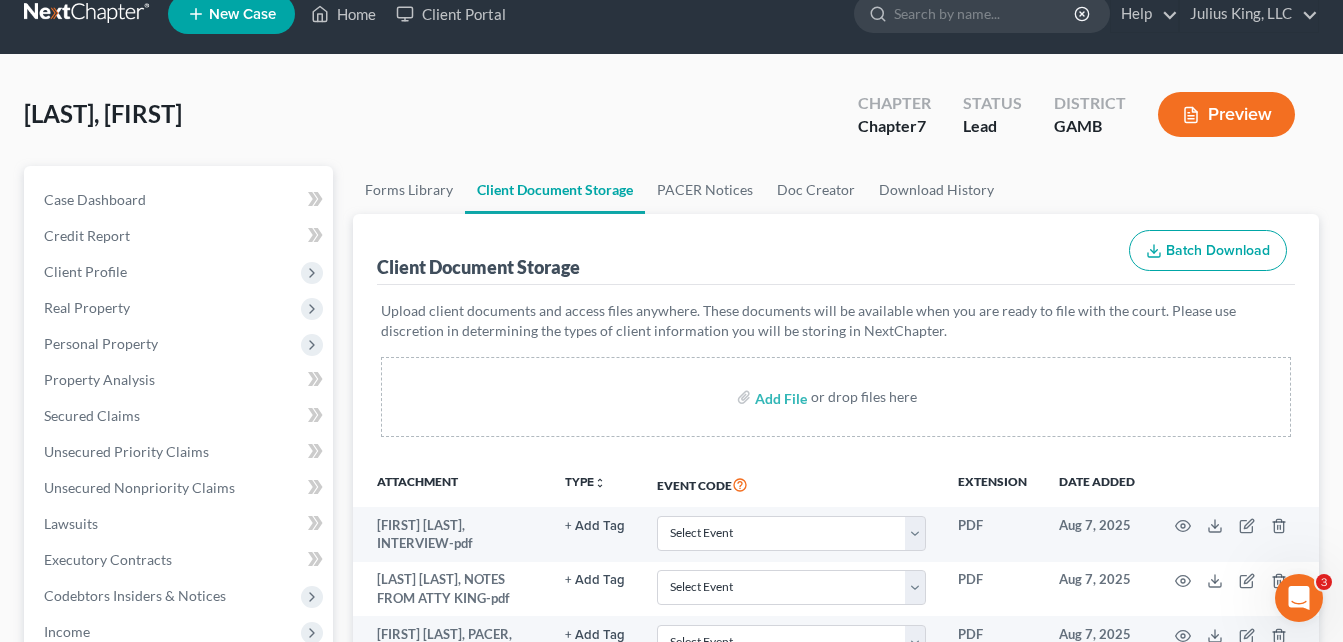 scroll, scrollTop: 0, scrollLeft: 0, axis: both 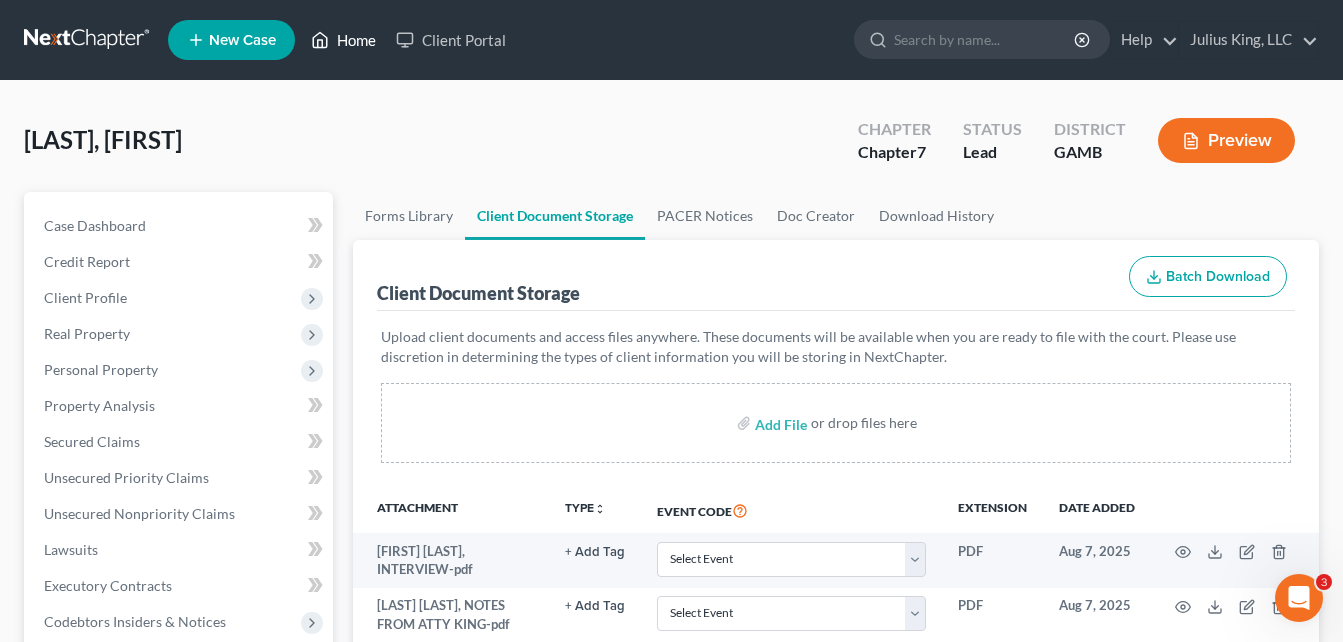 click on "Home" at bounding box center (343, 40) 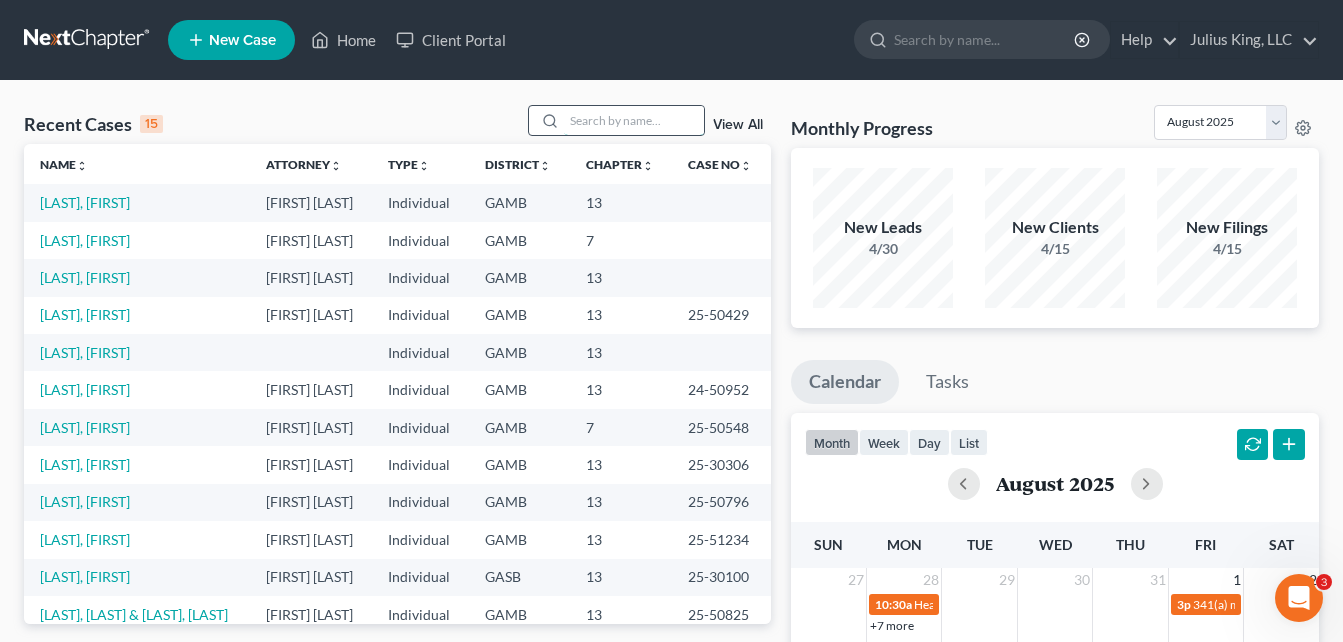 click at bounding box center [634, 120] 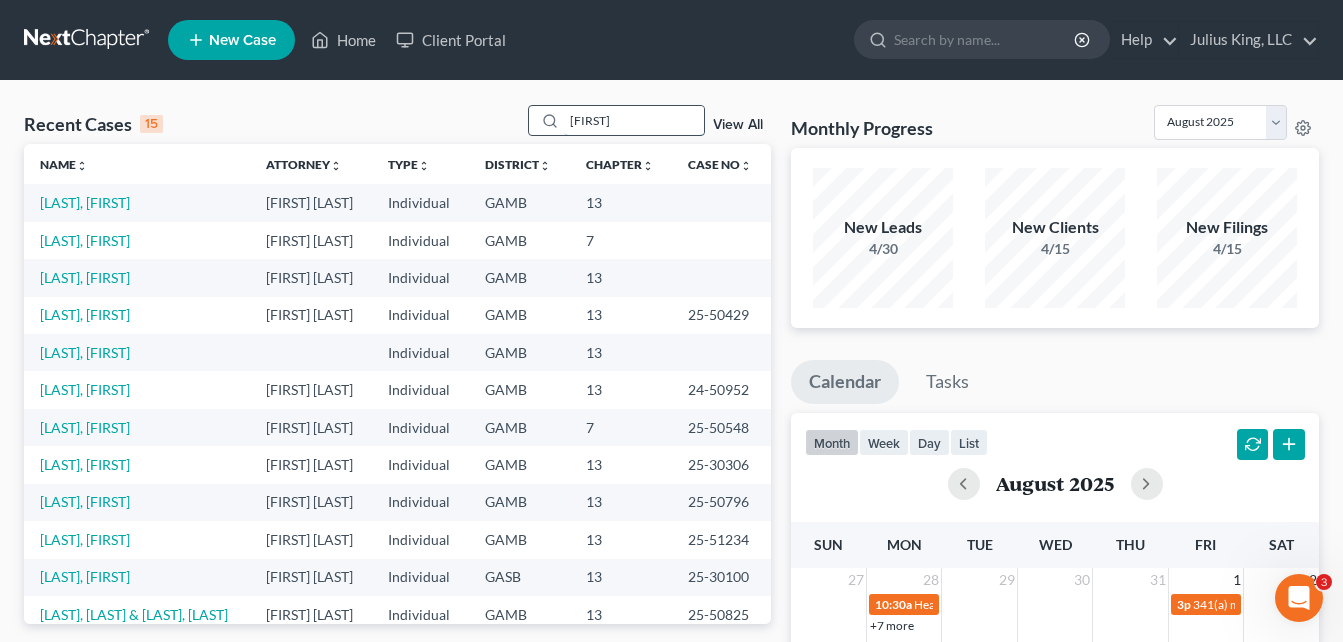 type on "[FIRST]" 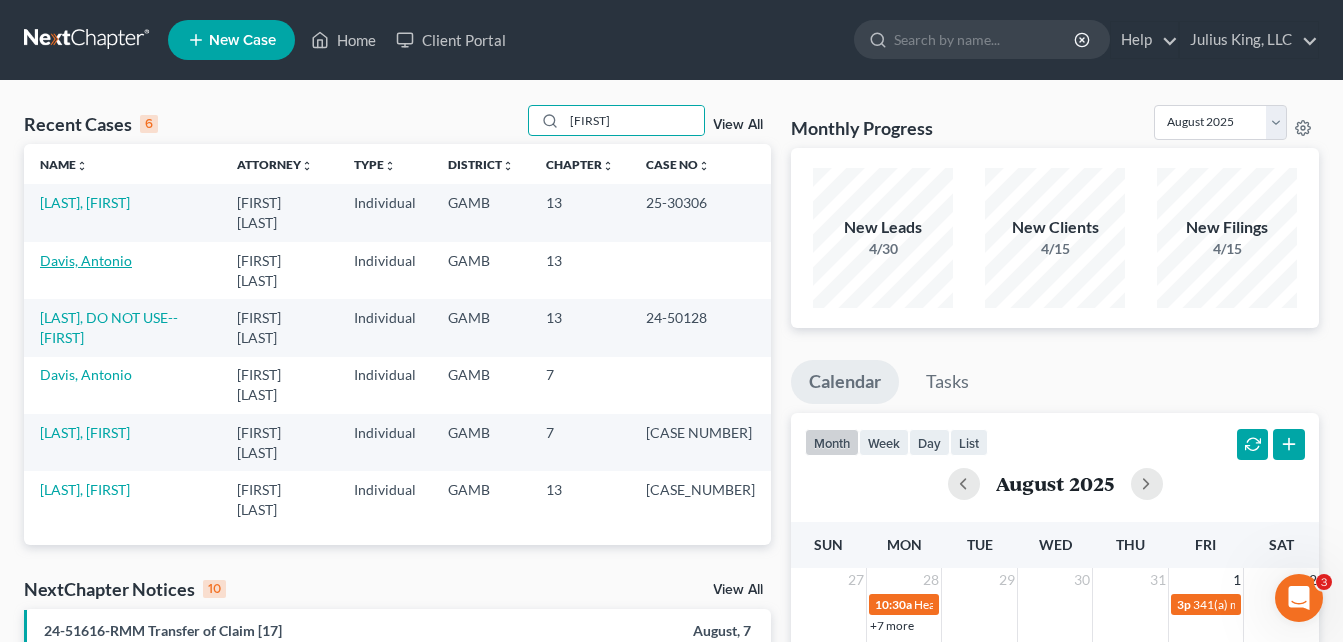 click on "Davis, Antonio" at bounding box center (86, 260) 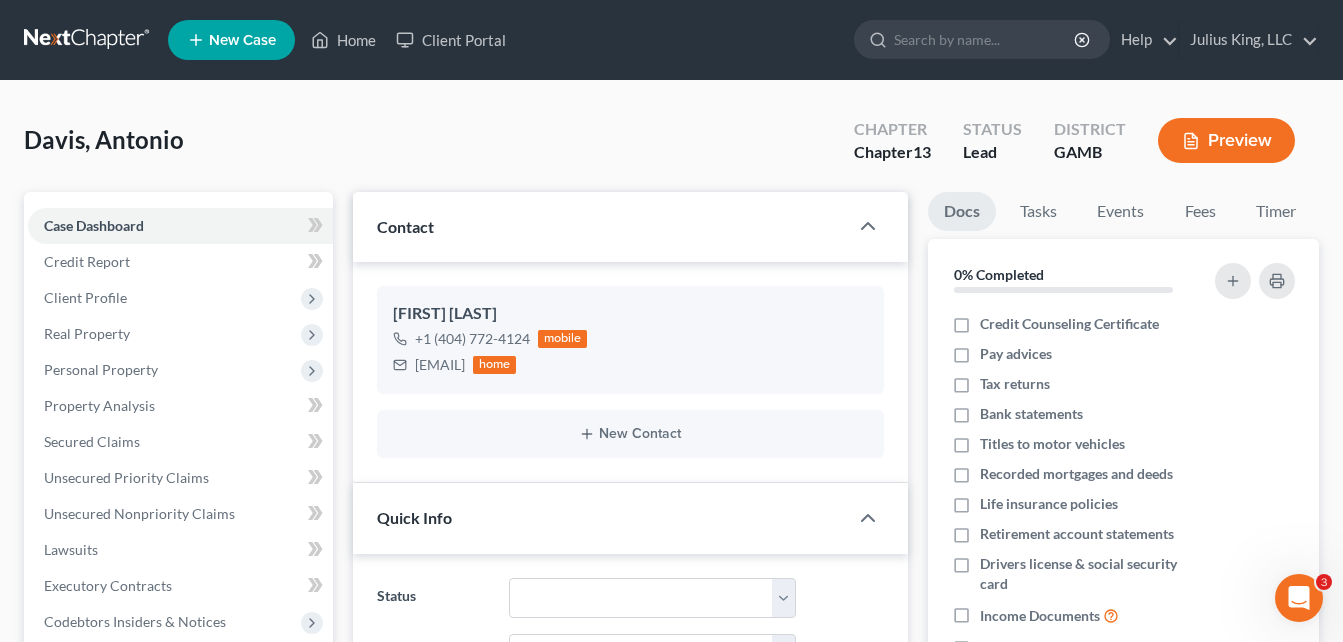 click on "[FIRST] [LAST] Upgraded Chapter Chapter  13 Status Lead District GAMB Preview" at bounding box center [671, 148] 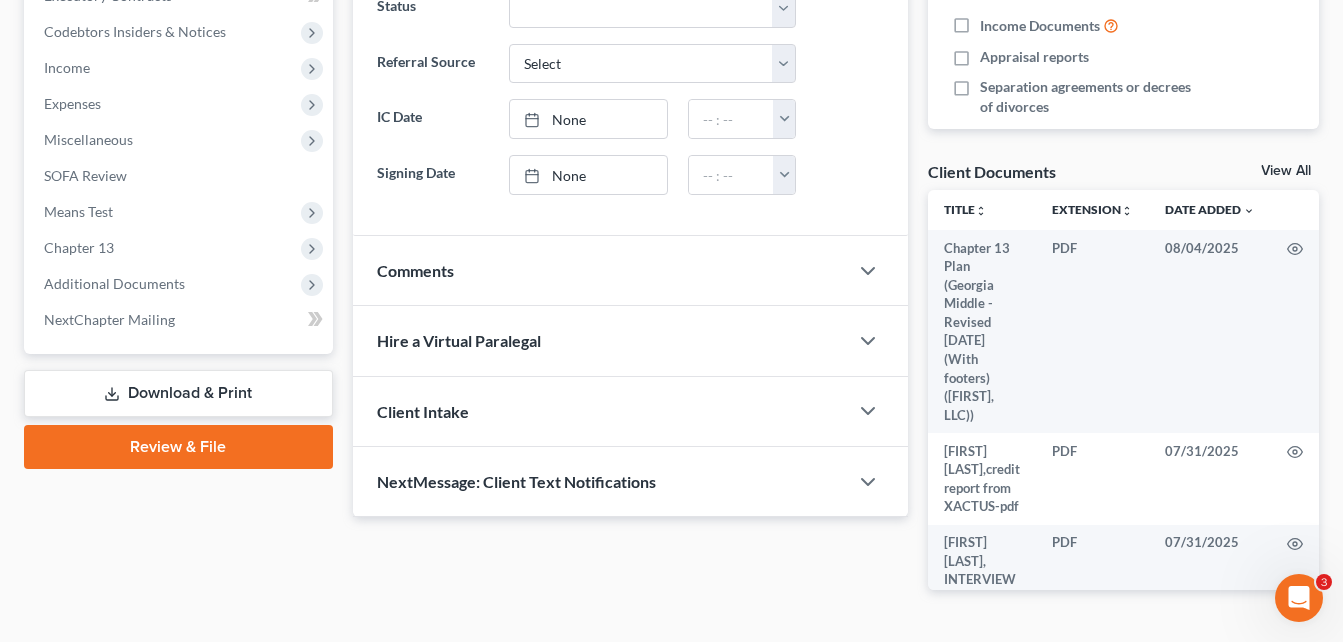 scroll, scrollTop: 646, scrollLeft: 0, axis: vertical 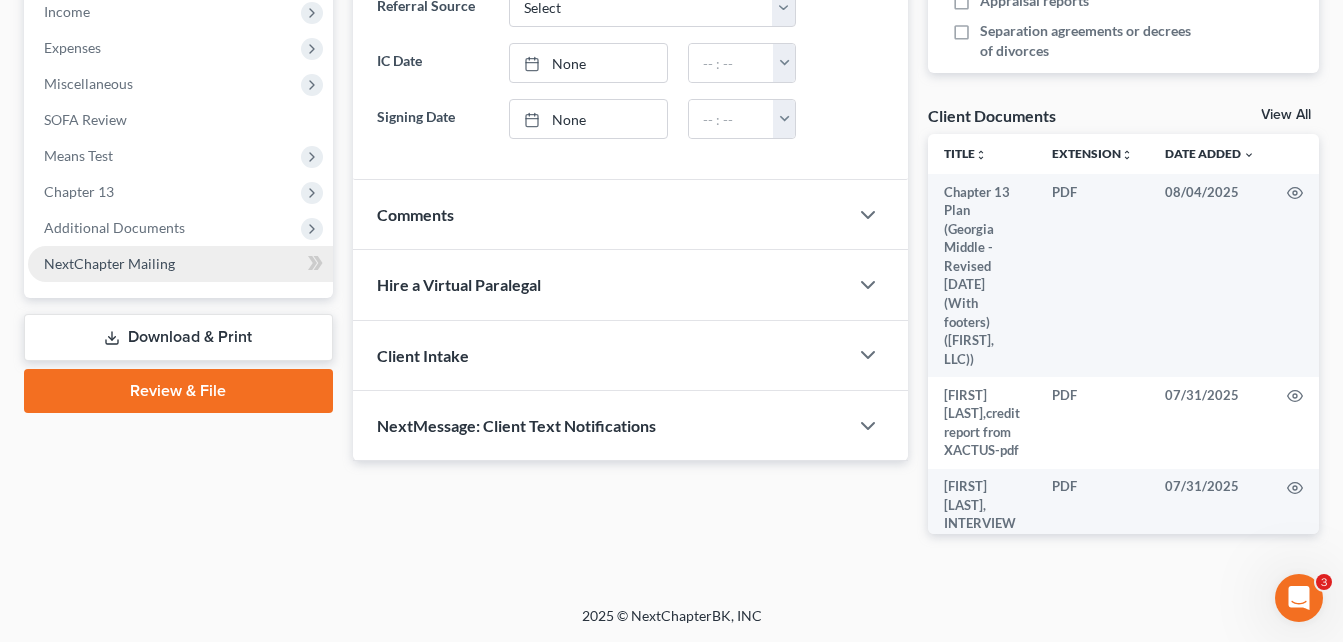 click on "NextChapter Mailing" at bounding box center (109, 263) 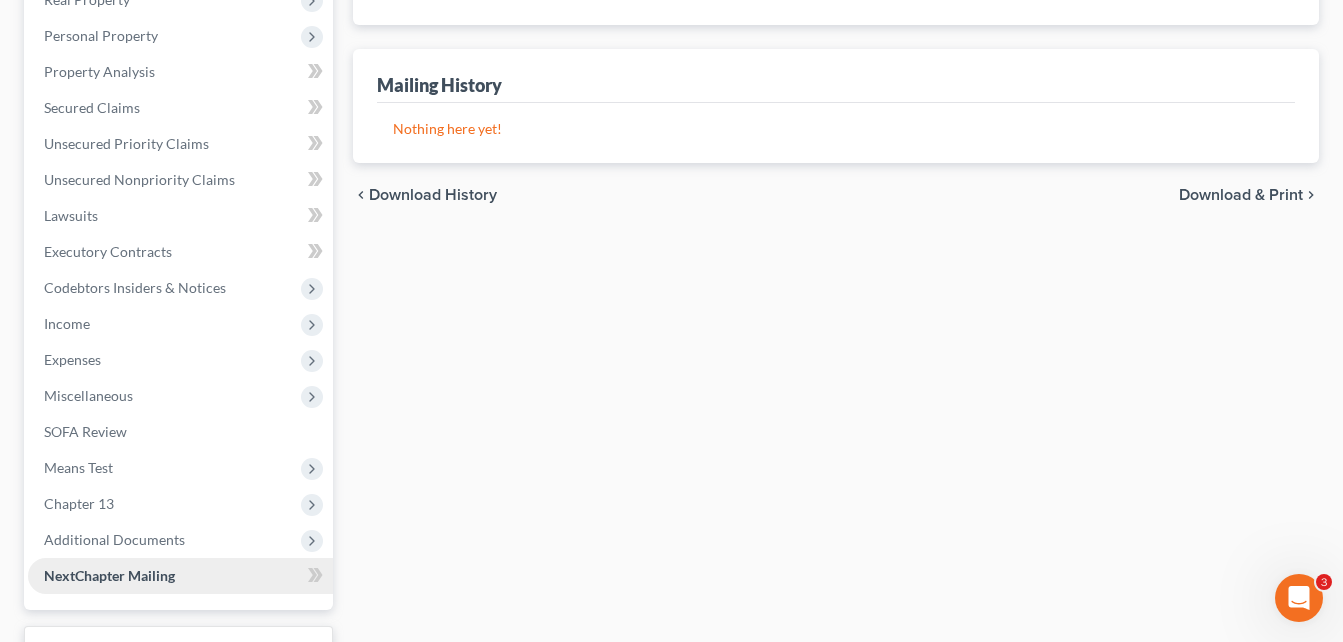 scroll, scrollTop: 0, scrollLeft: 0, axis: both 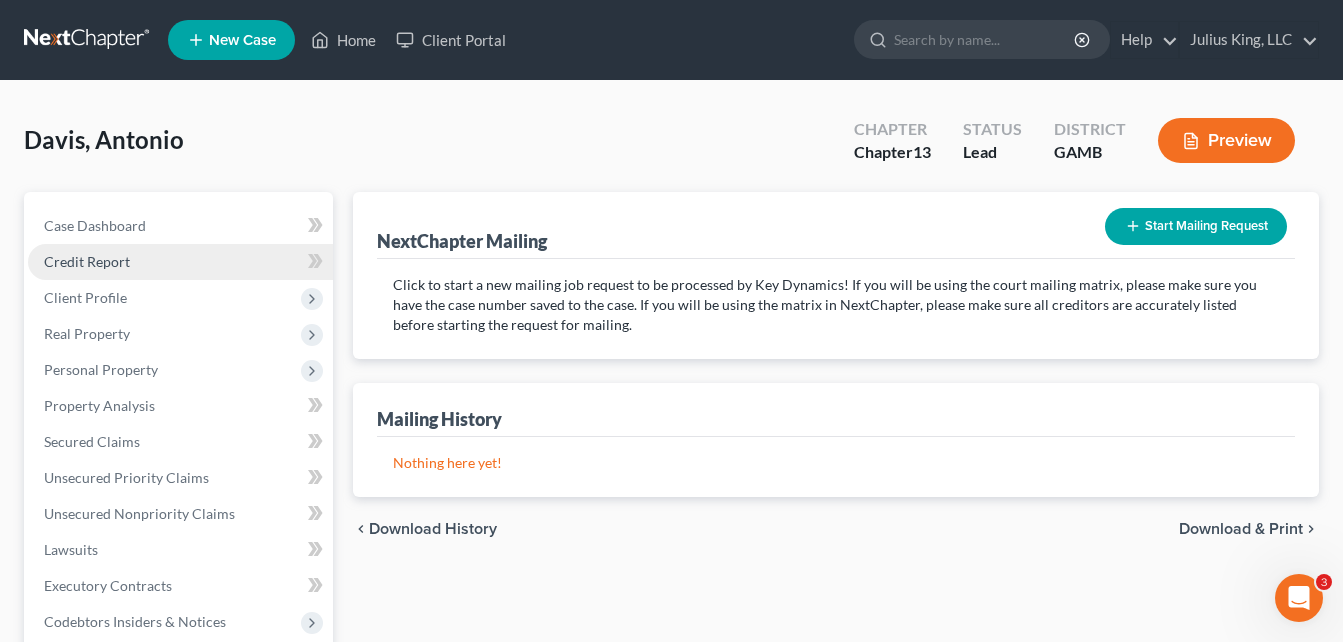 click on "Credit Report" at bounding box center [87, 261] 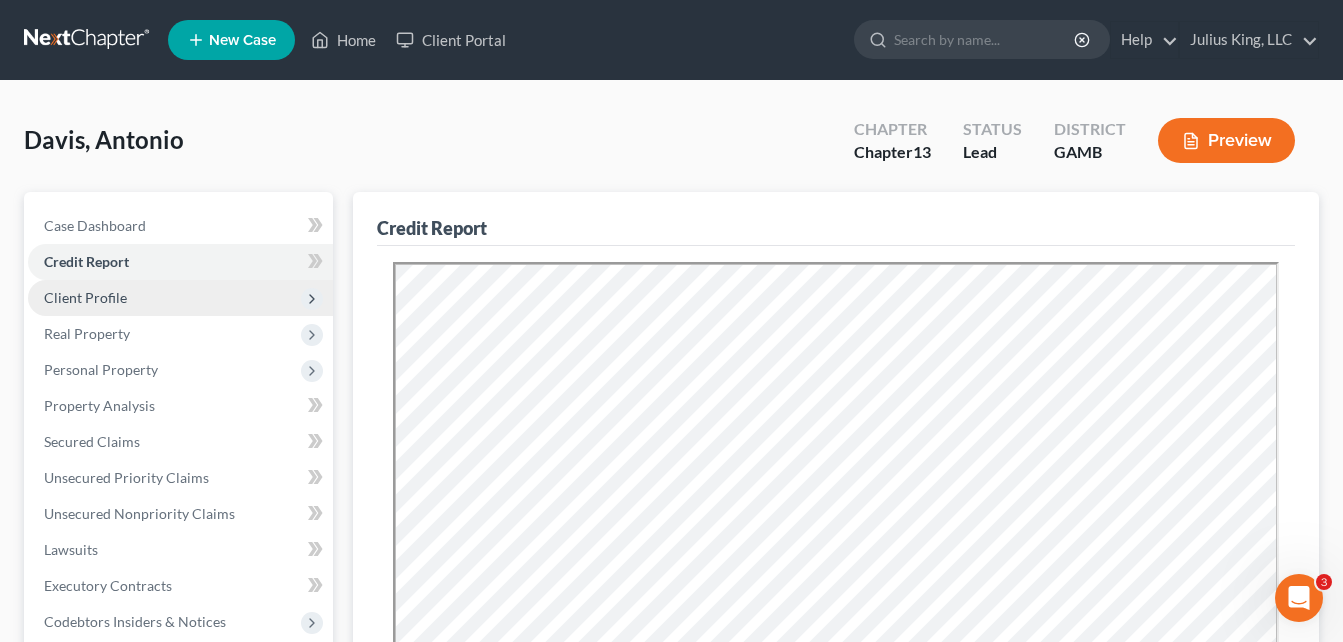 scroll, scrollTop: 0, scrollLeft: 0, axis: both 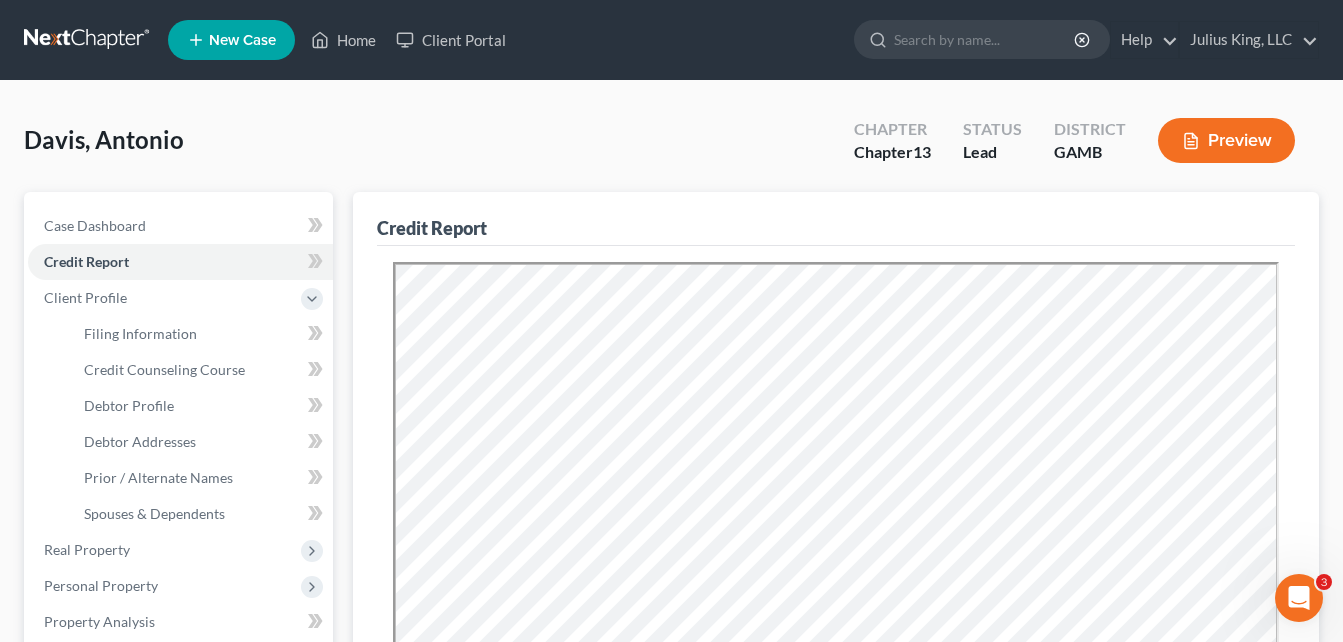 click on "[FIRST] [LAST] Upgraded Chapter Chapter  13 Status Lead District GAMB Preview" at bounding box center (671, 148) 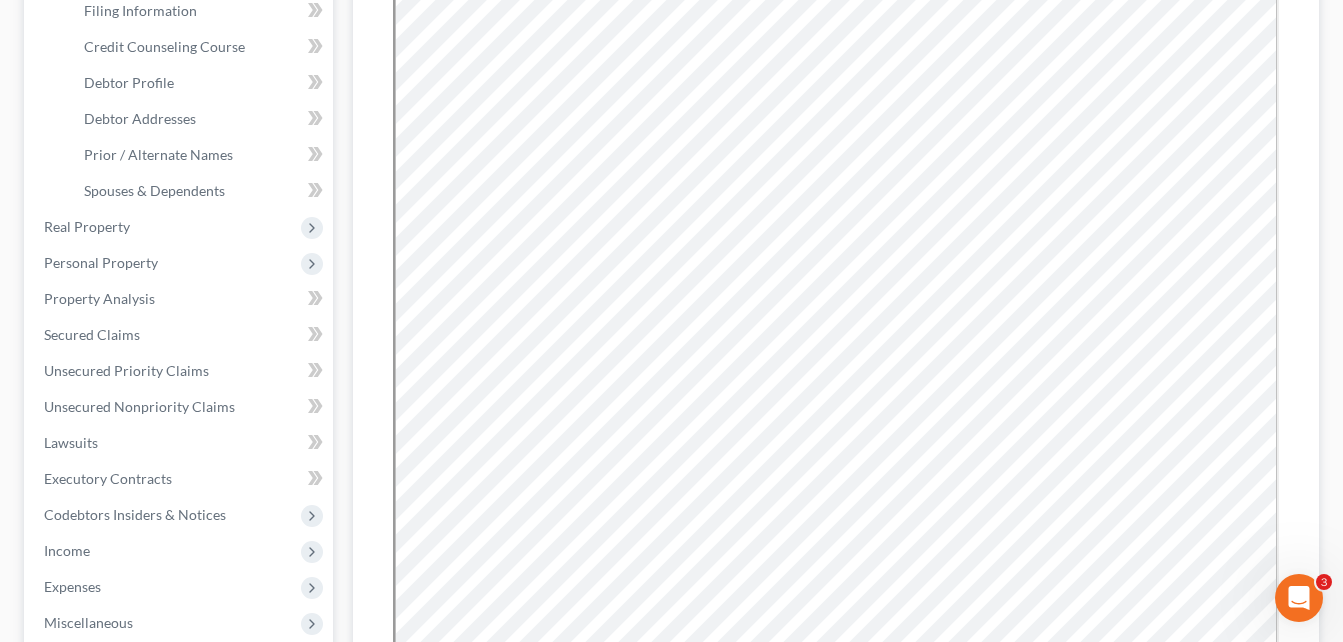 scroll, scrollTop: 320, scrollLeft: 0, axis: vertical 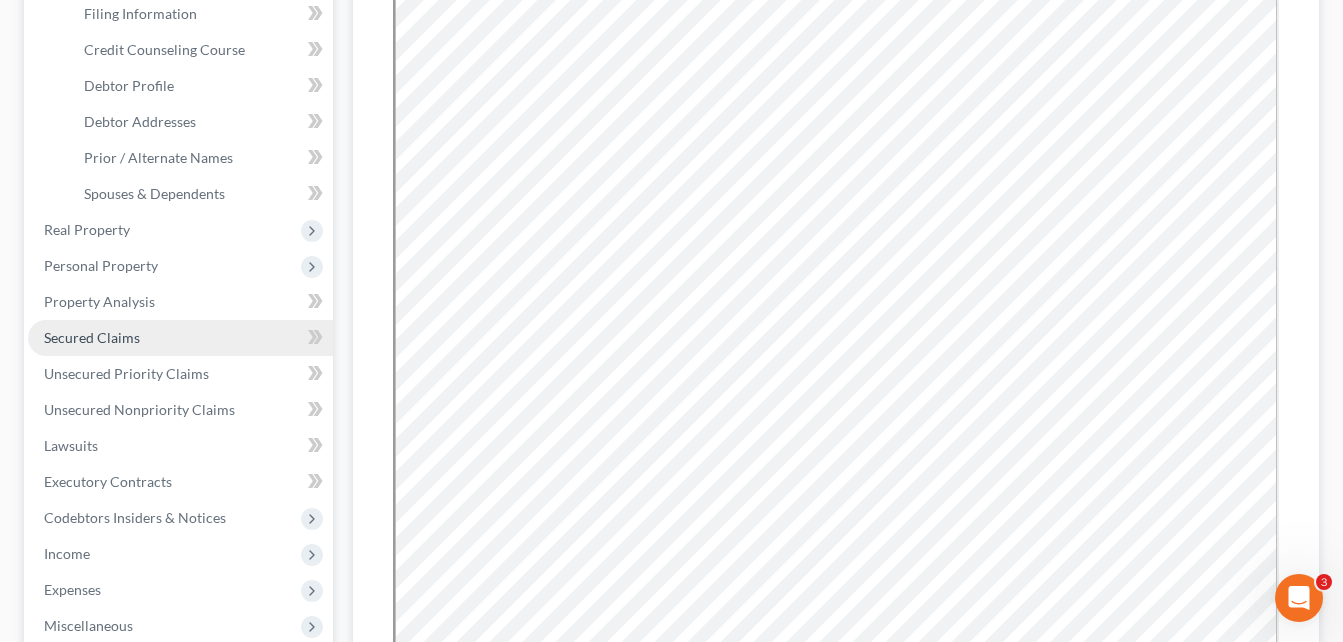 click on "Secured Claims" at bounding box center (92, 337) 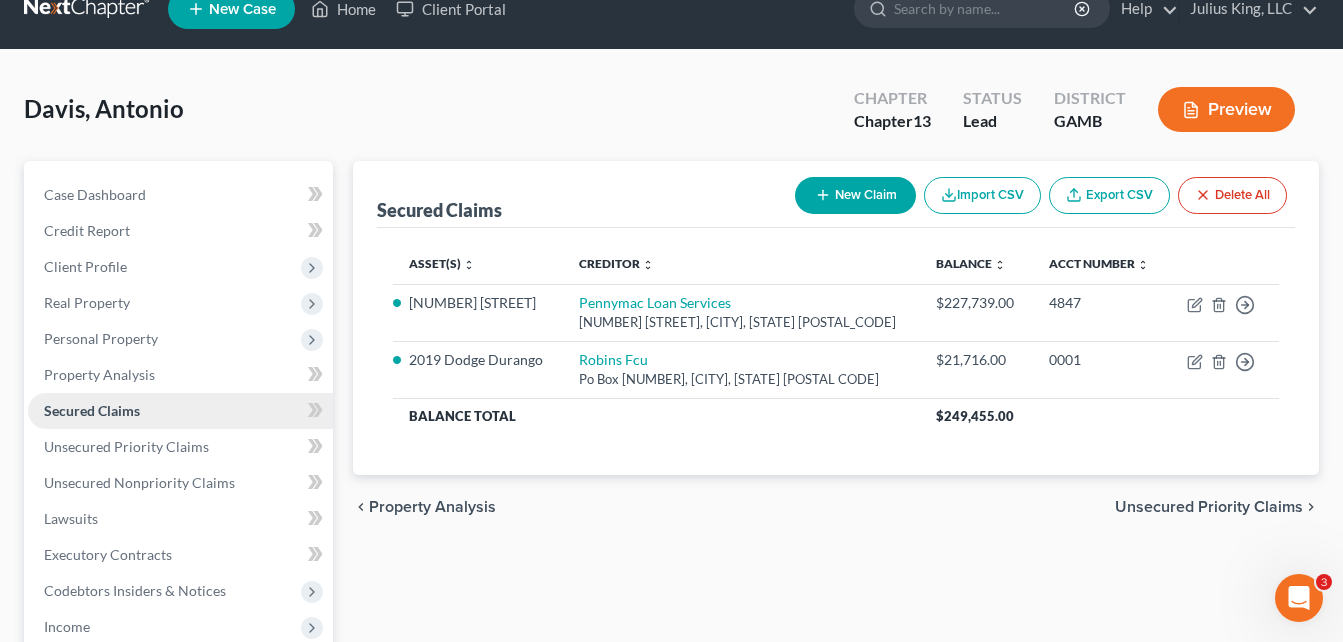 scroll, scrollTop: 0, scrollLeft: 0, axis: both 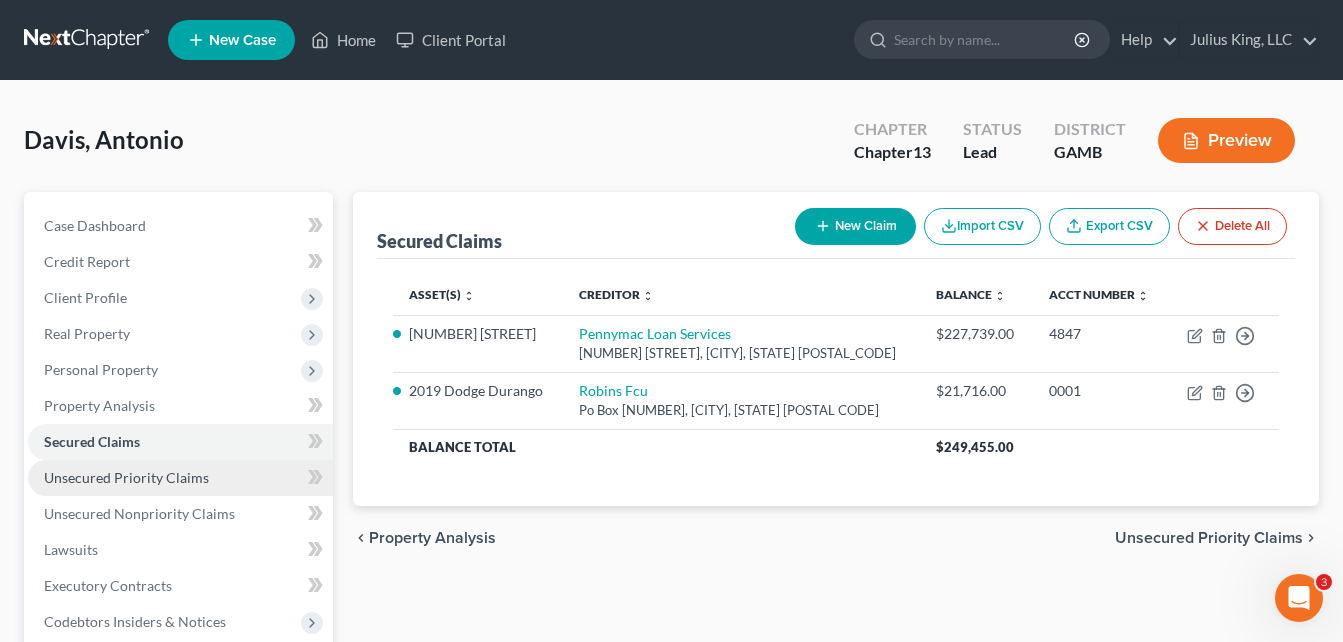 click on "Unsecured Priority Claims" at bounding box center (126, 477) 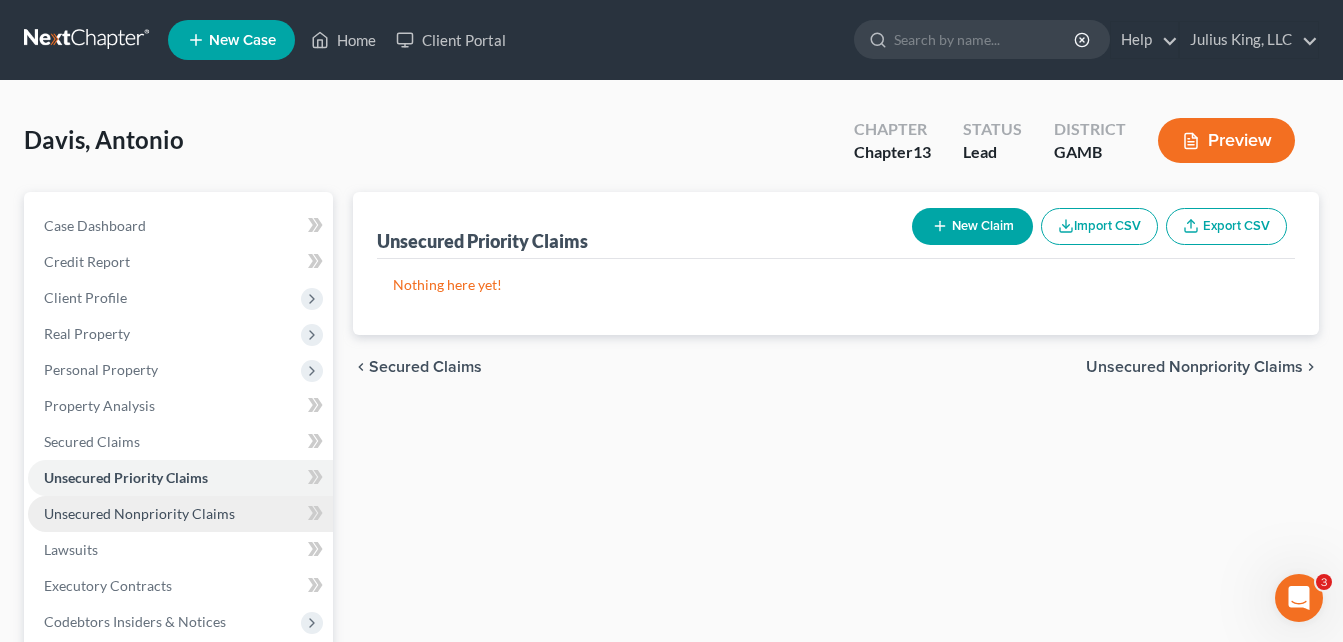click on "Unsecured Nonpriority Claims" at bounding box center (139, 513) 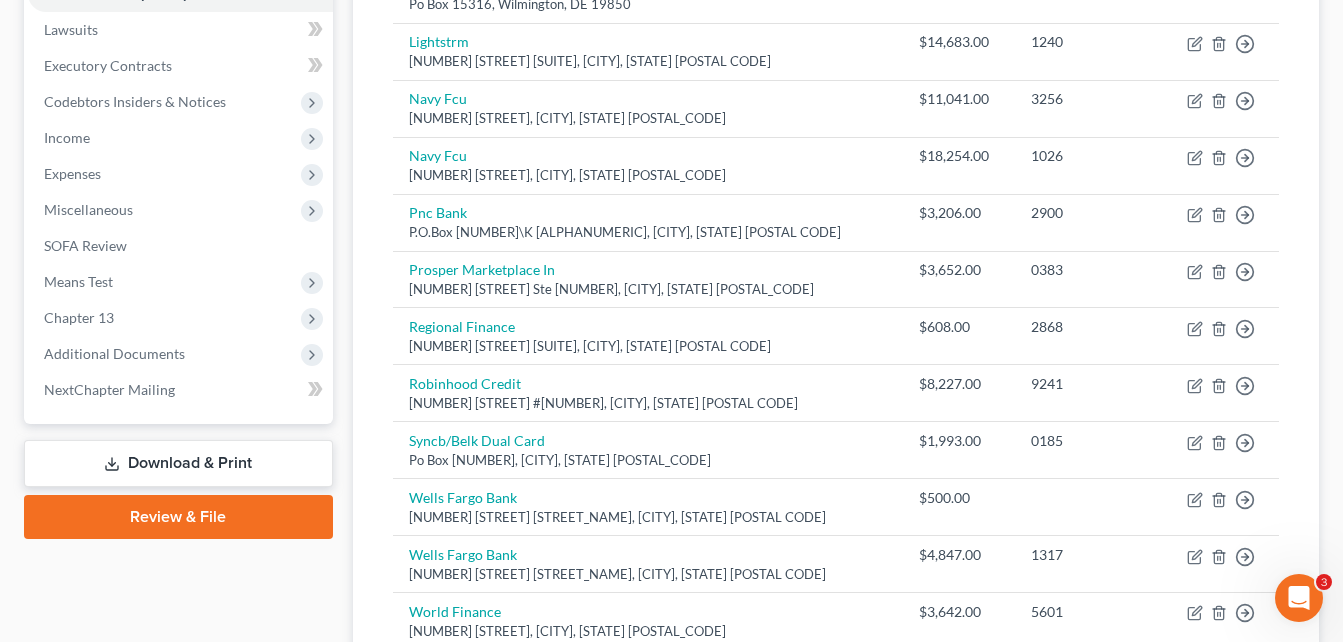 scroll, scrollTop: 680, scrollLeft: 0, axis: vertical 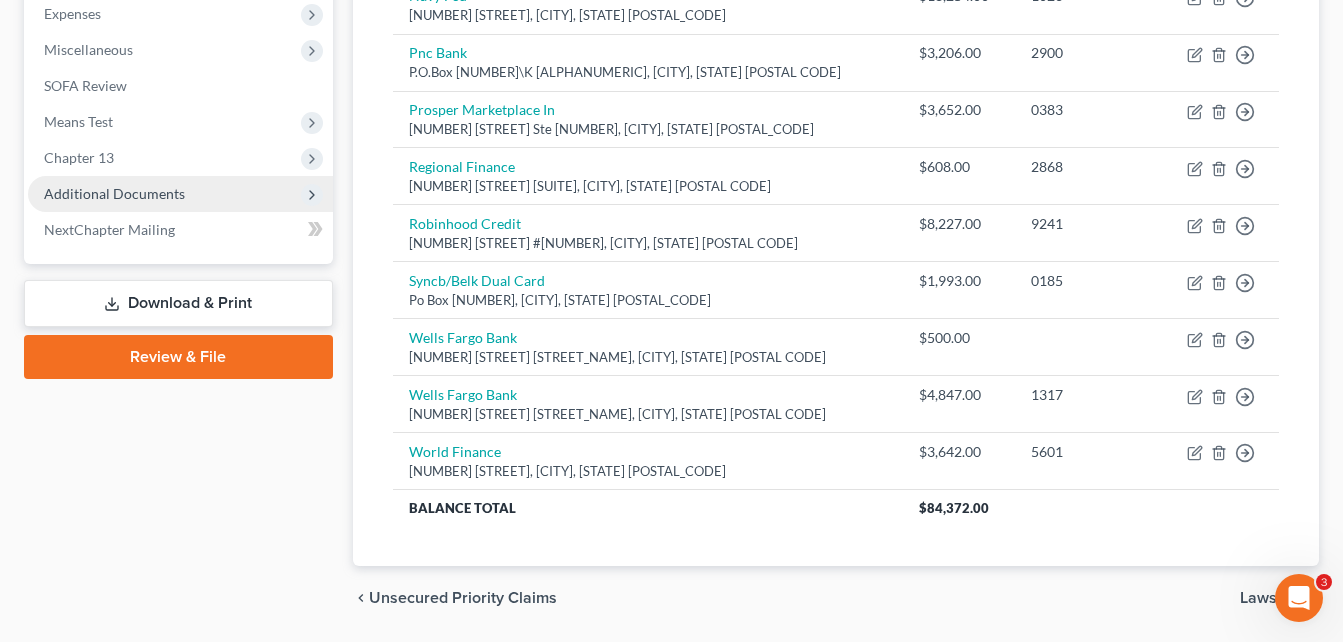click on "Additional Documents" at bounding box center (180, 194) 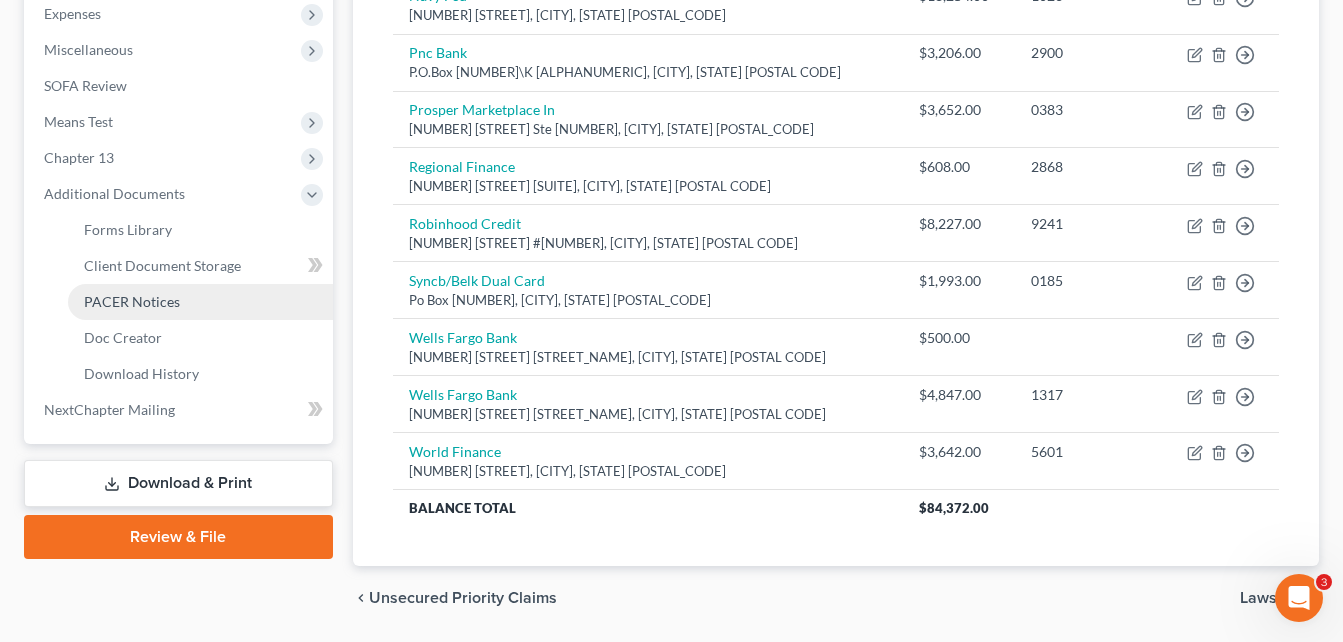 click on "PACER Notices" at bounding box center (132, 301) 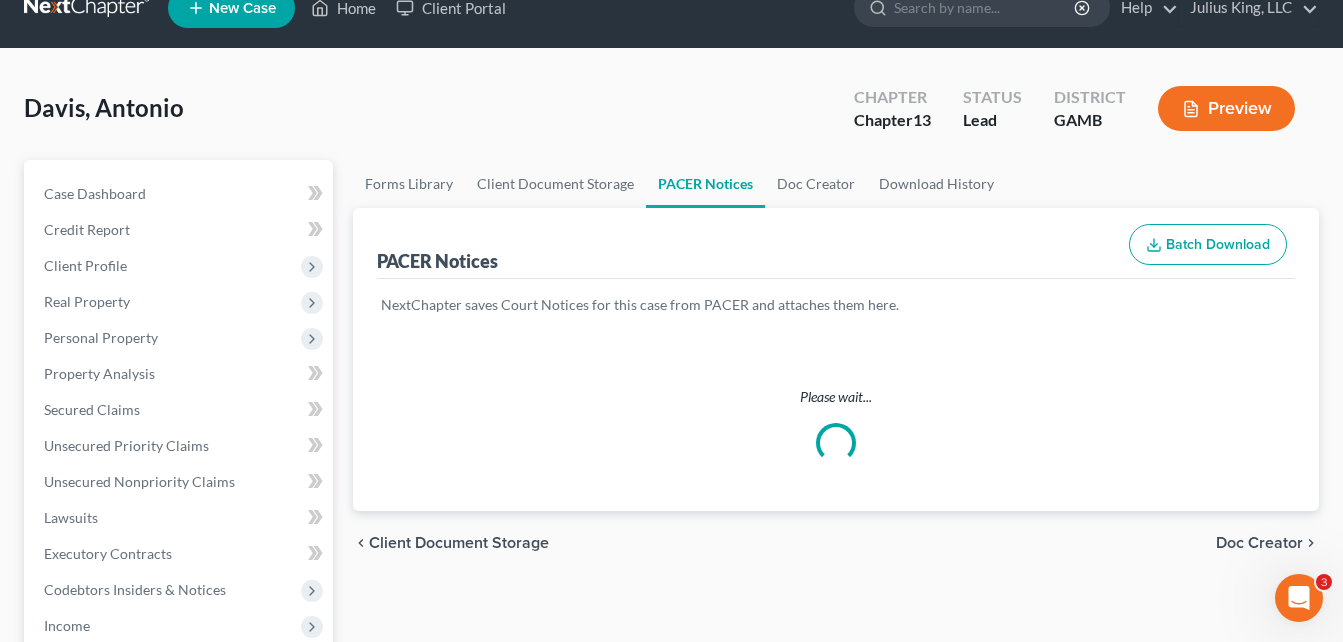 scroll, scrollTop: 0, scrollLeft: 0, axis: both 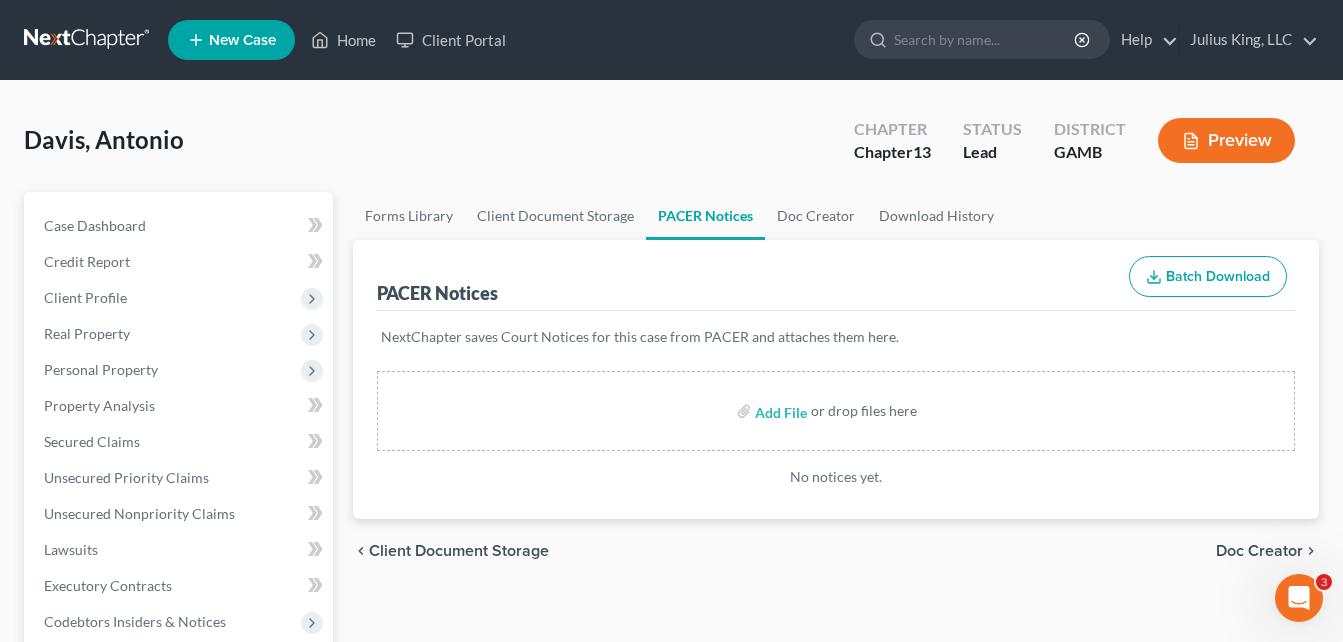click on "Case Dashboard
Payments
Invoices
Payments
Payments
Credit Report
Client Profile" at bounding box center [178, 715] 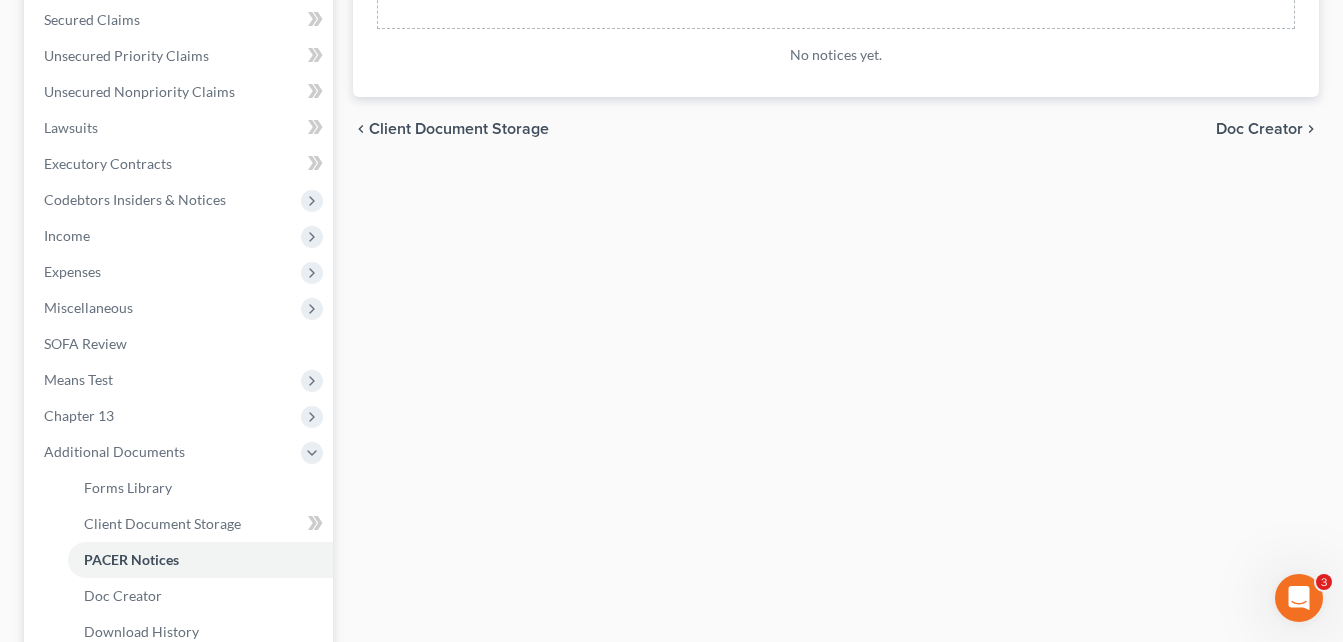scroll, scrollTop: 440, scrollLeft: 0, axis: vertical 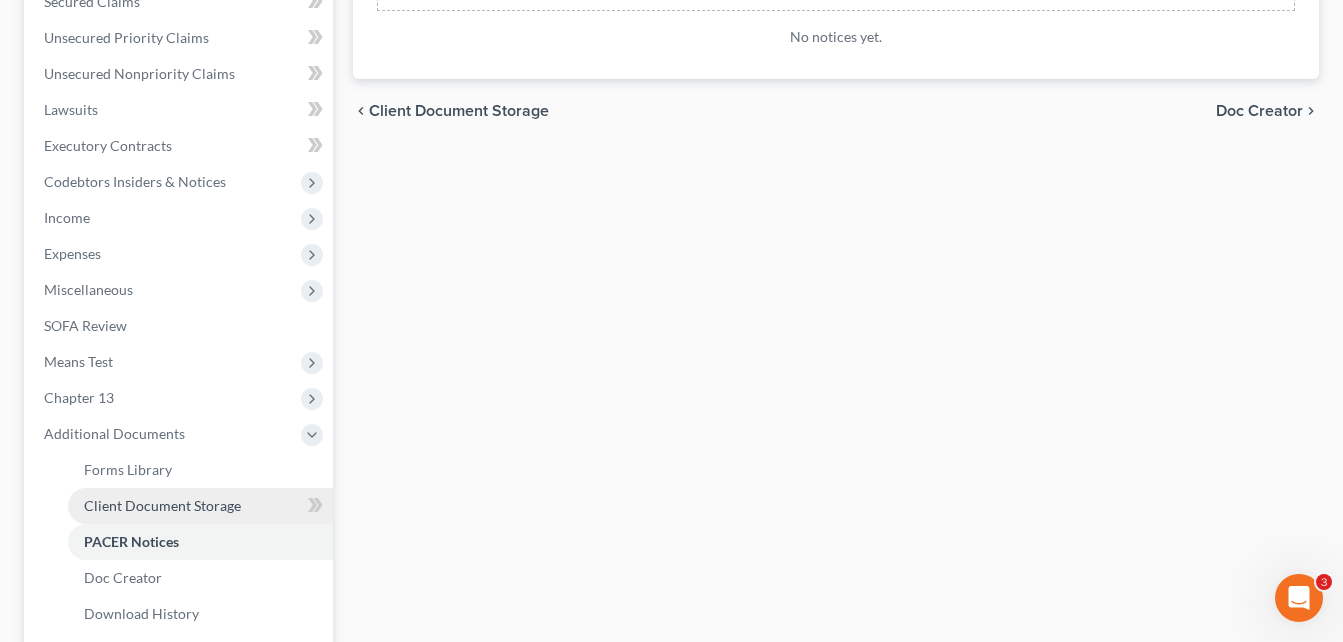 click on "Client Document Storage" at bounding box center [162, 505] 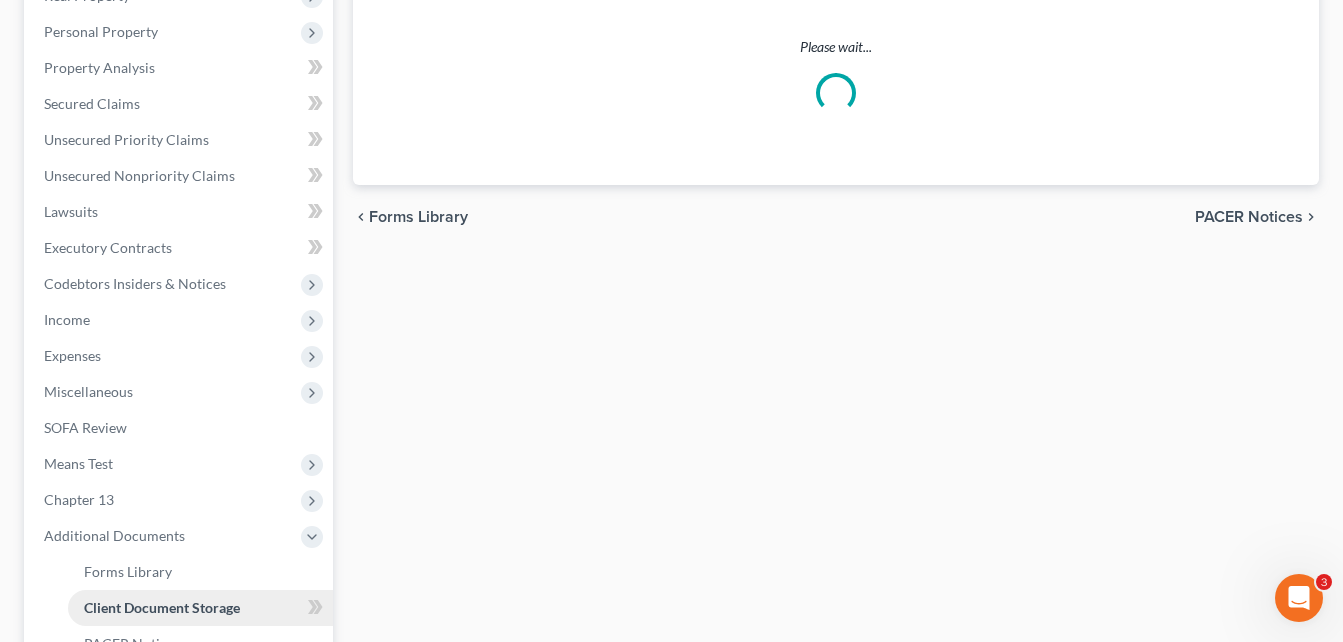 scroll, scrollTop: 102, scrollLeft: 0, axis: vertical 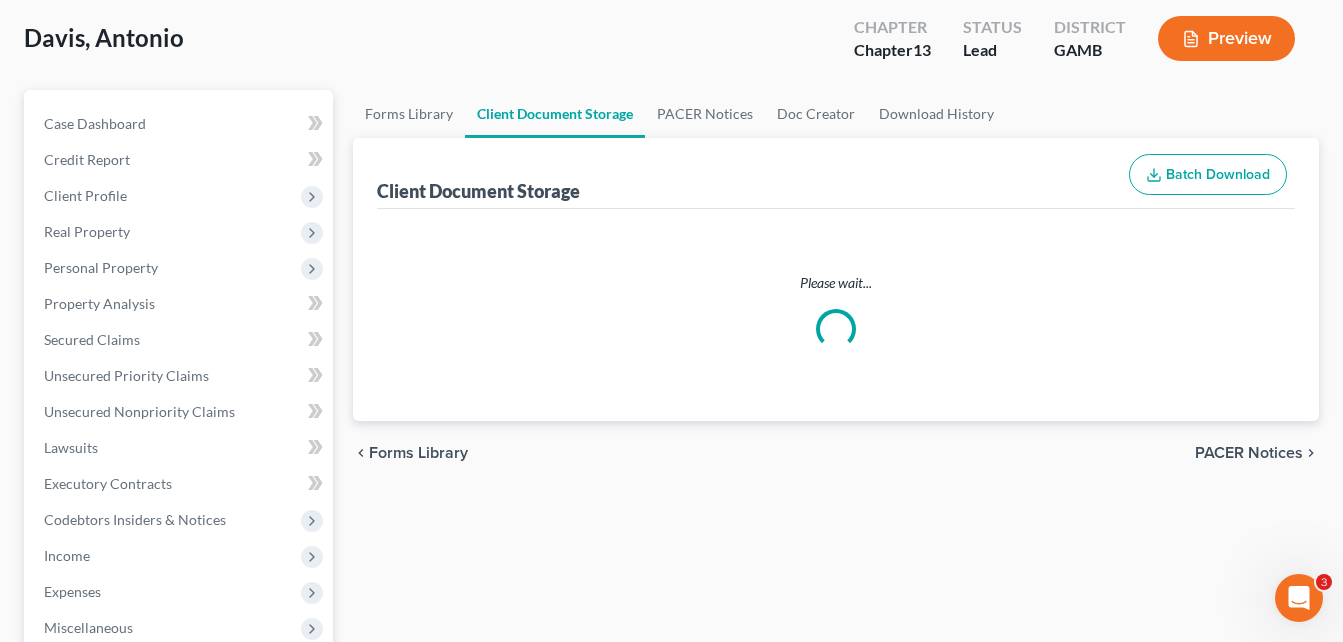 select on "12" 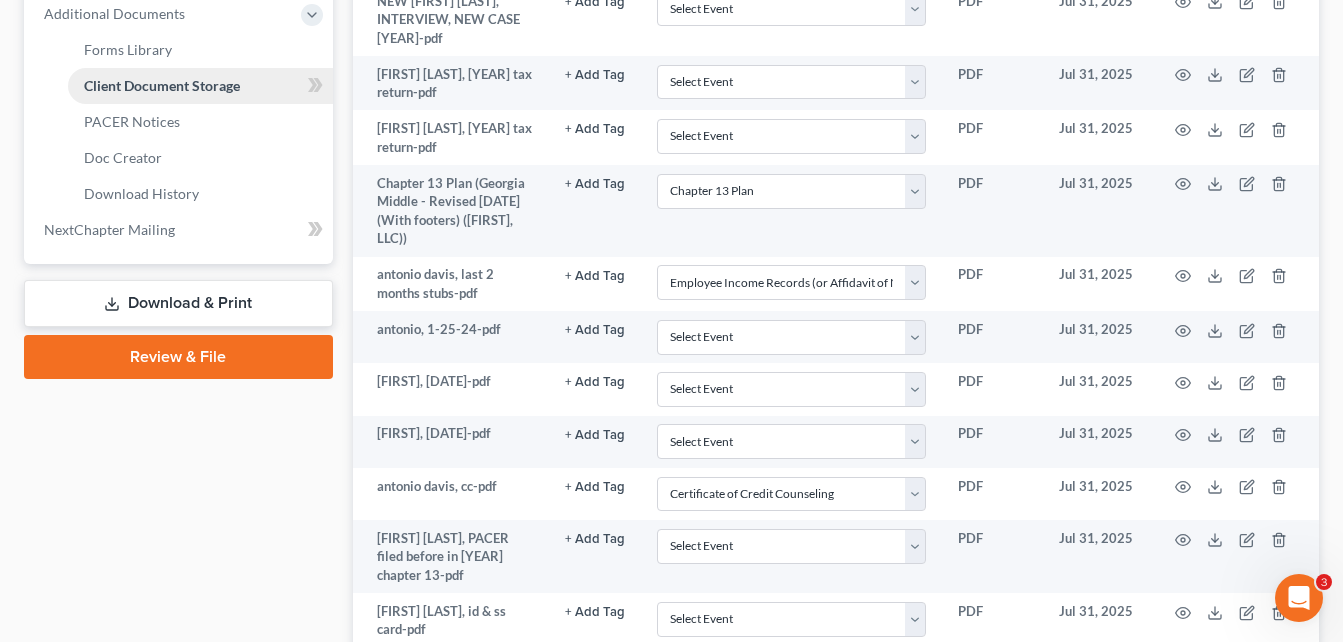 scroll, scrollTop: 861, scrollLeft: 0, axis: vertical 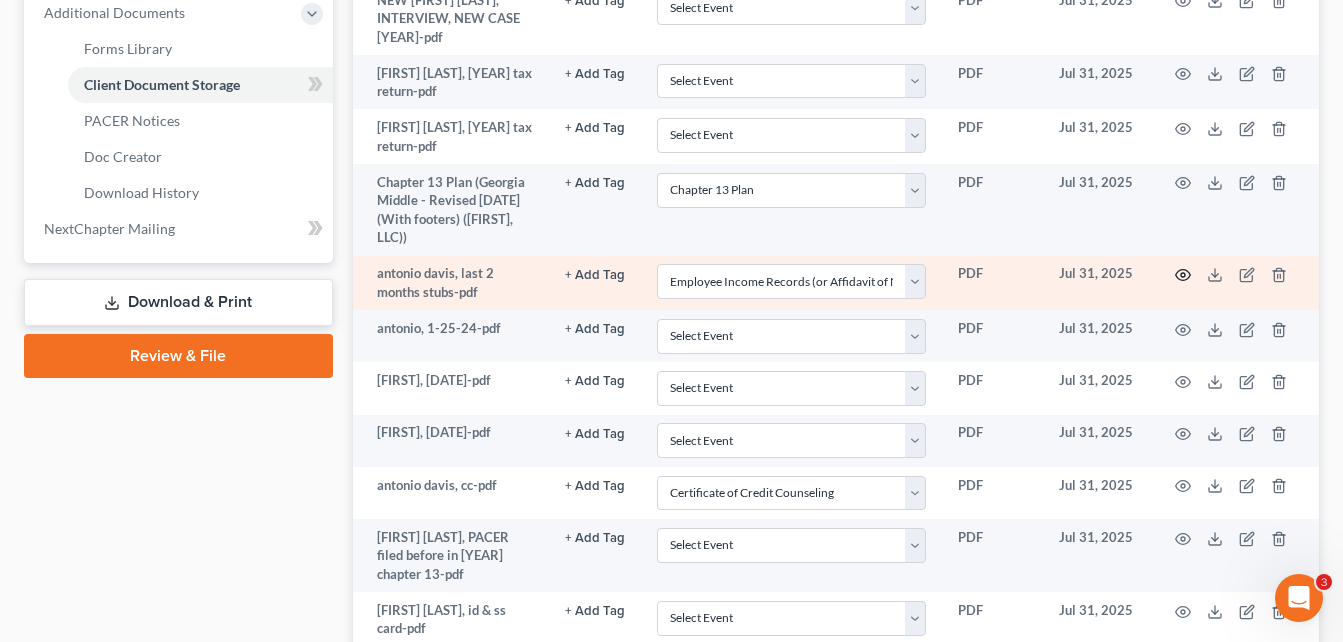 click 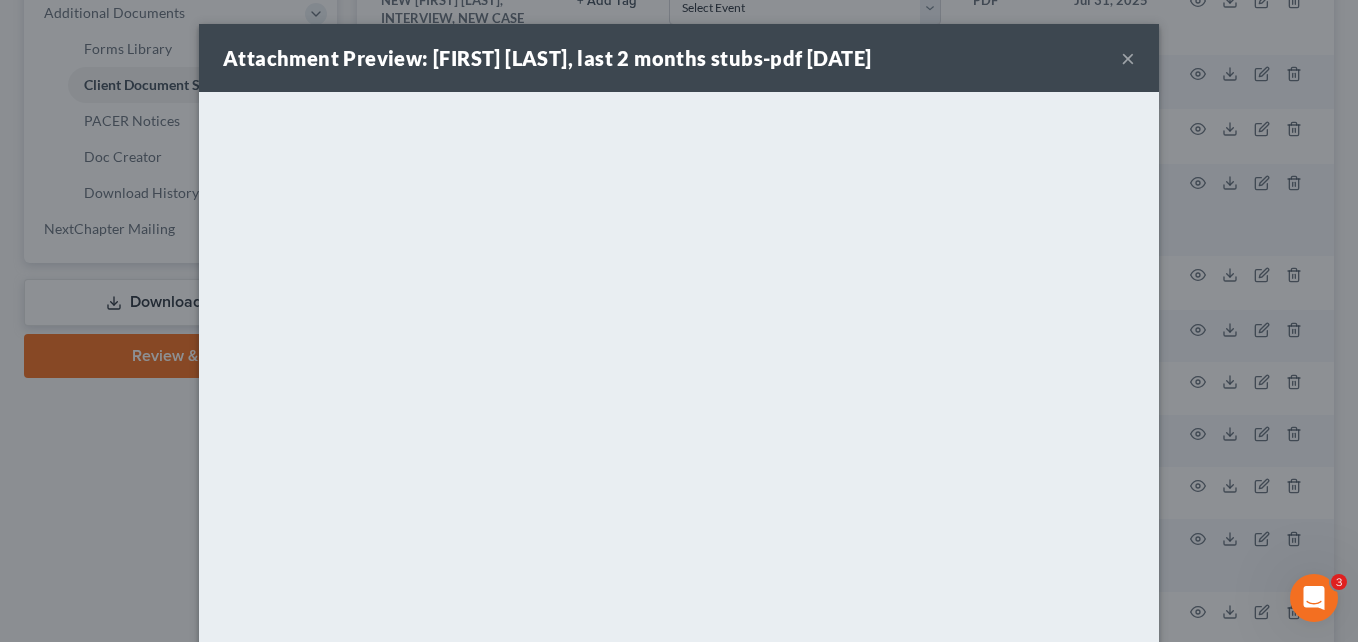 click on "×" at bounding box center [1128, 58] 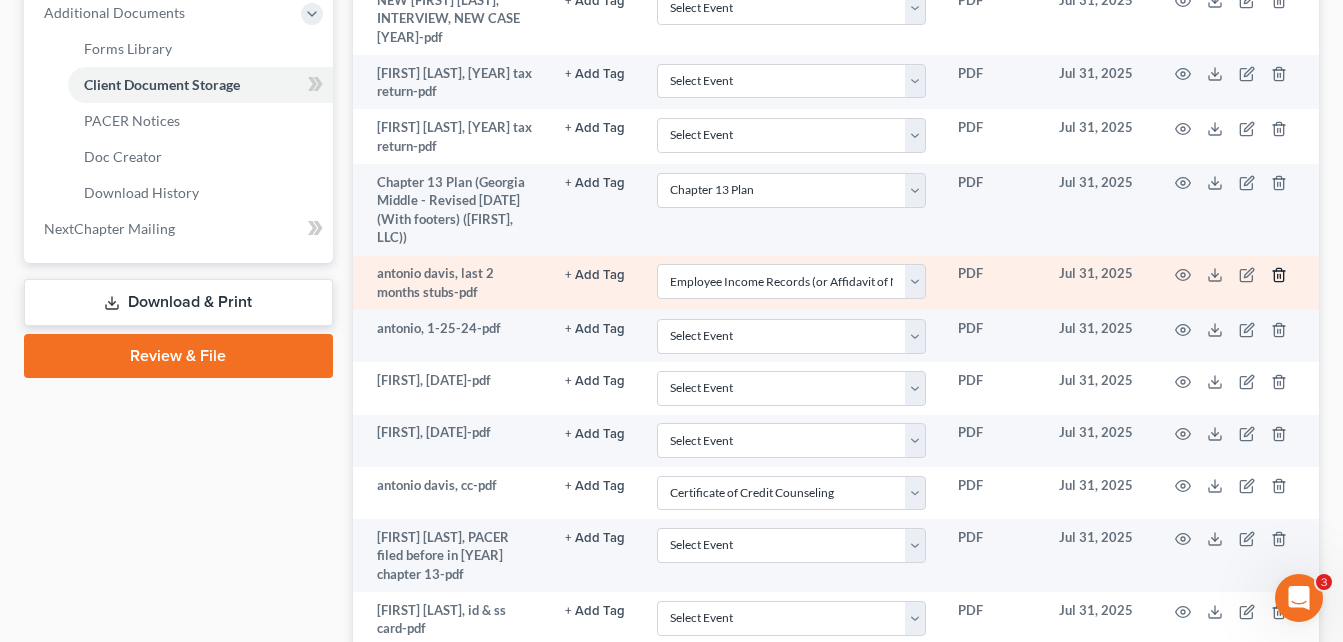 click 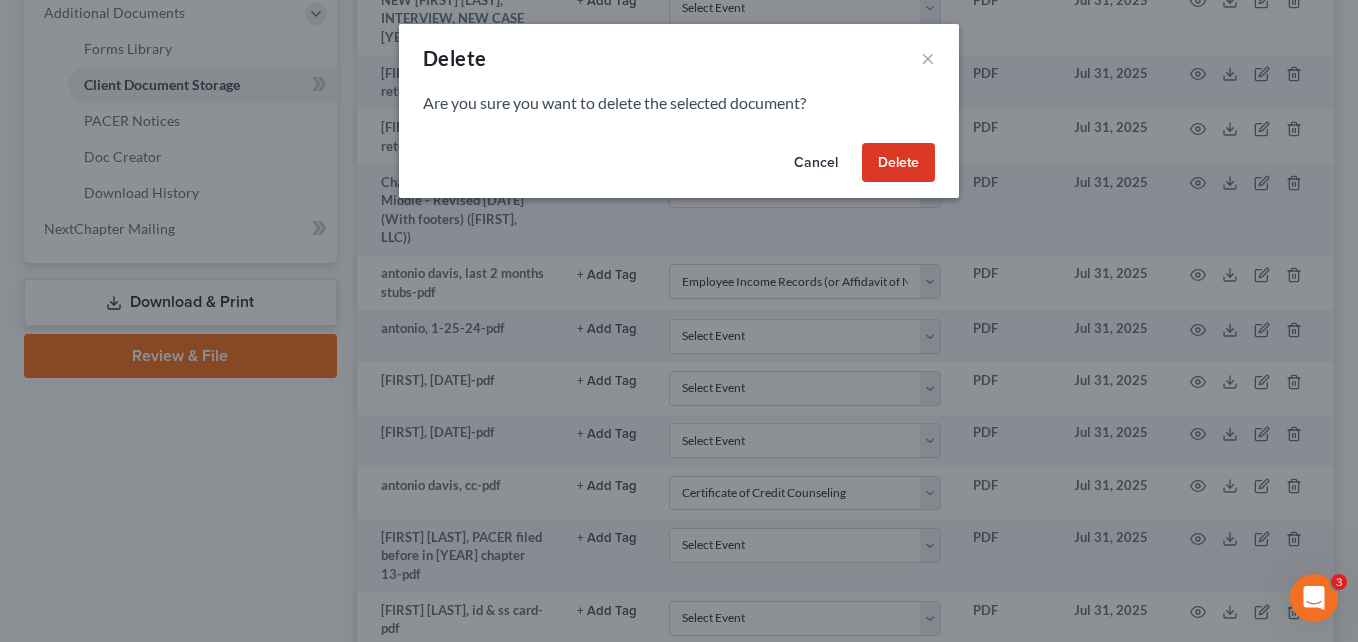 click on "Delete" at bounding box center (898, 163) 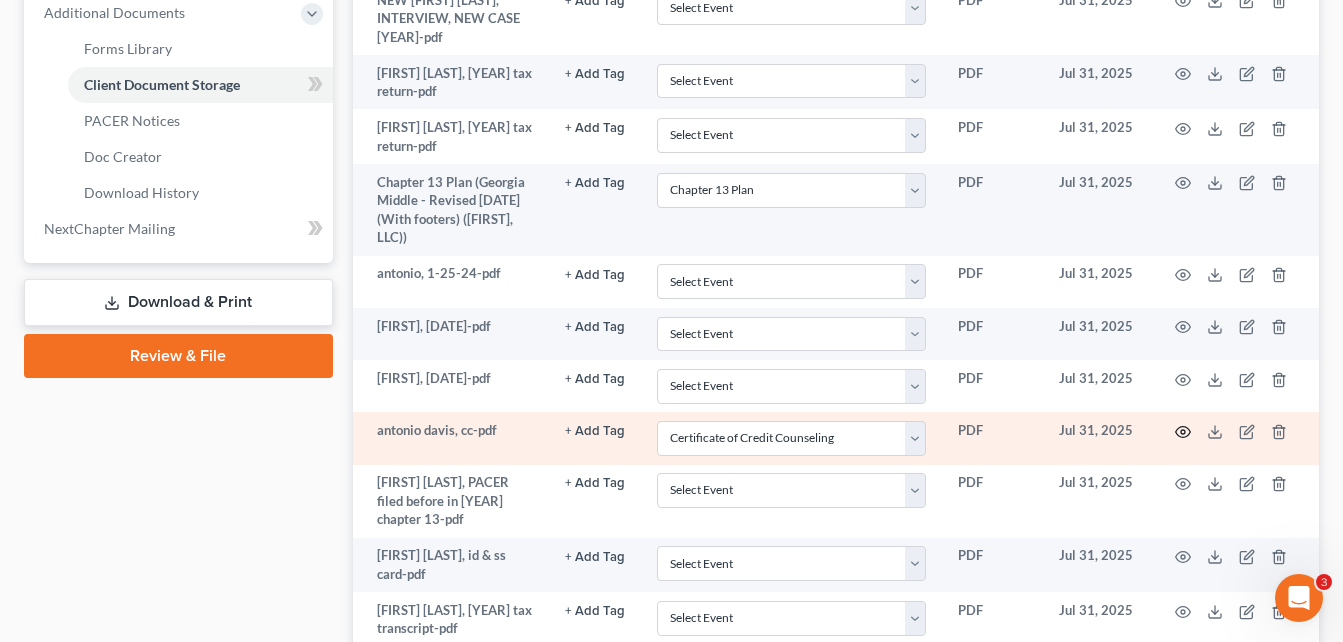 click 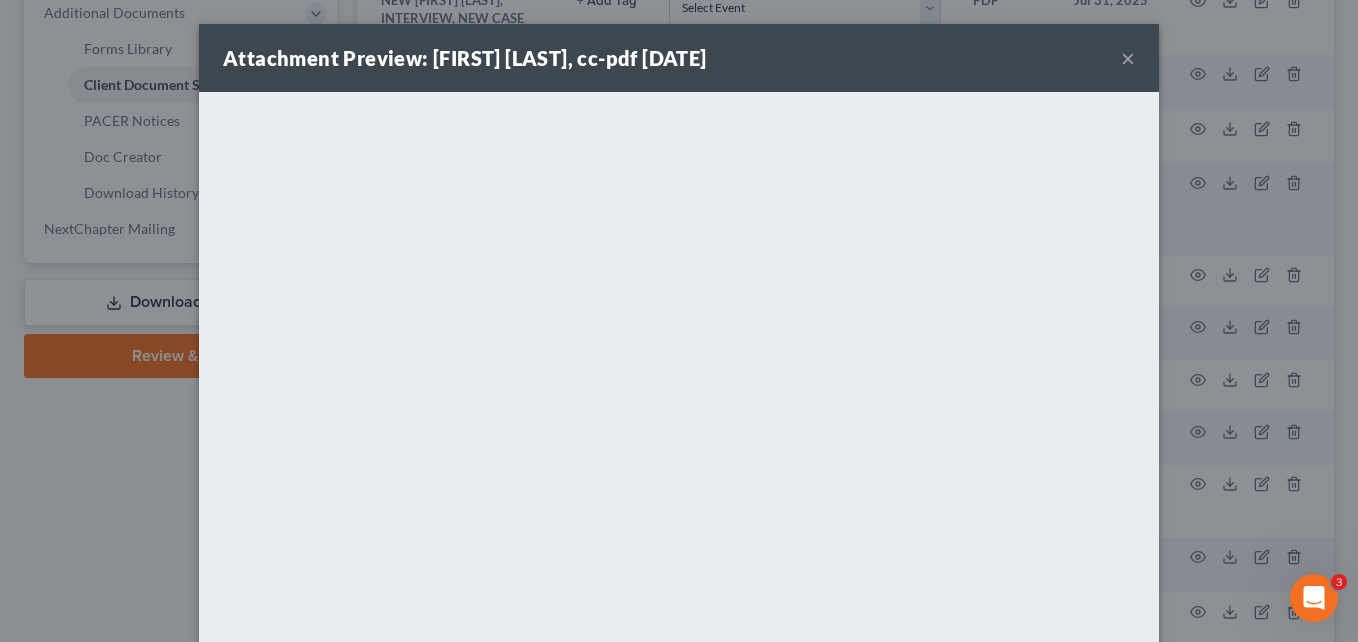 click on "×" at bounding box center [1128, 58] 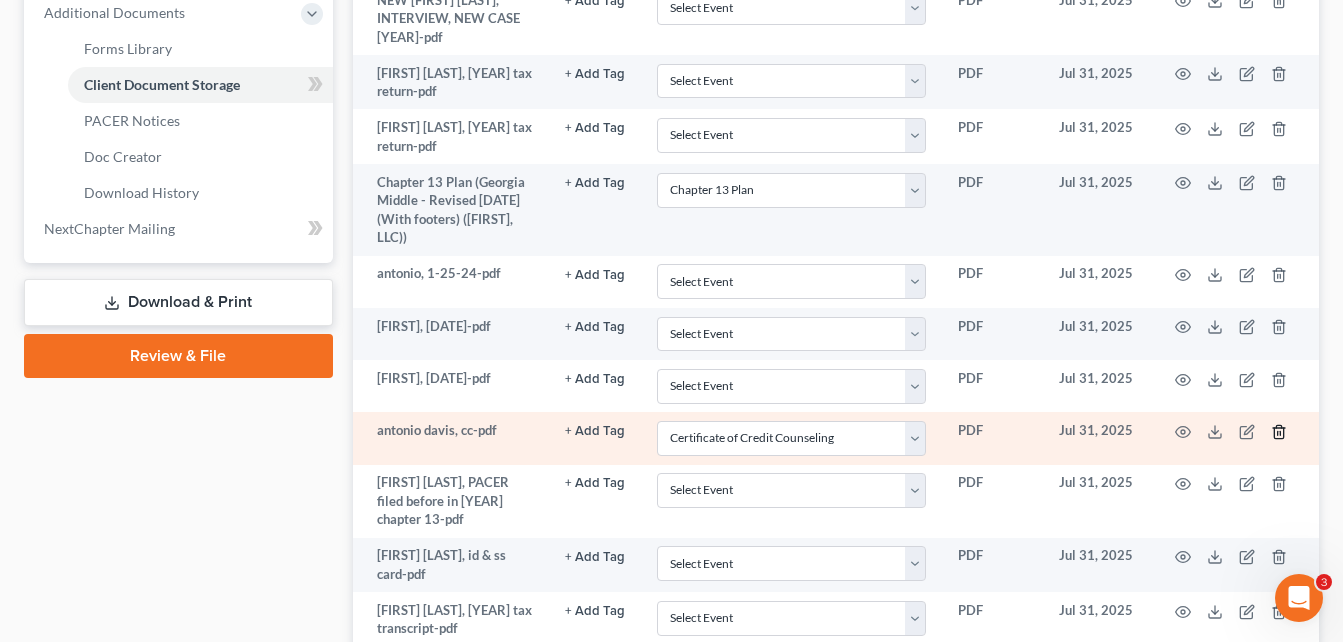 click 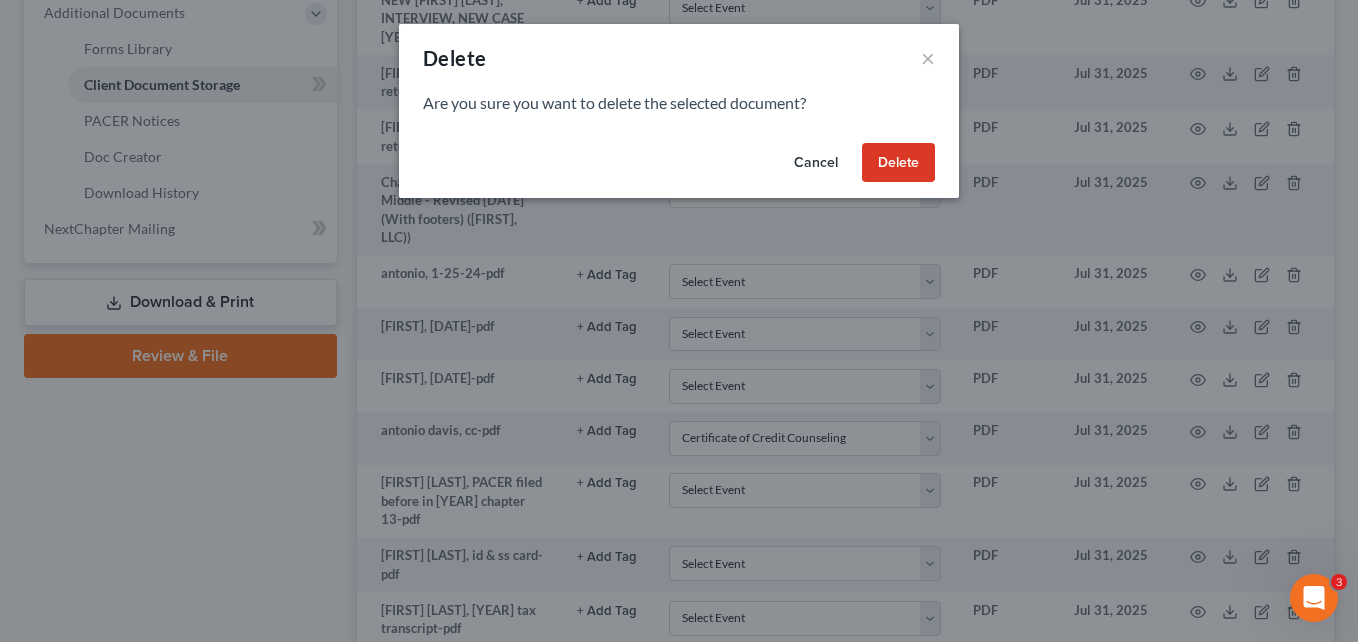 click on "Delete" at bounding box center (898, 163) 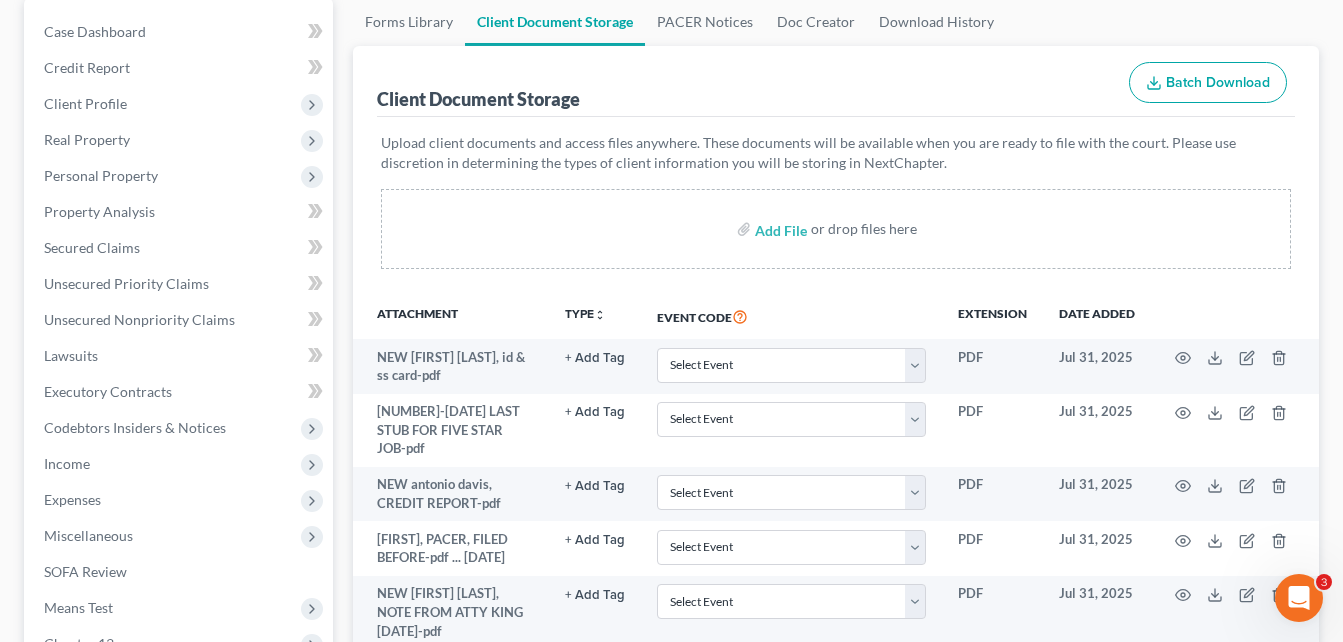 scroll, scrollTop: 0, scrollLeft: 0, axis: both 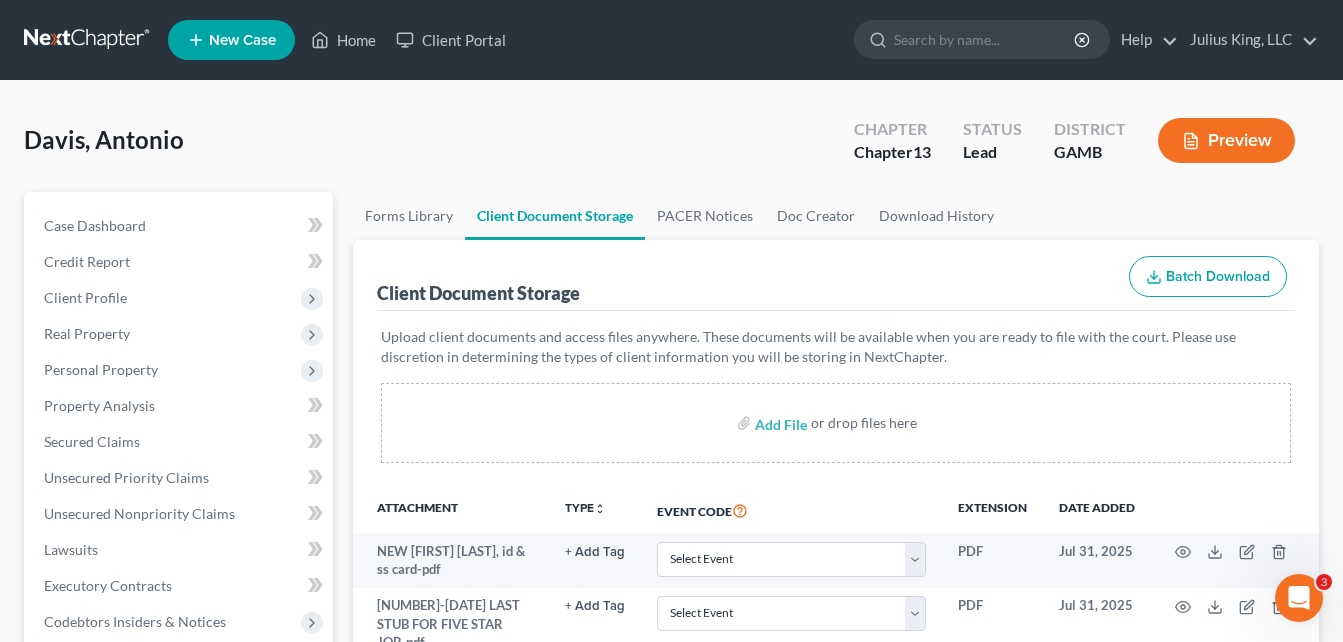 click on "[FIRST] [LAST] Upgraded Chapter Chapter  13 Status Lead District GAMB Preview" at bounding box center [671, 148] 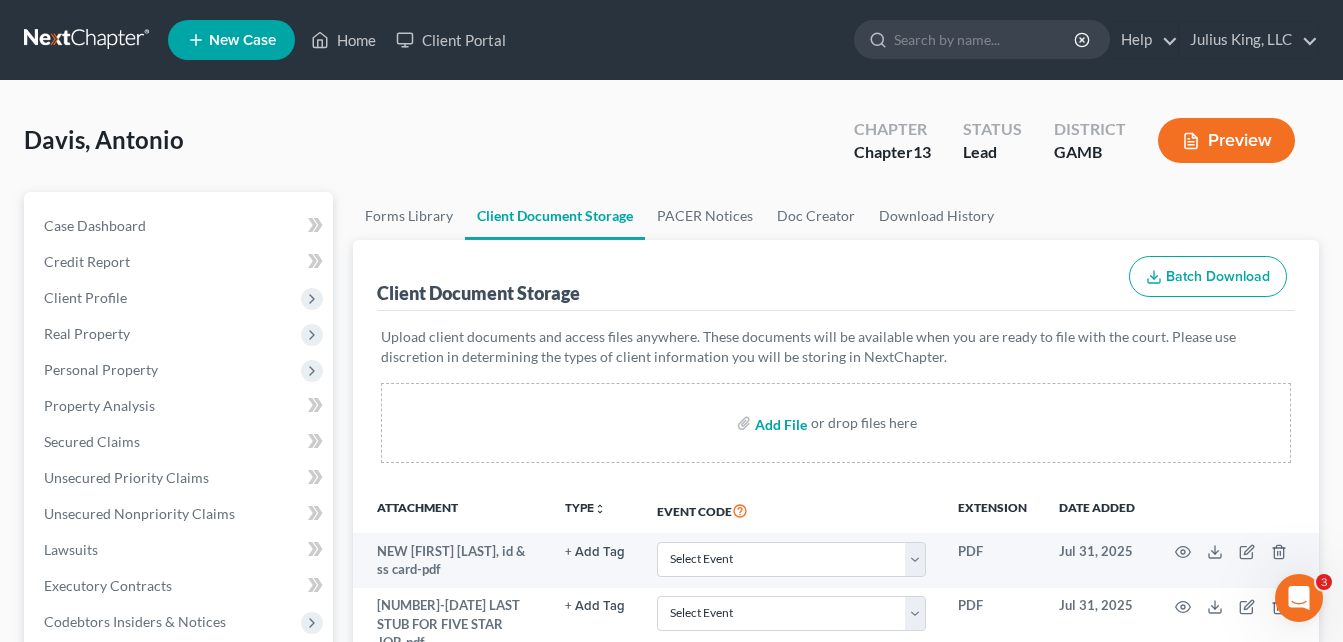 click at bounding box center (779, 423) 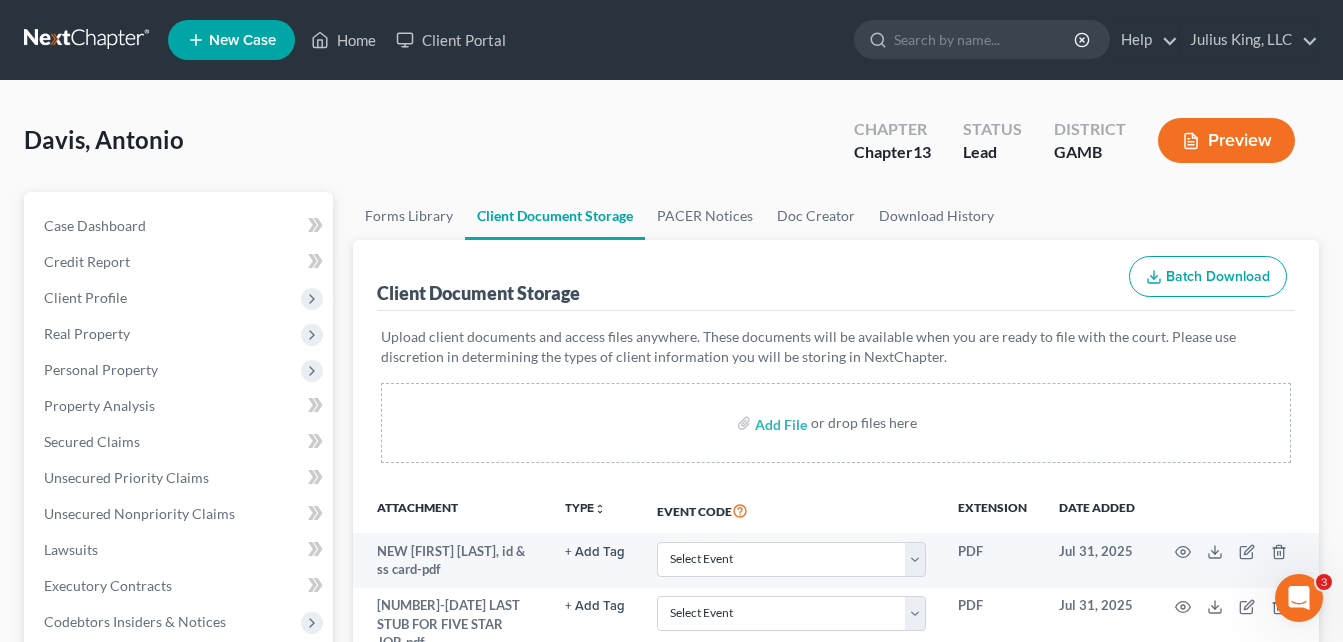 select on "12" 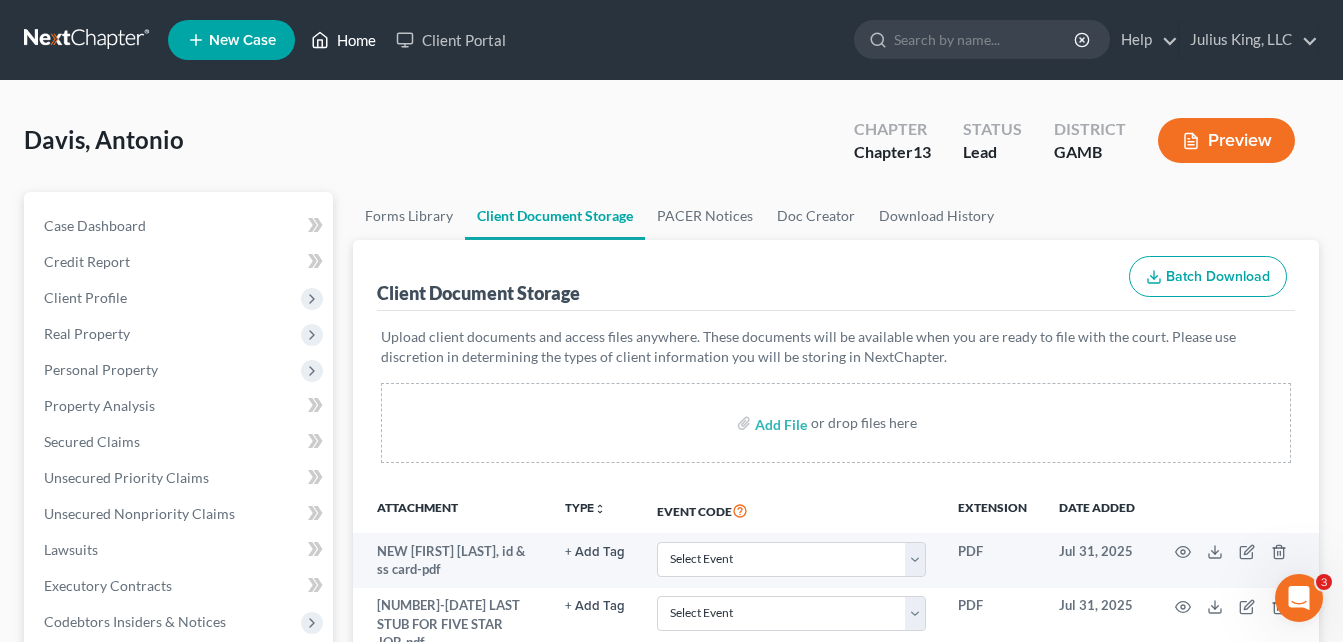 click on "Home" at bounding box center (343, 40) 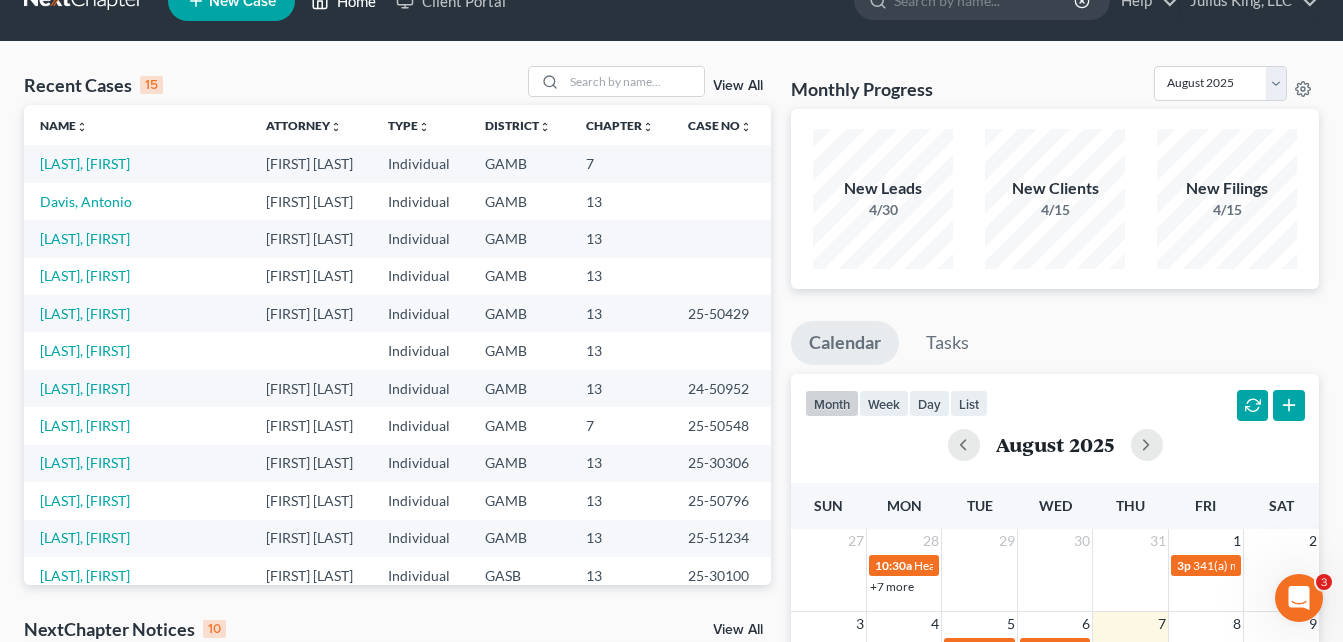 scroll, scrollTop: 40, scrollLeft: 0, axis: vertical 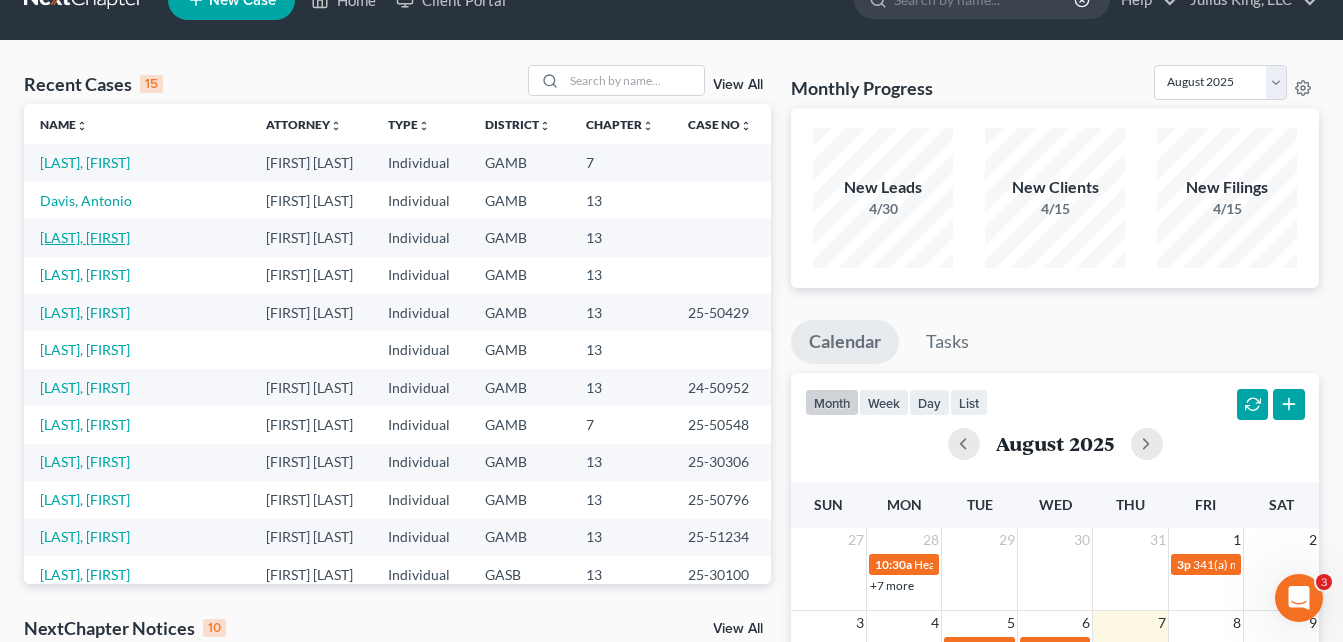 click on "[LAST], [FIRST]" at bounding box center [85, 237] 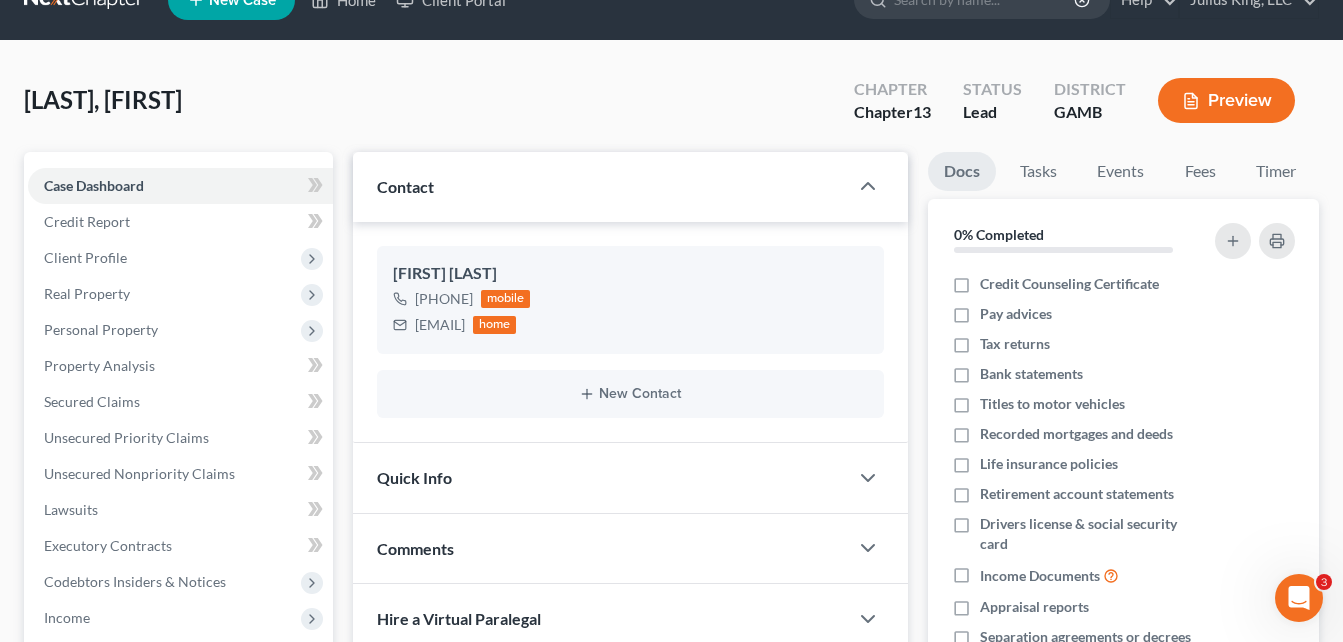 scroll, scrollTop: 0, scrollLeft: 0, axis: both 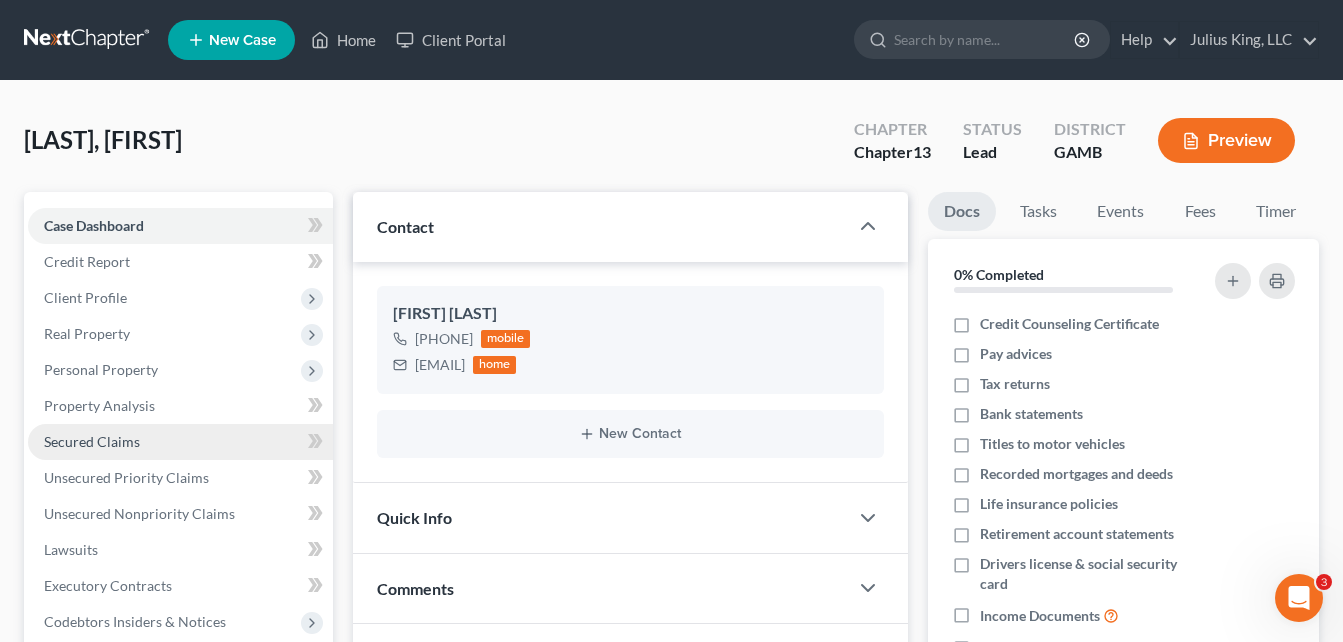 click on "Secured Claims" at bounding box center [92, 441] 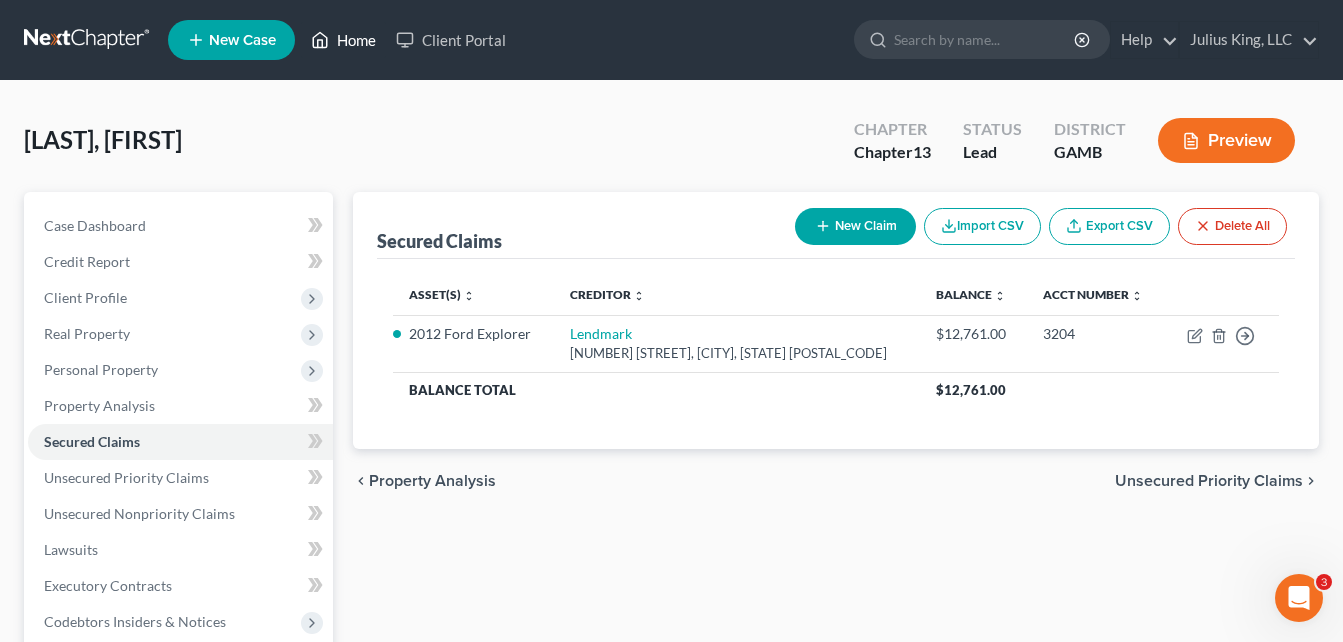 click on "Home" at bounding box center (343, 40) 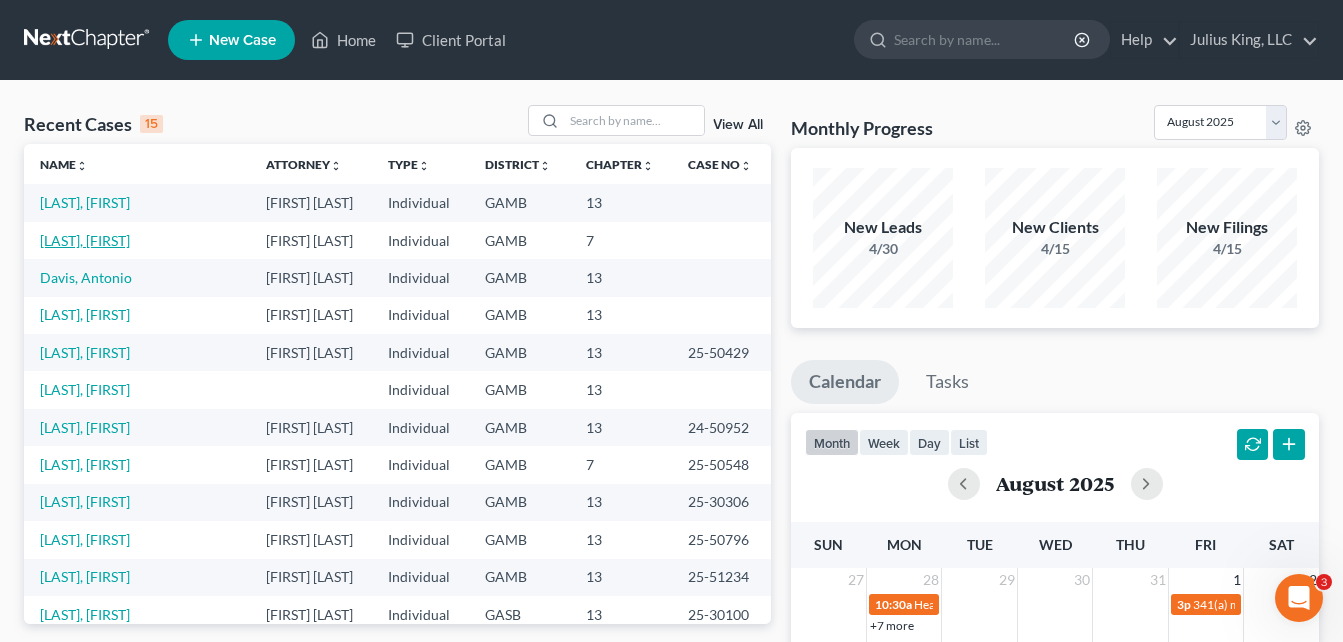 click on "[LAST], [FIRST]" at bounding box center [85, 240] 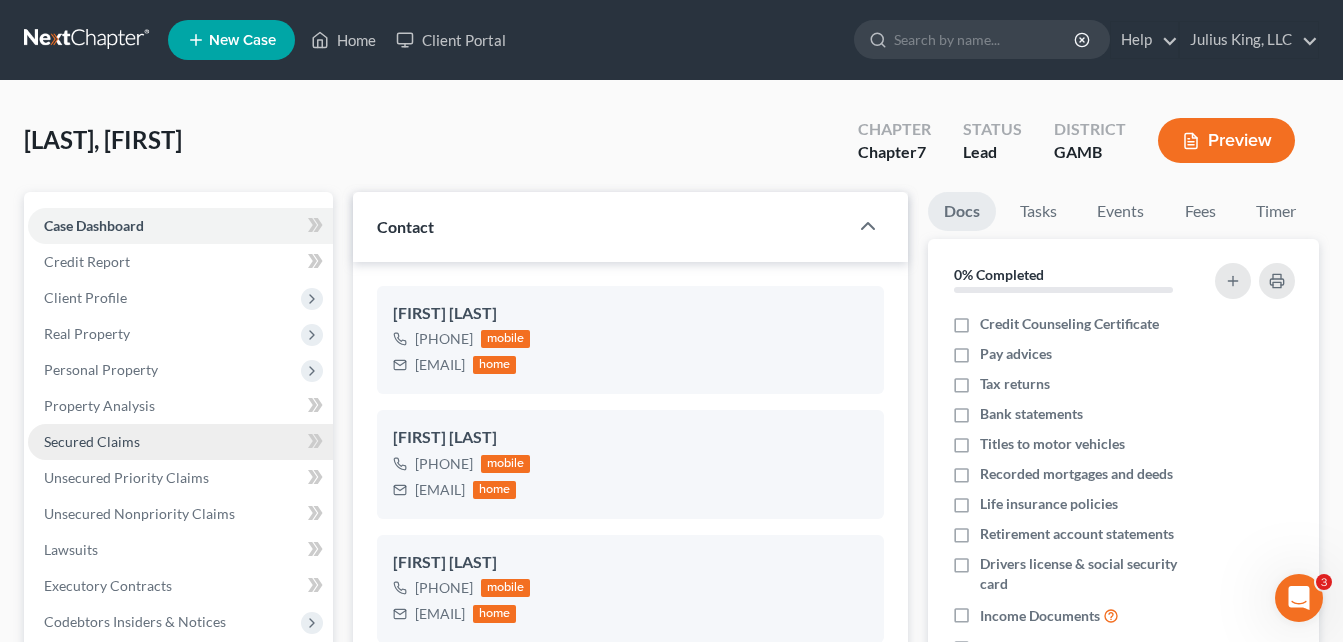 click on "Secured Claims" at bounding box center [92, 441] 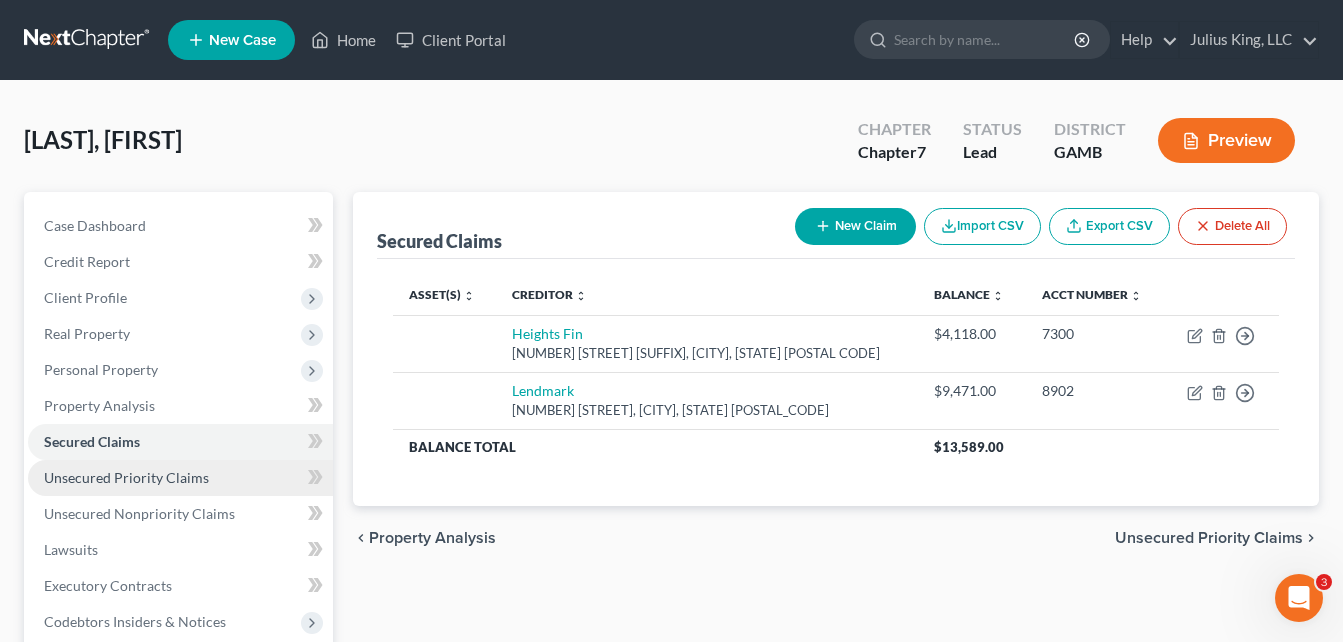 click on "Unsecured Priority Claims" at bounding box center [126, 477] 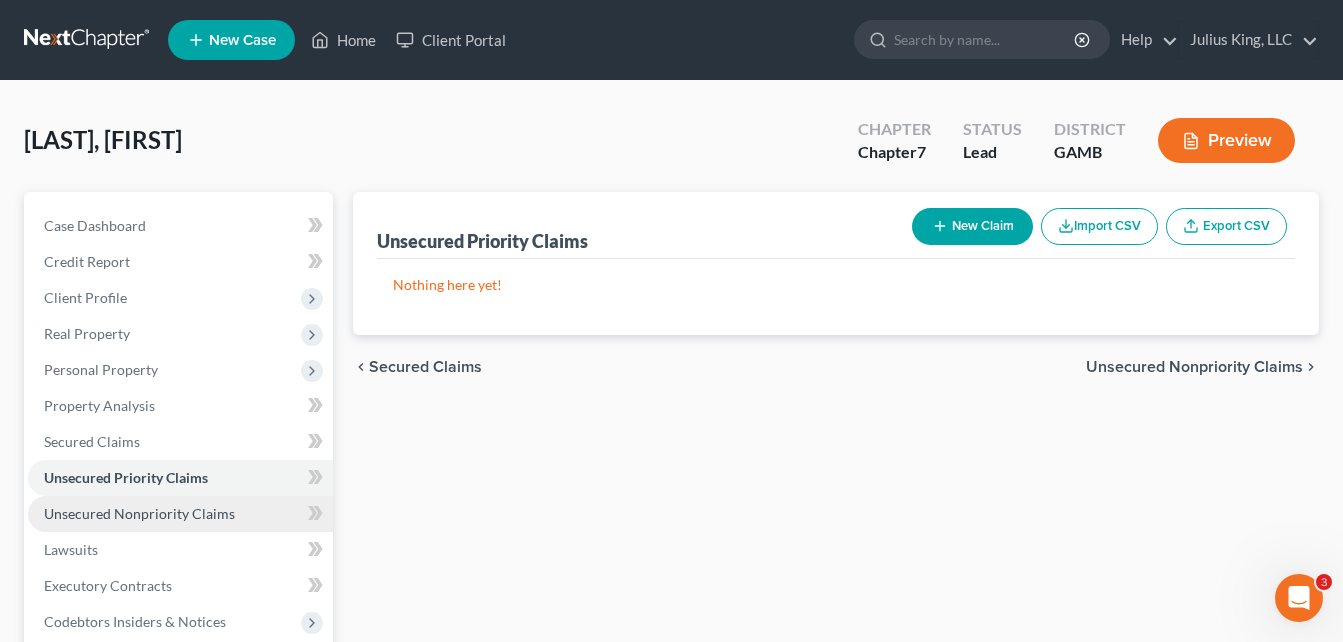 click on "Unsecured Nonpriority Claims" at bounding box center [139, 513] 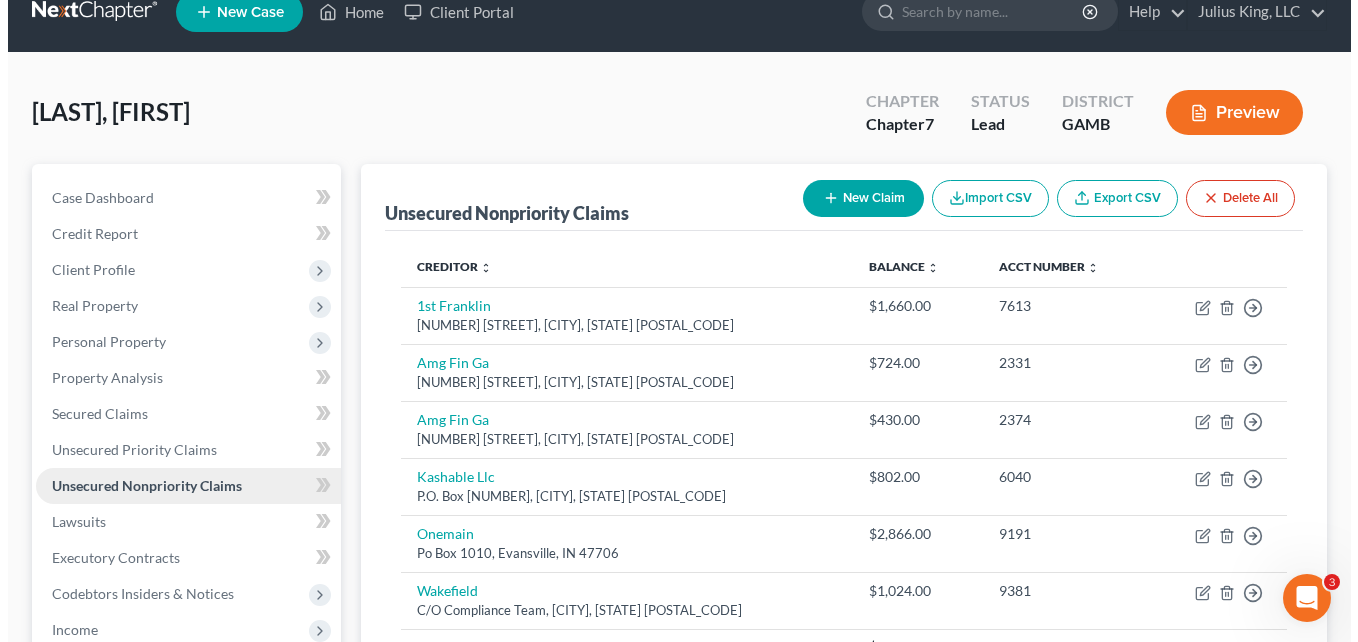 scroll, scrollTop: 0, scrollLeft: 0, axis: both 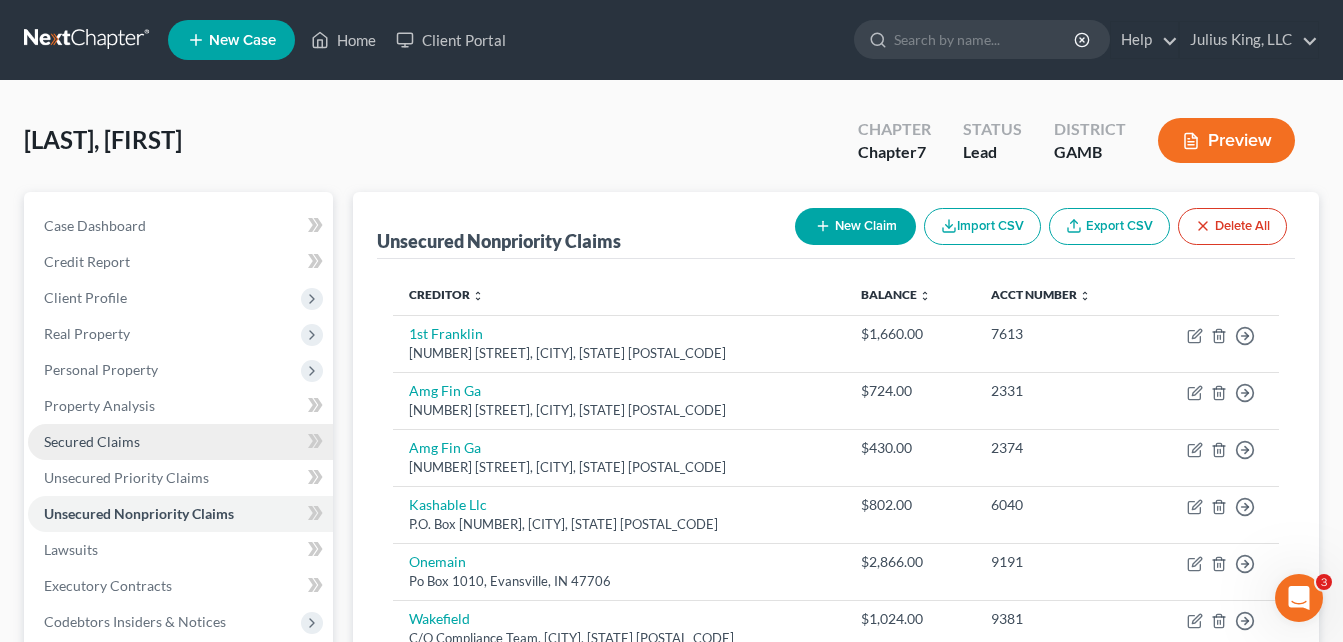 click on "Secured Claims" at bounding box center [92, 441] 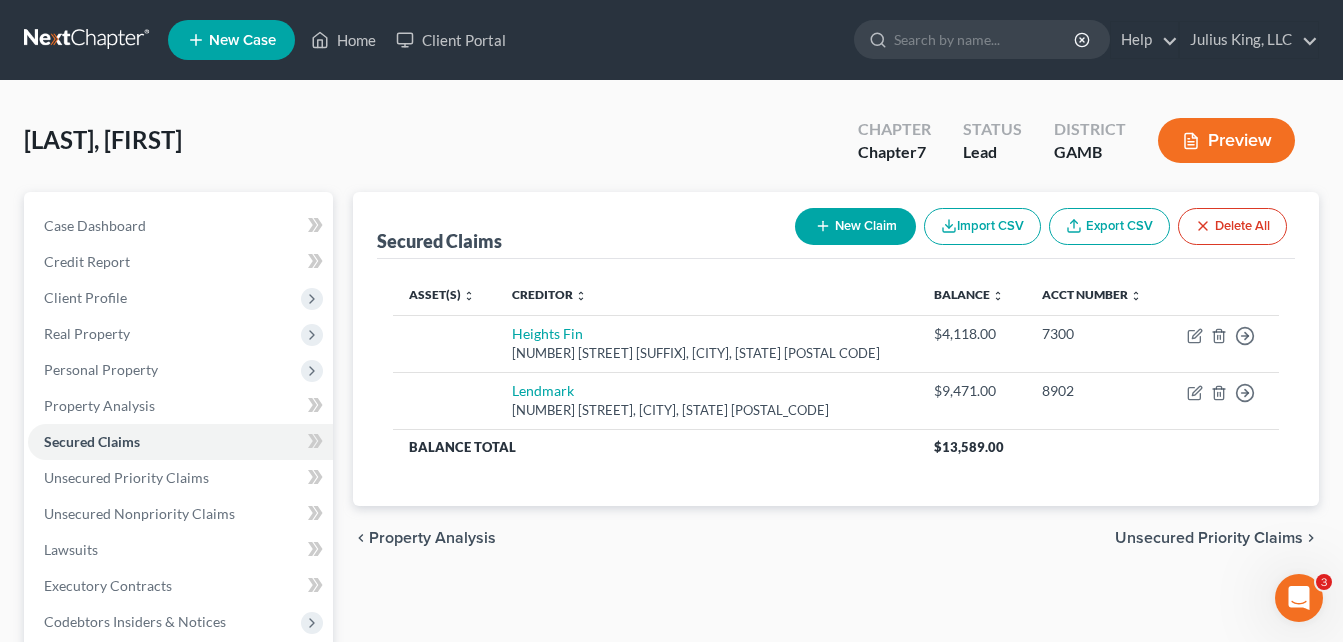 click on "New Claim" at bounding box center [855, 226] 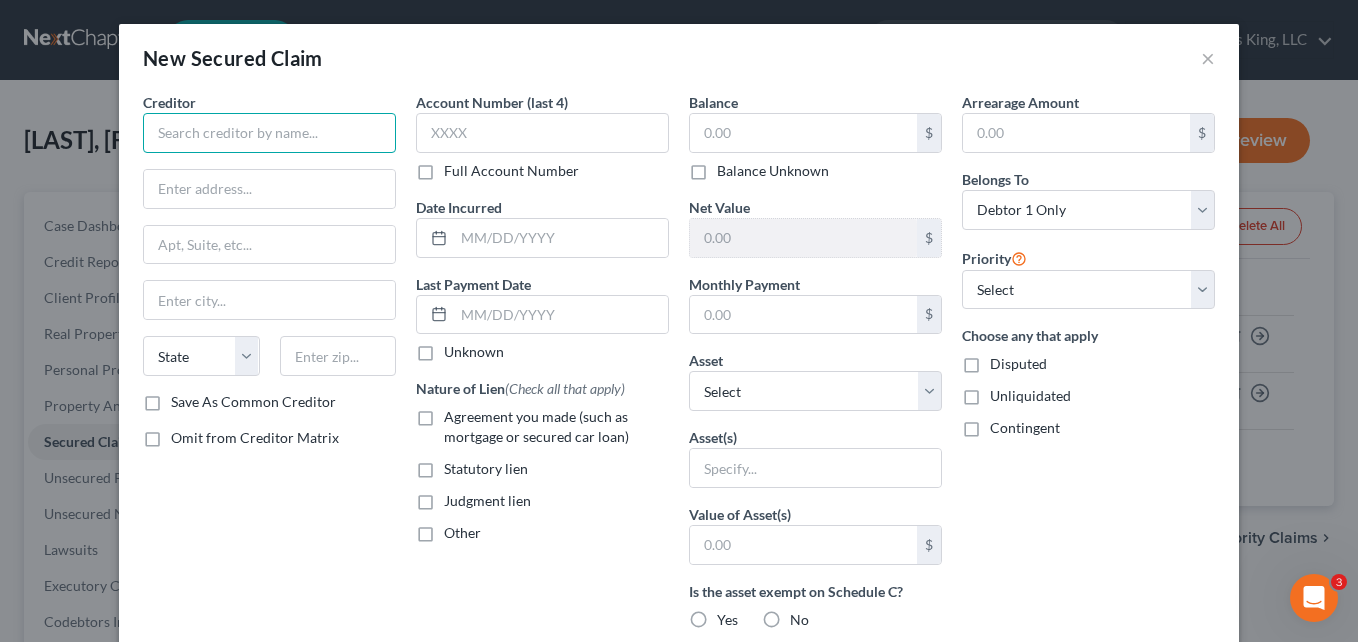 click at bounding box center (269, 133) 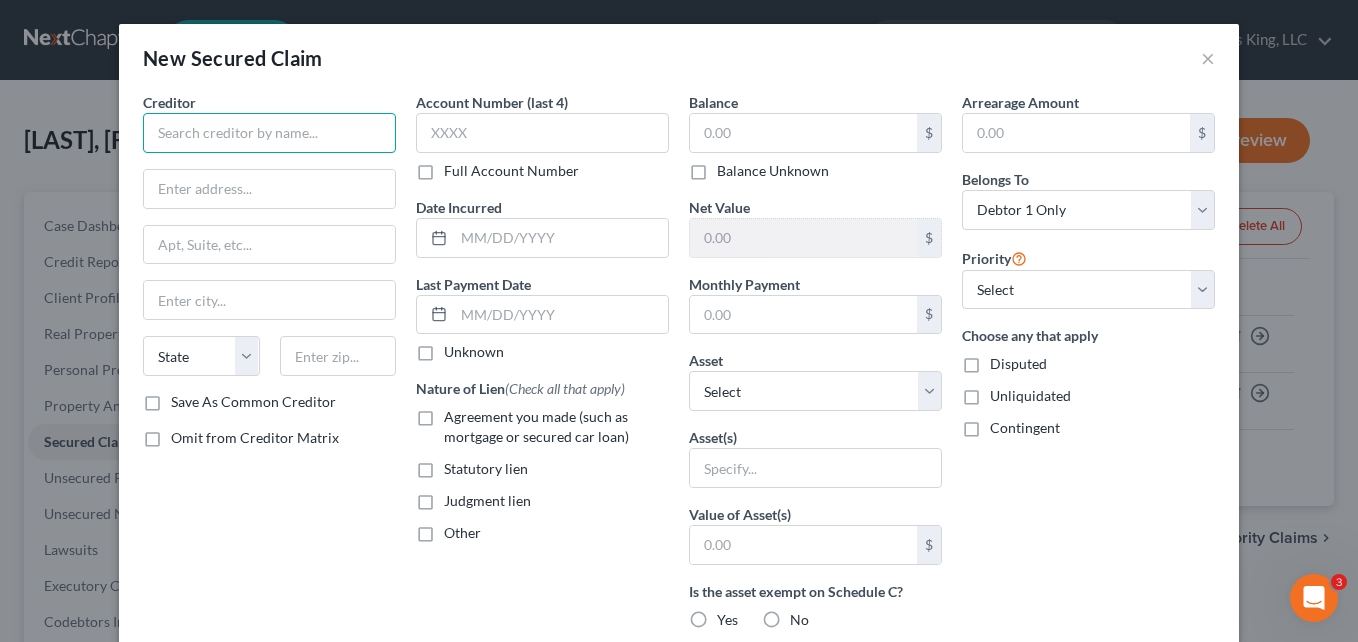 click at bounding box center [269, 133] 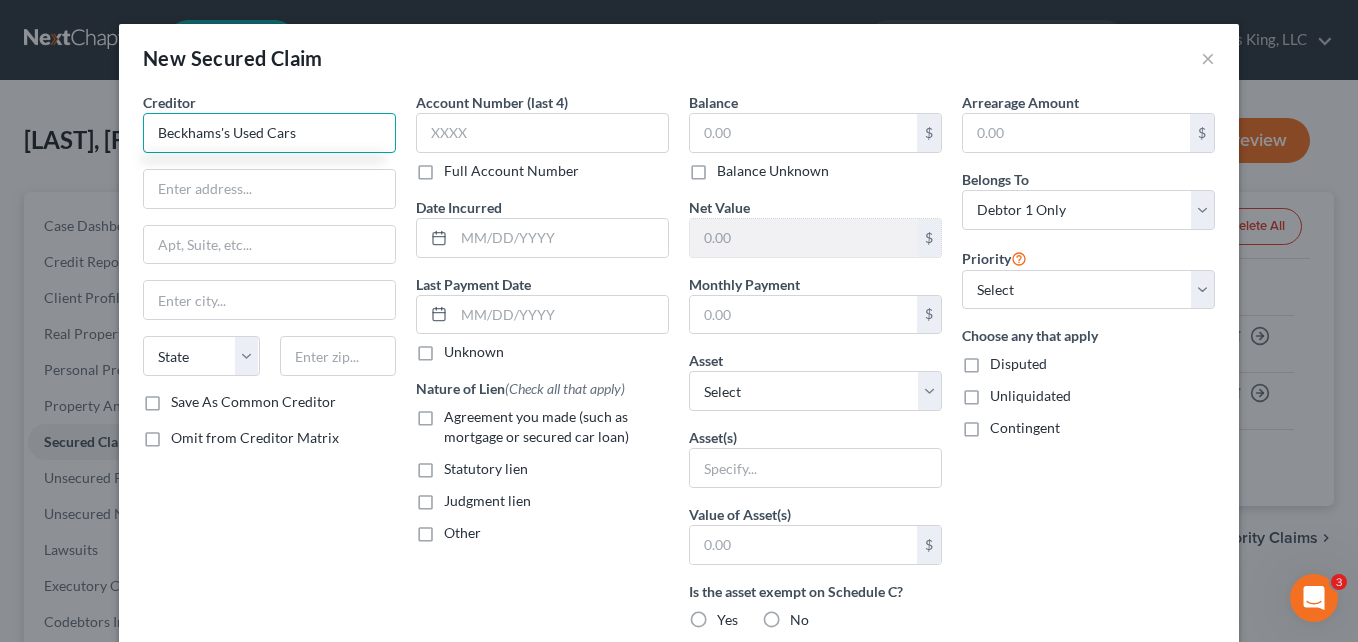 type on "Beckhams's Used Cars" 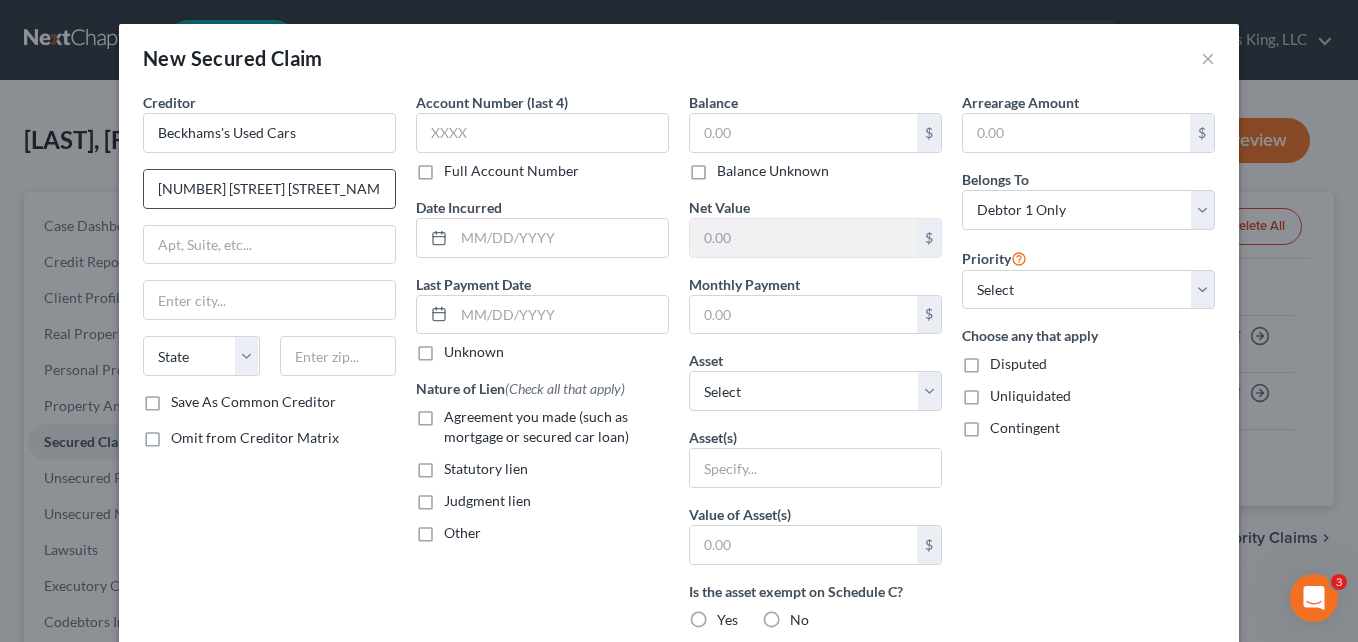click on "[NUMBER] [STREET] [STREET_NAME]" at bounding box center [269, 189] 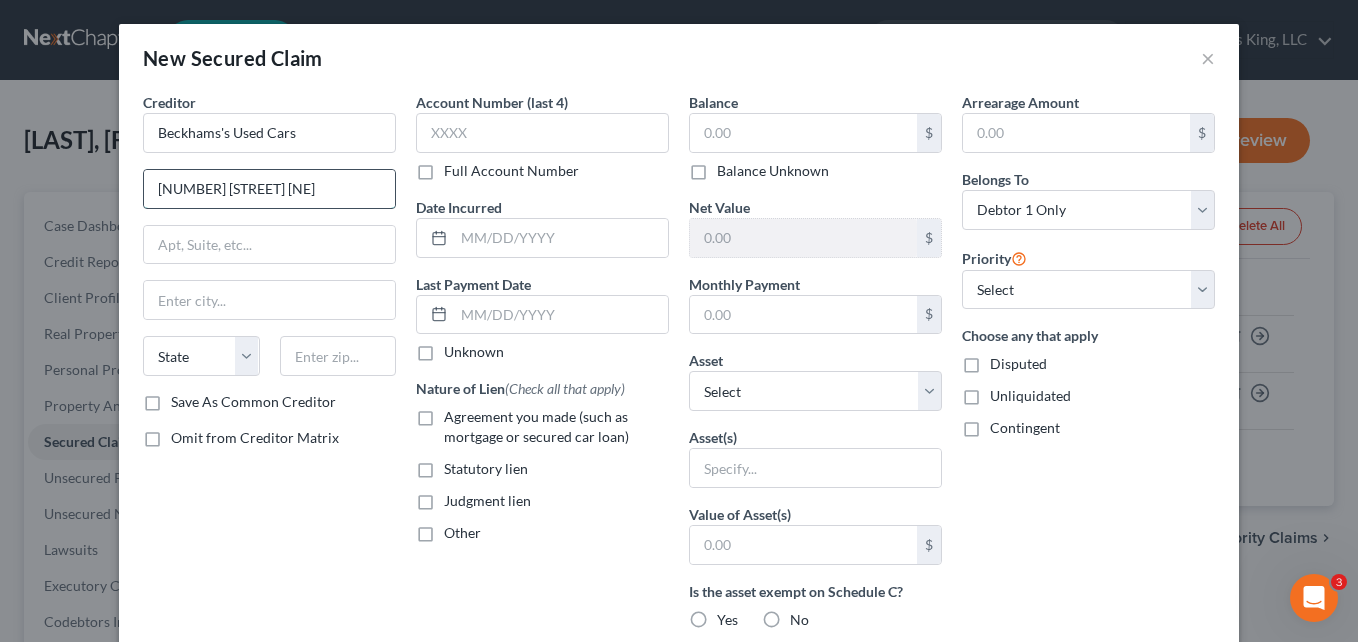 type on "[NUMBER] [STREET] [NE]" 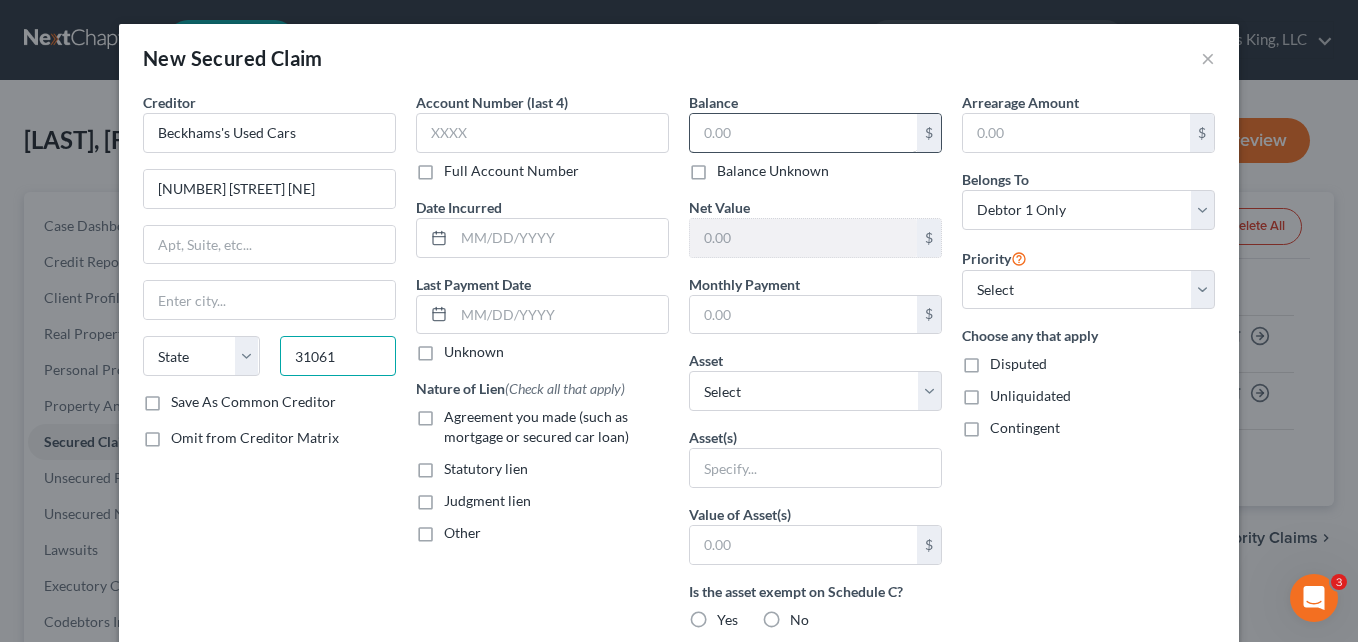 type on "31061" 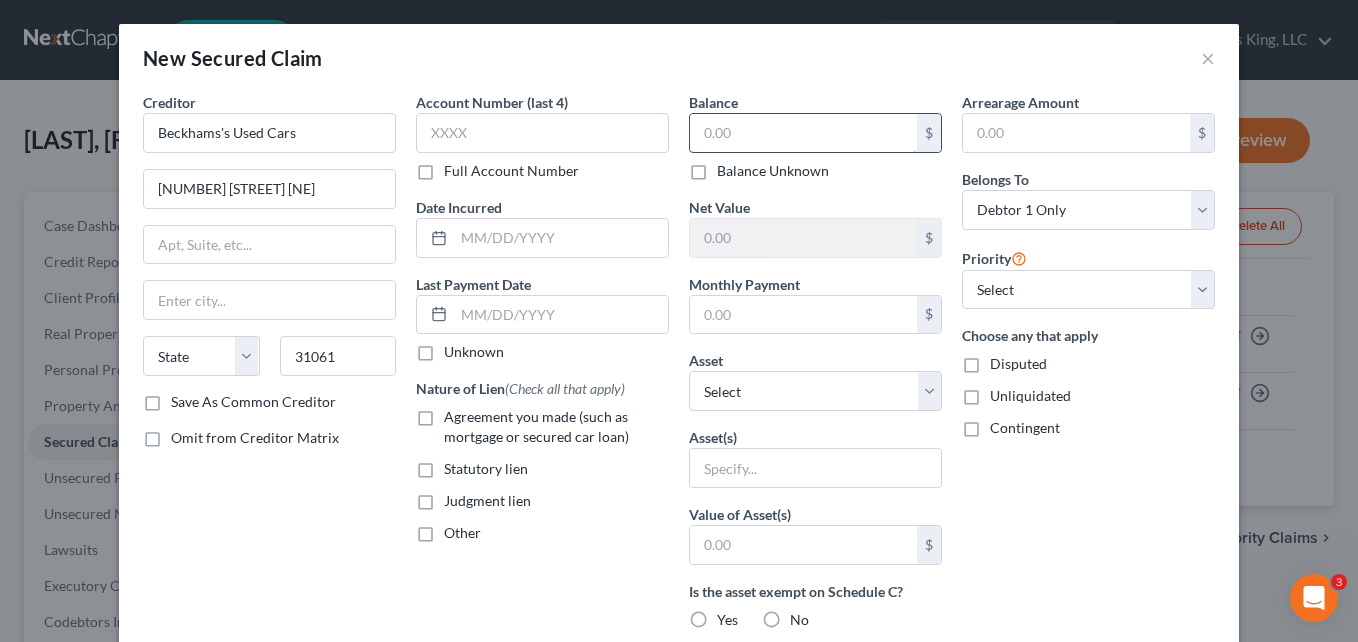 click at bounding box center (803, 133) 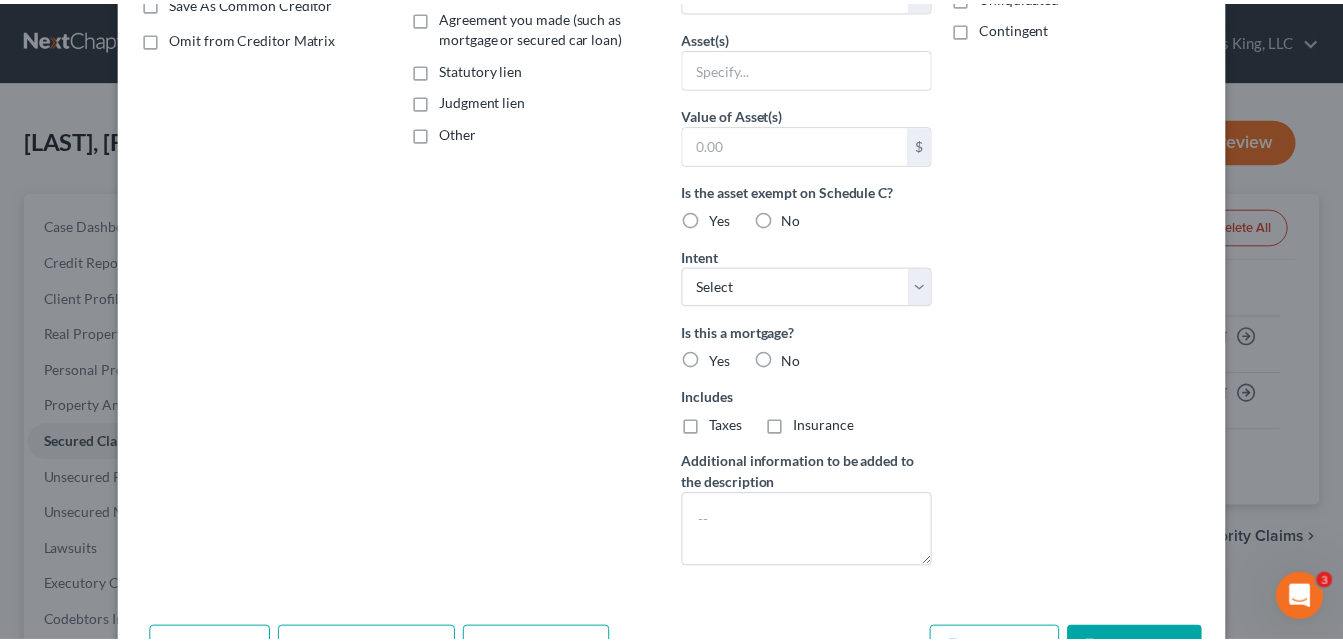 scroll, scrollTop: 468, scrollLeft: 0, axis: vertical 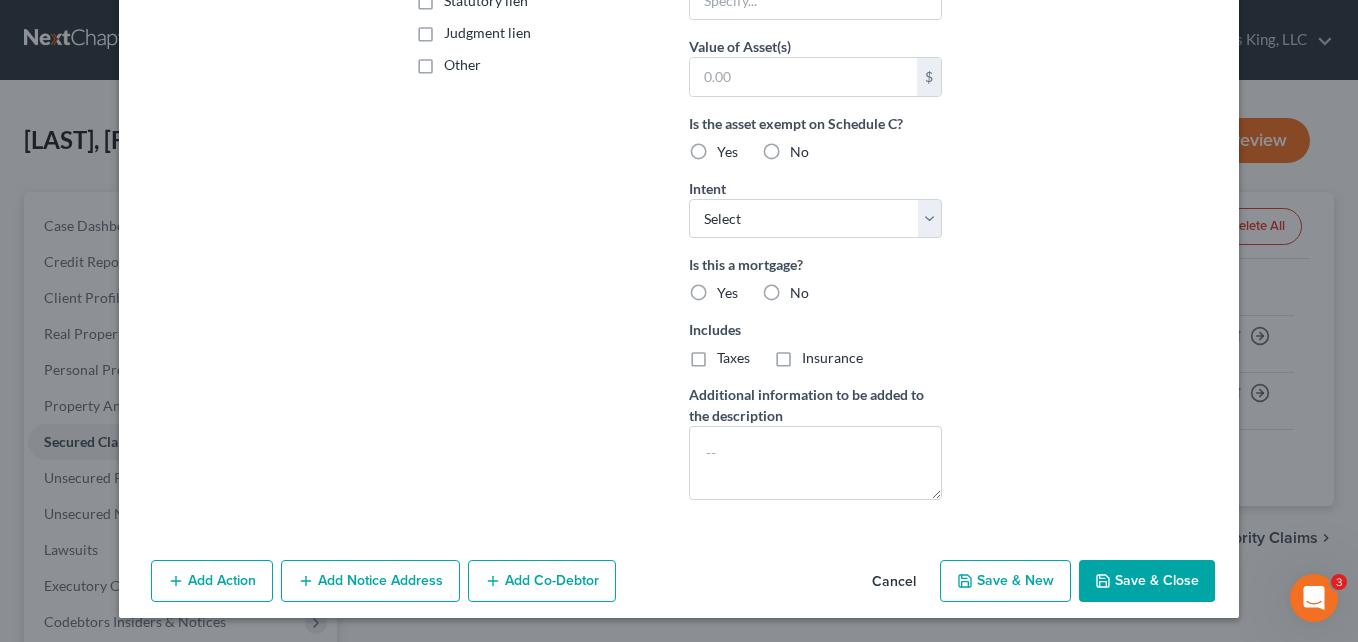 click on "Save & Close" at bounding box center [1147, 581] 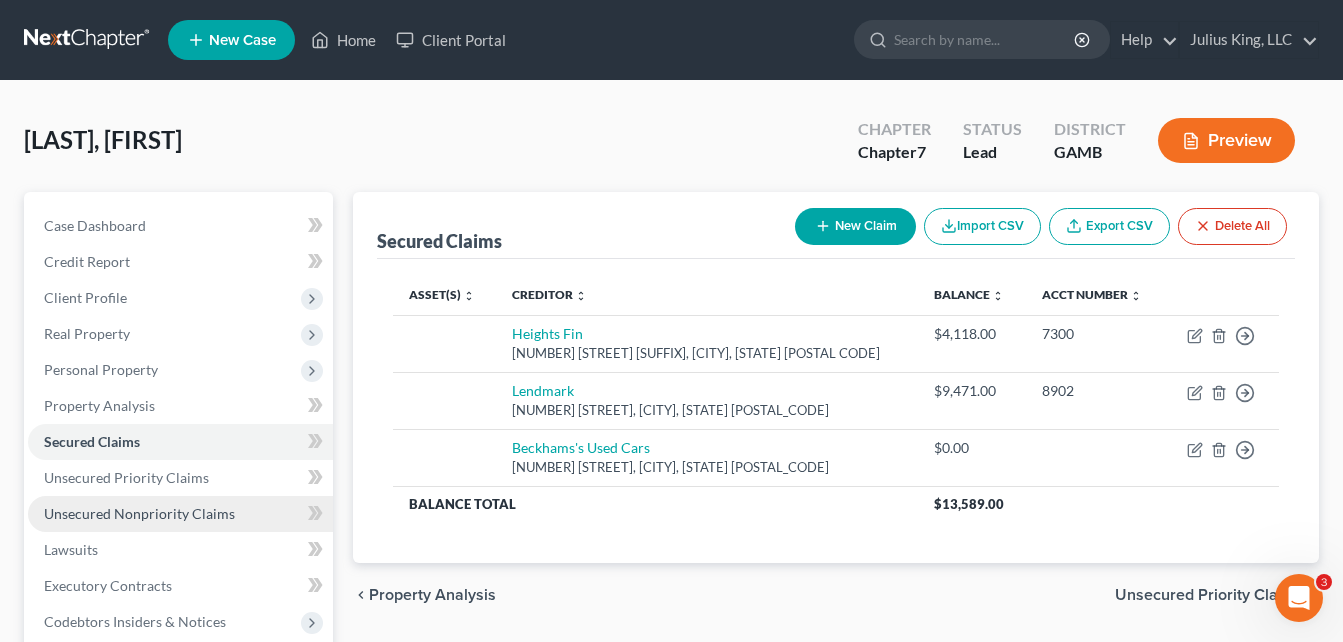 click on "Unsecured Nonpriority Claims" at bounding box center (139, 513) 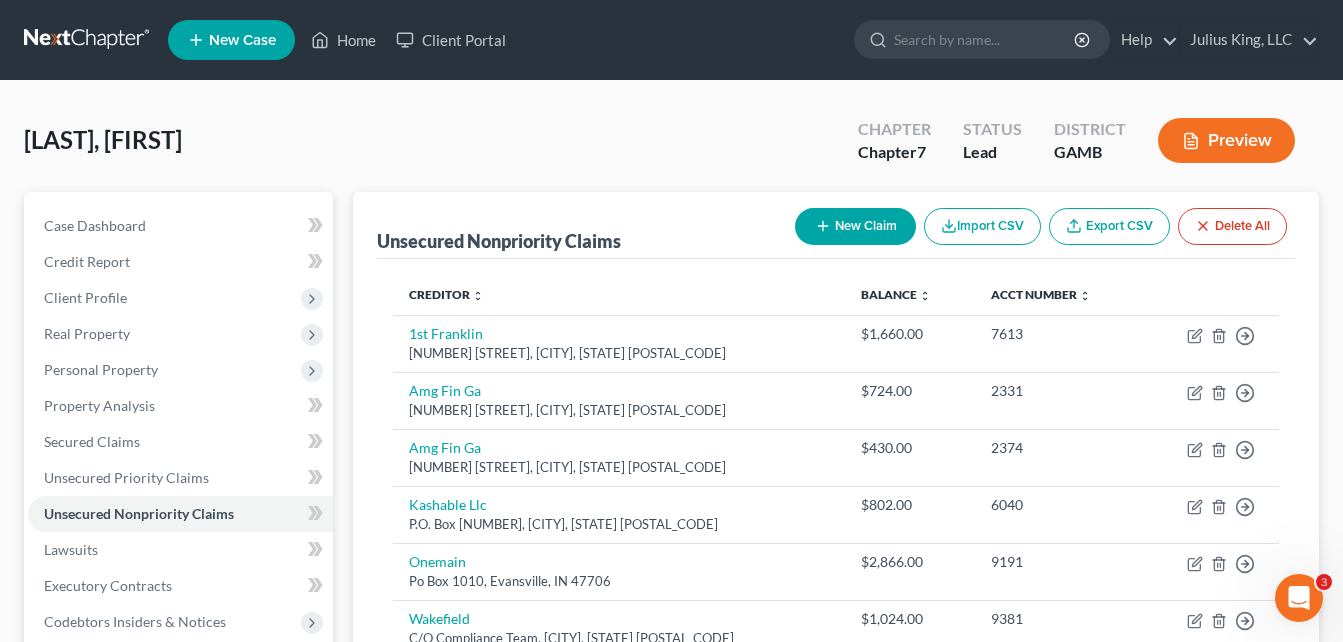 click on "Unsecured Nonpriority Claims New Claim
Import CSV
Export CSV Delete All
Creditor  expand_more   expand_less   unfold_more Balance  expand_more   expand_less   unfold_more Acct Number  expand_more   expand_less   unfold_more 1st Franklin [NUMBER] [STREET], [CITY], [STATE] [POSTAL_CODE] $[AMOUNT] [NUMBER] Move to D Move to E Move to G Move to Notice Only Amg Fin Ga [NUMBER] [STREET], [CITY], [STATE] [POSTAL_CODE] $[AMOUNT] [NUMBER] Move to D Move to E Move to G Move to Notice Only Amg Fin Ga [NUMBER] [STREET], [CITY], [STATE] [POSTAL_CODE] $[AMOUNT] [NUMBER] Move to D Move to E Move to G Move to Notice Only Kashable Llc P.O. Box [NUMBER], [CITY], [STATE] [POSTAL_CODE] $[AMOUNT] [NUMBER] Move to D Move to E Move to G Move to Notice Only Onemain Po Box [NUMBER], [CITY], [STATE] [POSTAL_CODE] $[AMOUNT] [NUMBER] Move to D Move to E Move to G Move to Notice Only Wakefield C/O Compliance Team, [CITY], [STATE] $[AMOUNT] [NUMBER] Move to D Move to E Move to G Move to Notice Only Balance Total $[AMOUNT]
Previous
1
Next
chevron_left" at bounding box center [836, 607] 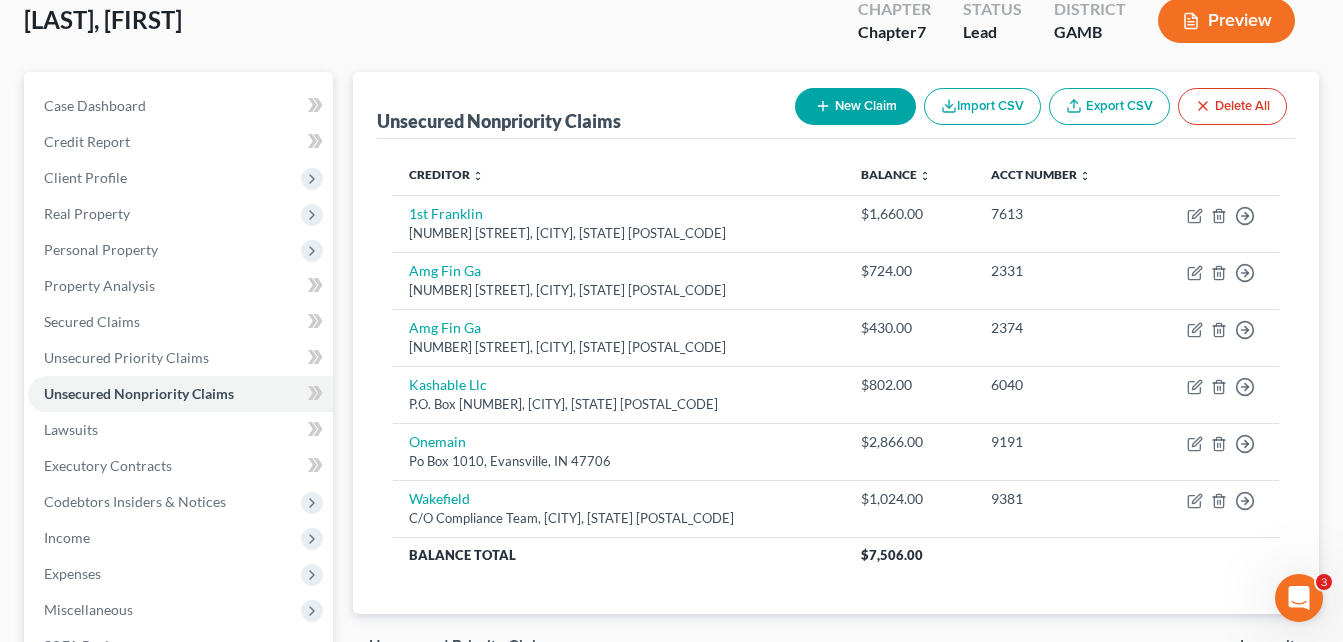 scroll, scrollTop: 80, scrollLeft: 0, axis: vertical 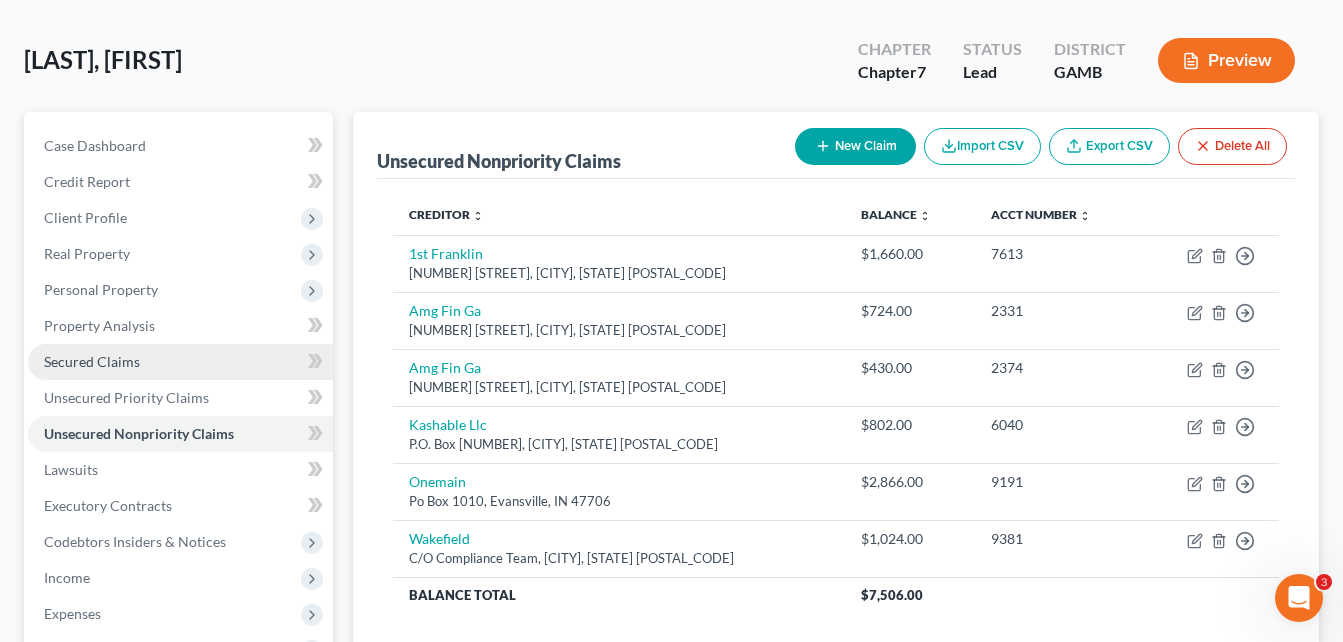 click on "Secured Claims" at bounding box center [92, 361] 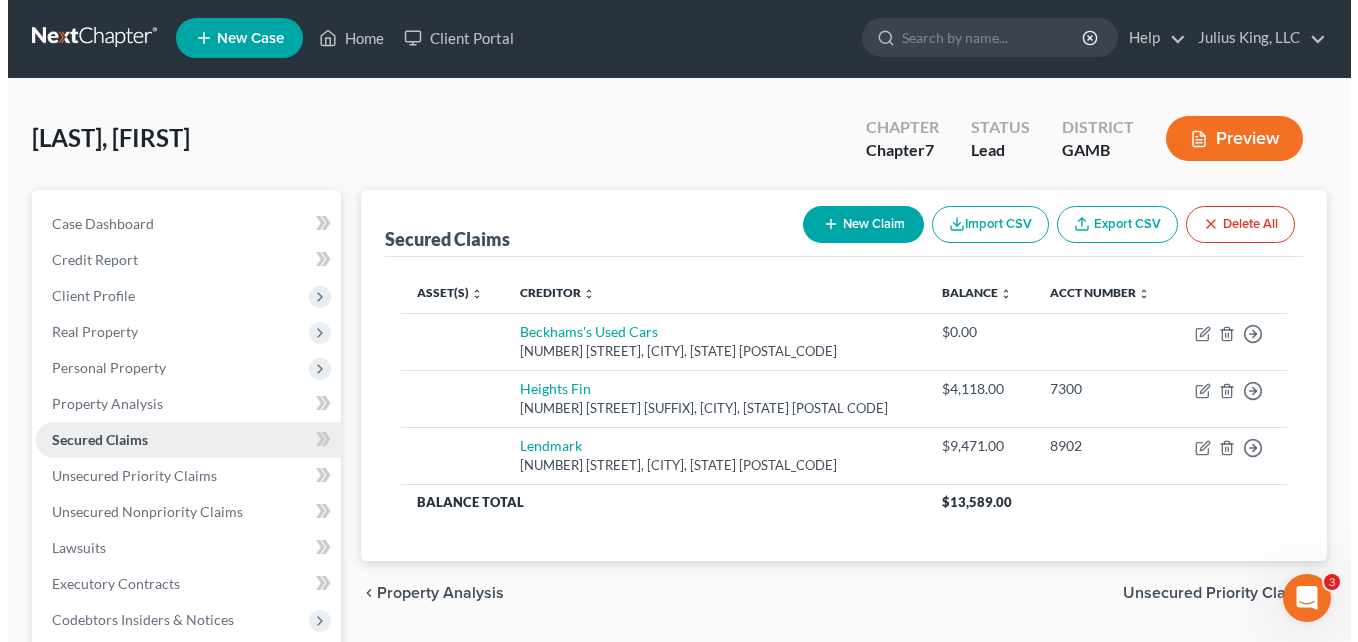 scroll, scrollTop: 0, scrollLeft: 0, axis: both 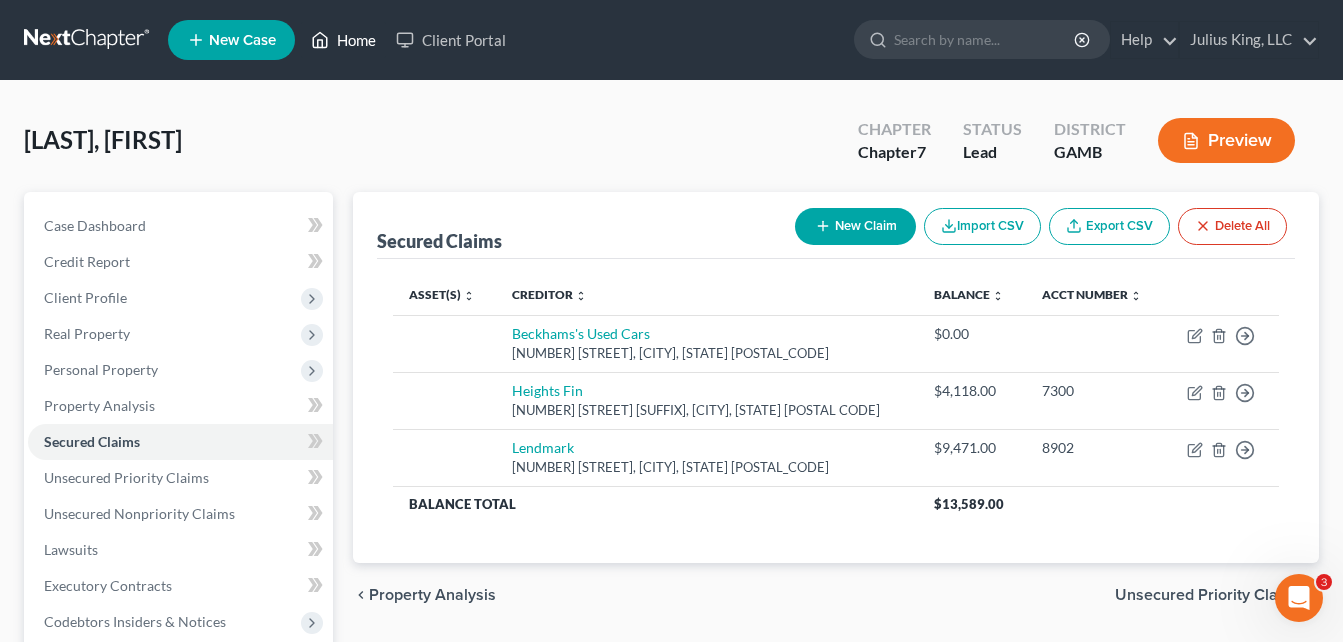 click on "Home" at bounding box center [343, 40] 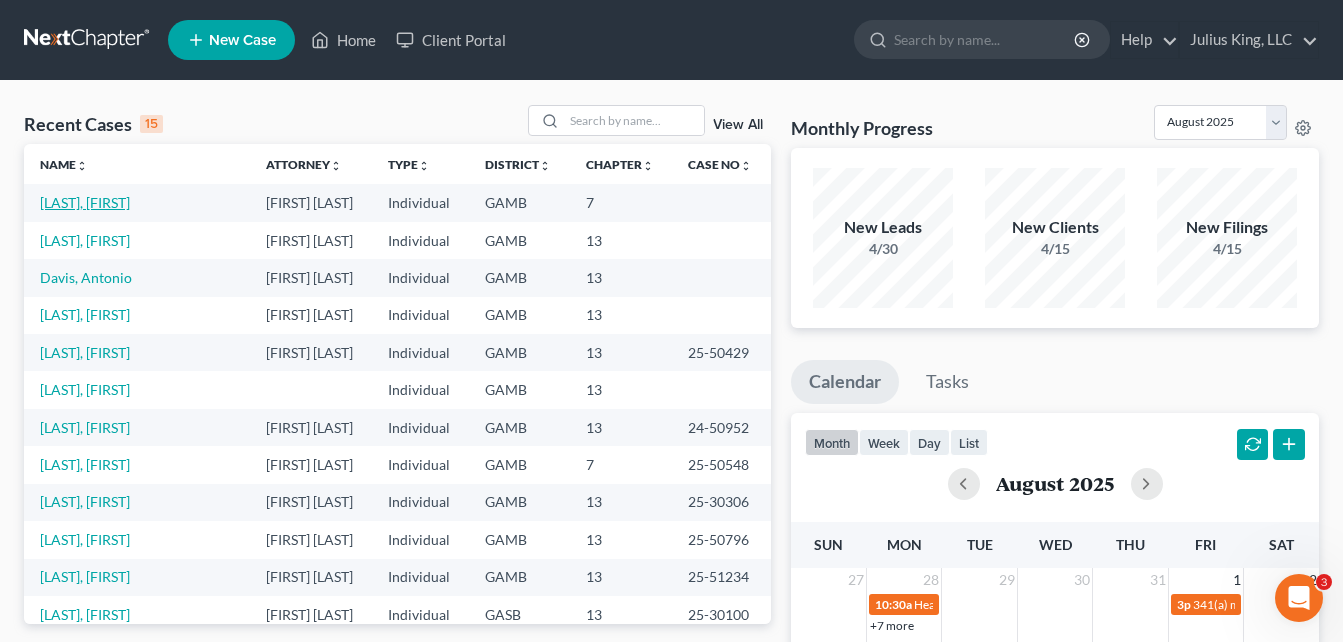 click on "[LAST], [FIRST]" at bounding box center (85, 202) 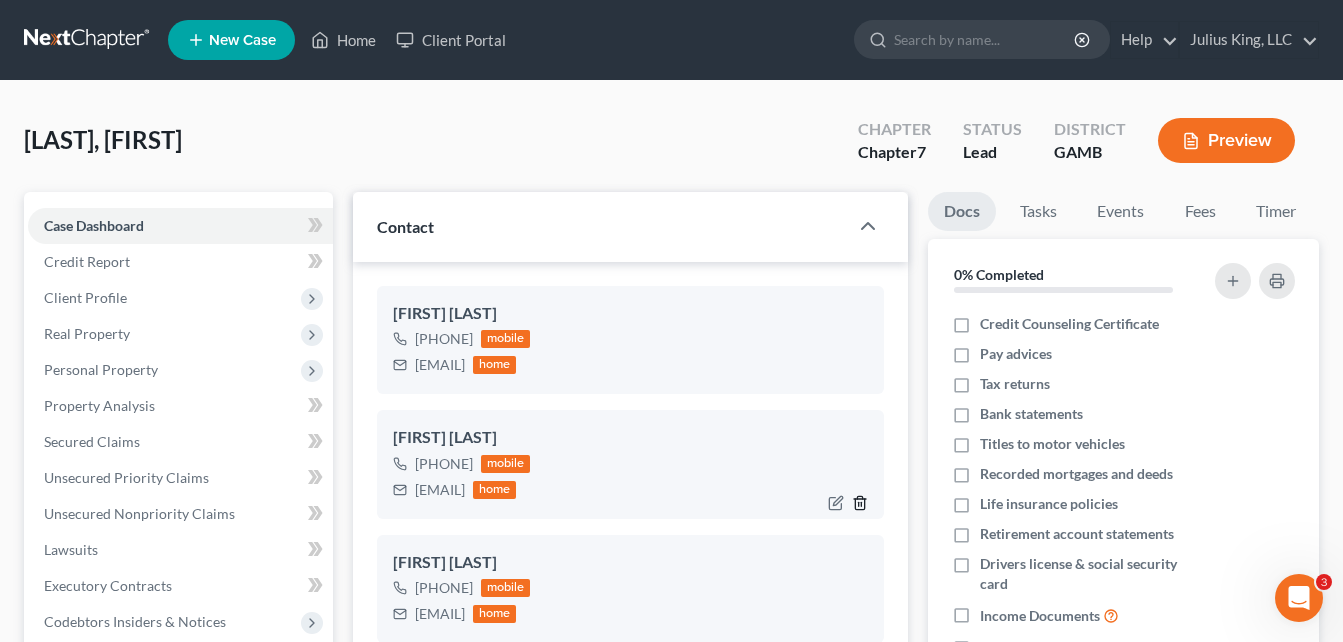 click 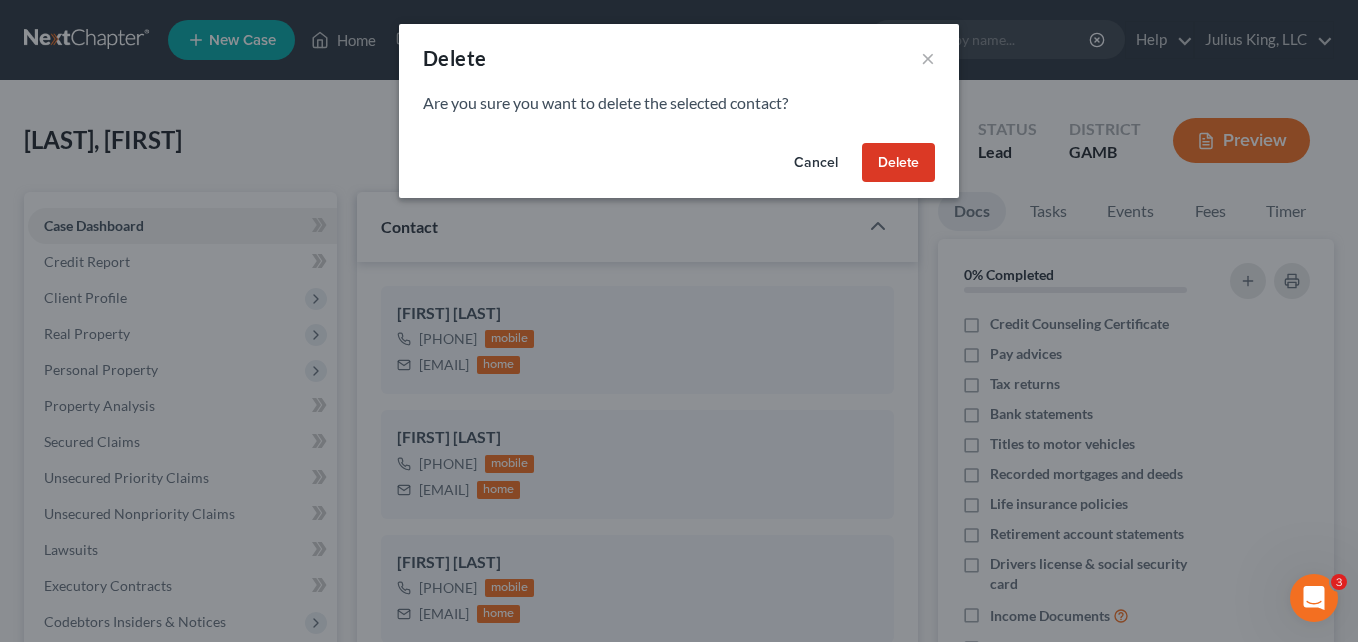 click on "Delete" at bounding box center (898, 163) 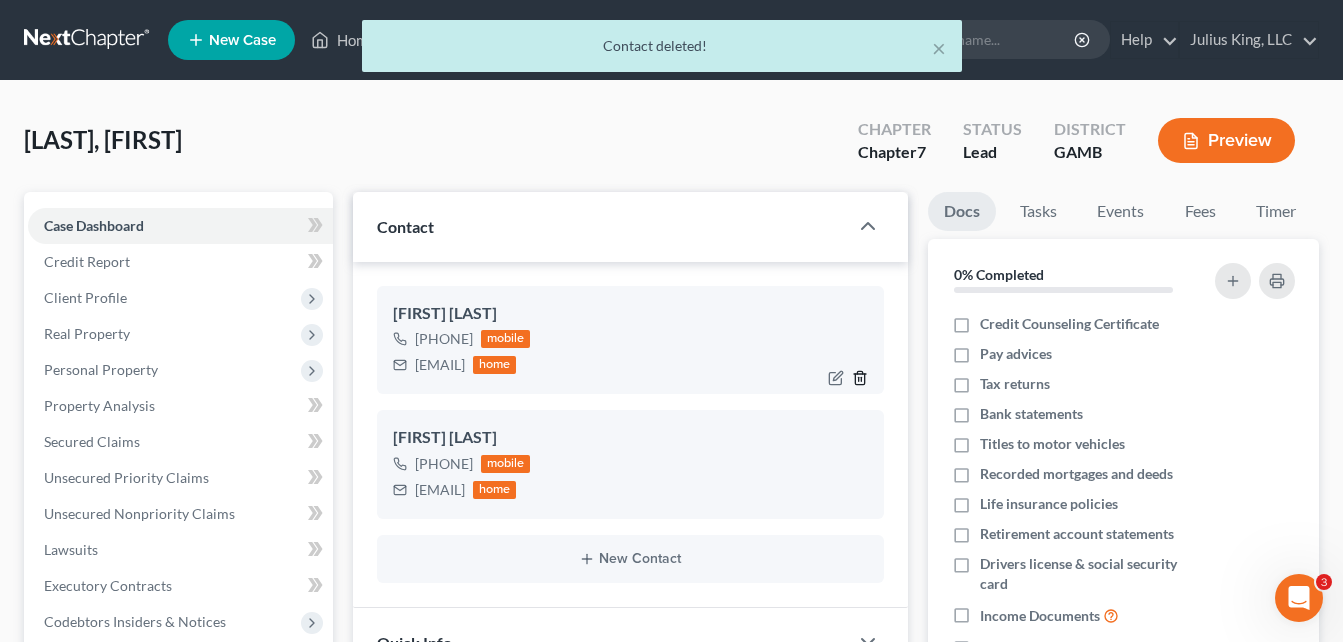 click 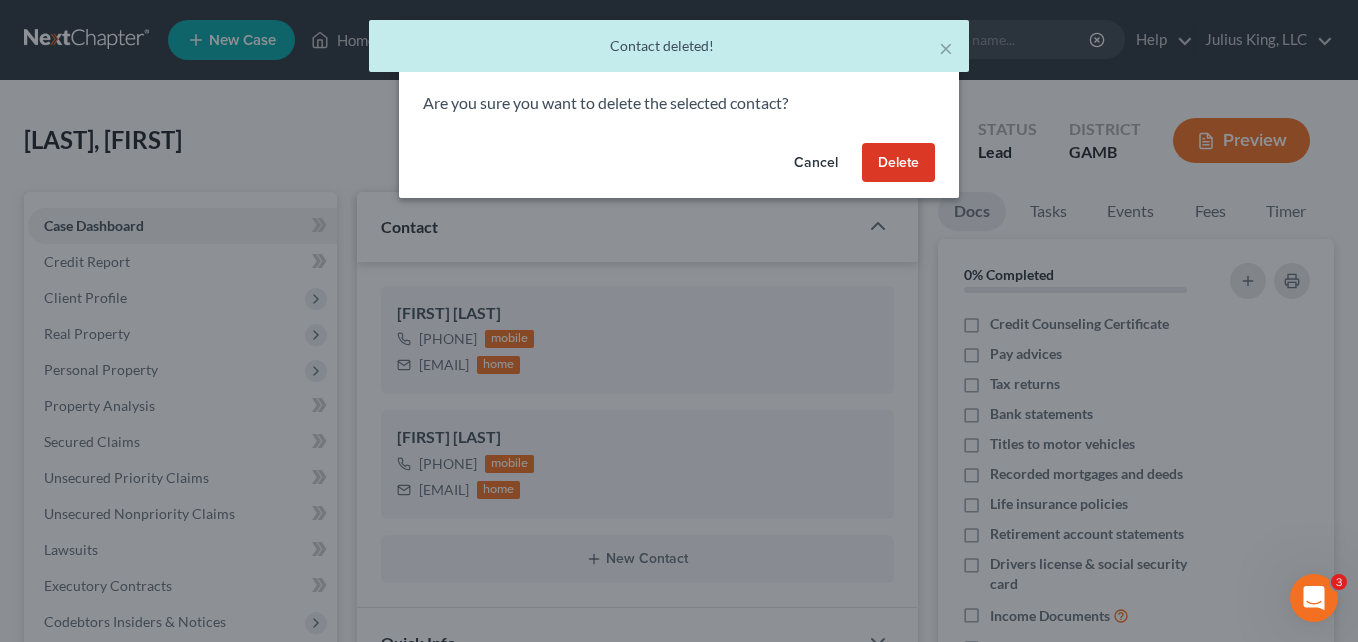 click on "Delete" at bounding box center [898, 163] 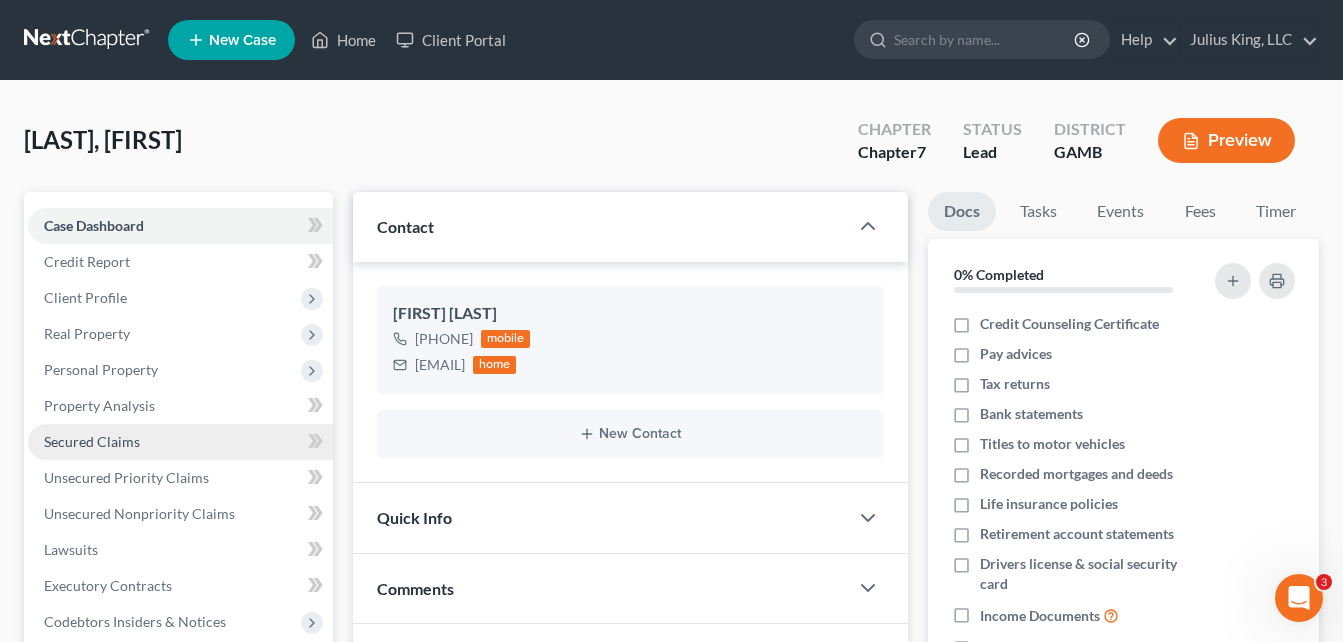 click on "Secured Claims" at bounding box center (92, 441) 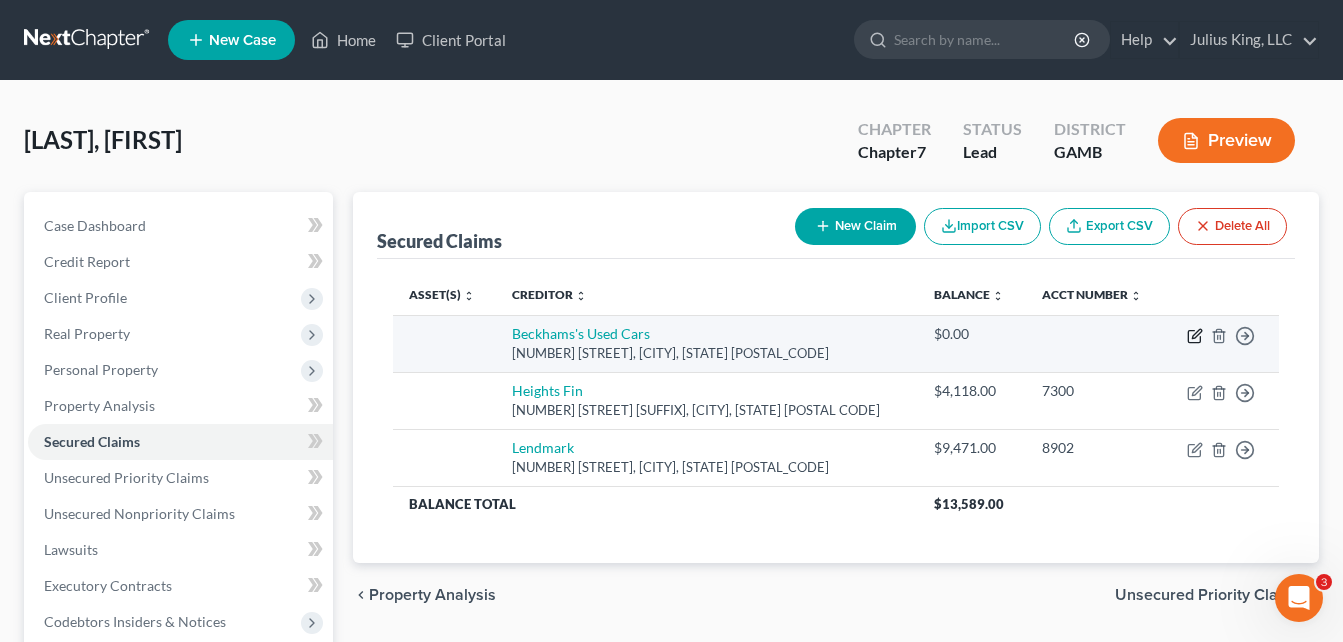 click 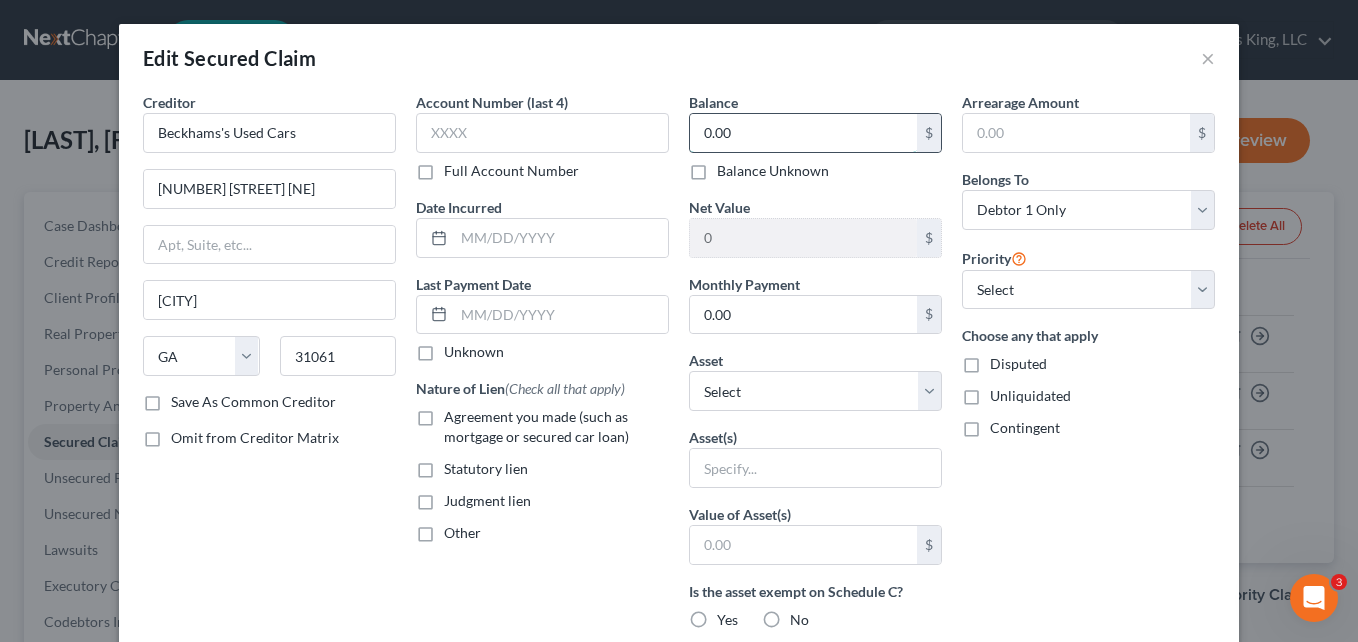 click on "0.00" at bounding box center (803, 133) 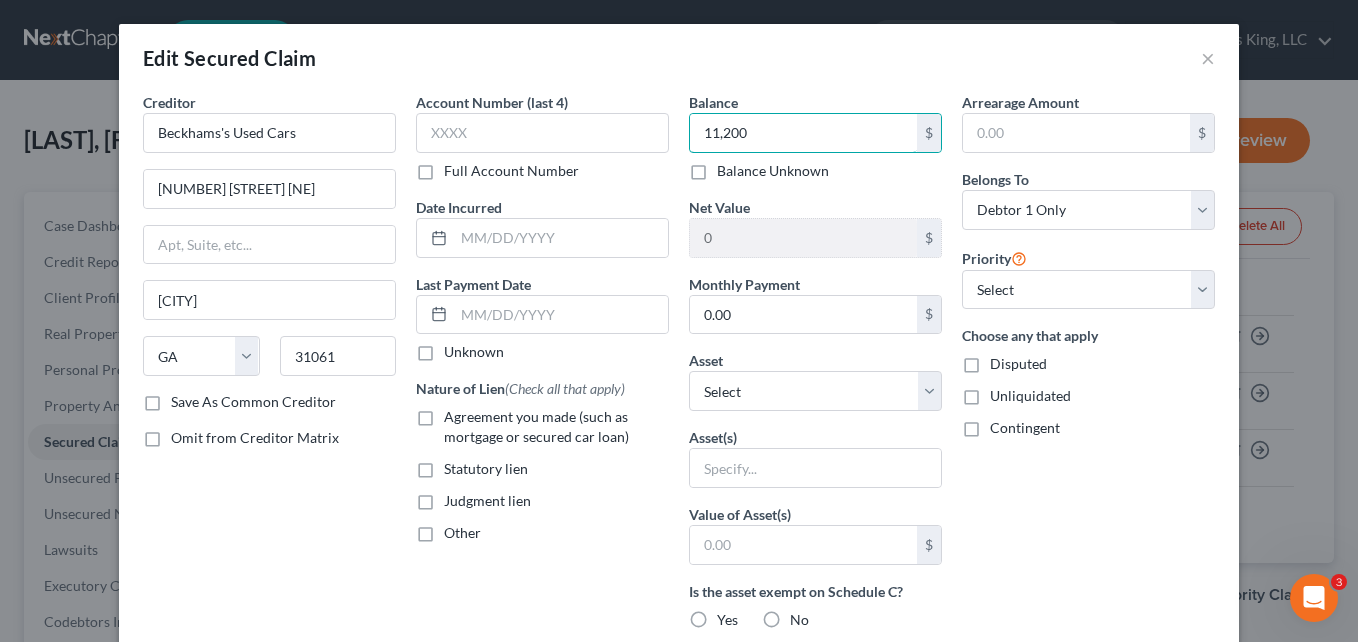 type on "11,200" 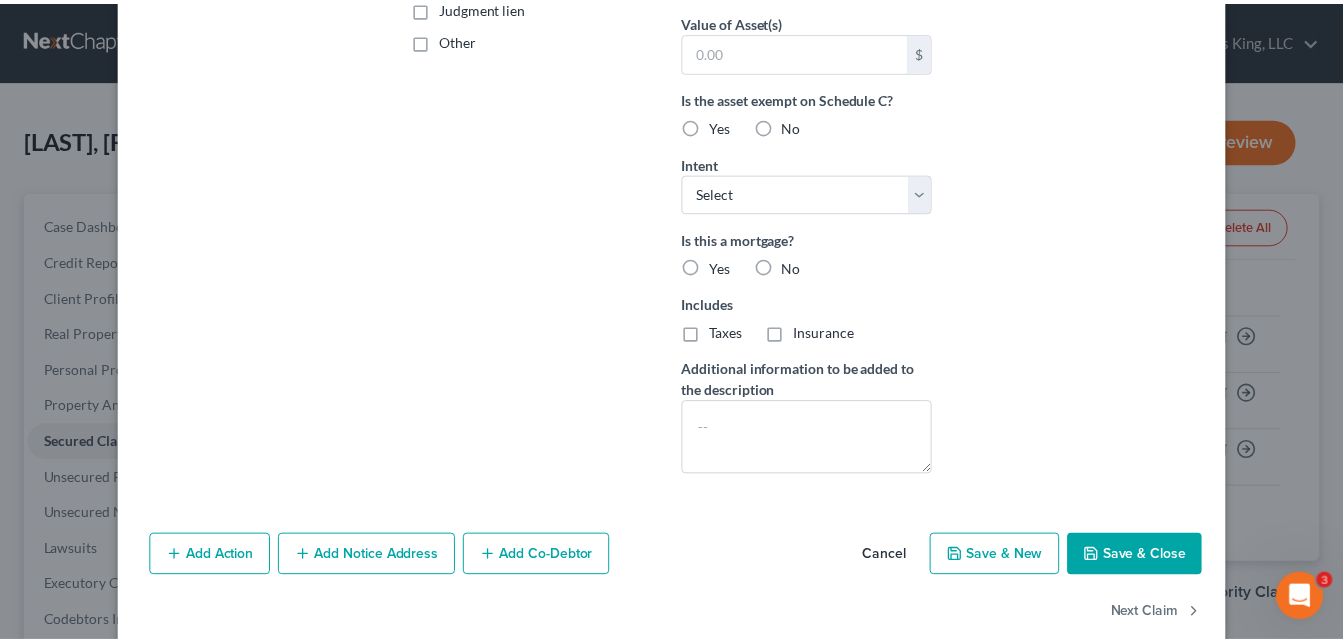 scroll, scrollTop: 526, scrollLeft: 0, axis: vertical 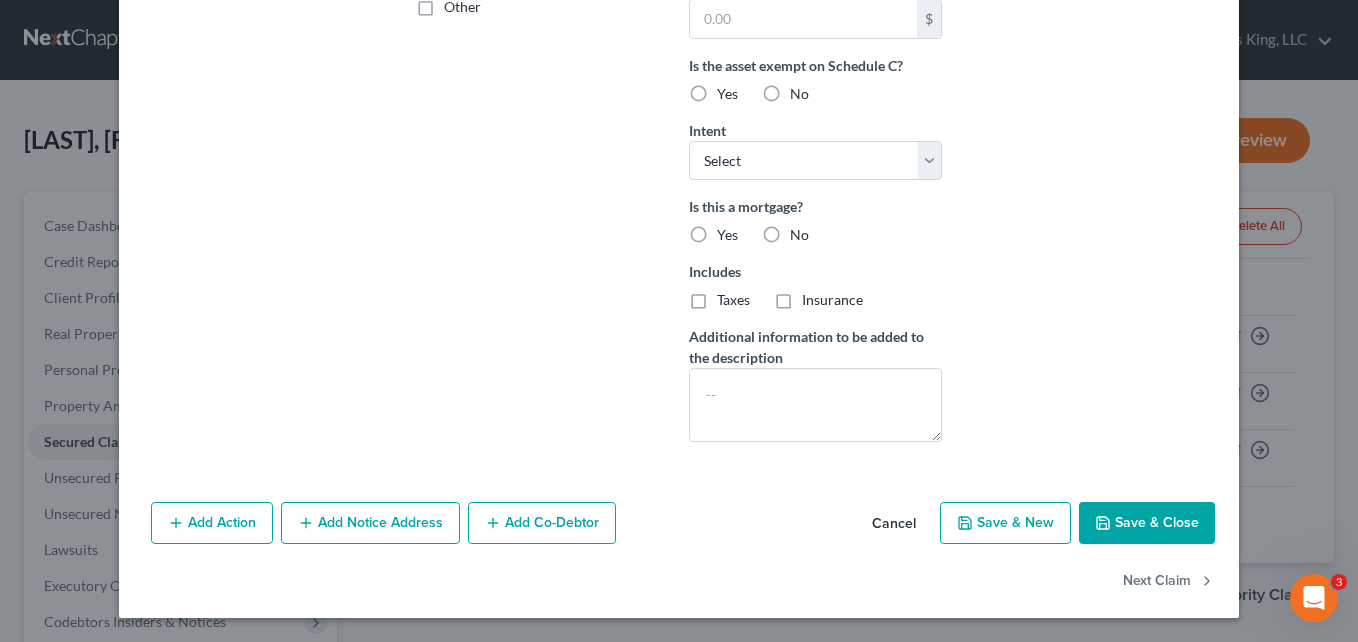 click on "Save & Close" at bounding box center (1147, 523) 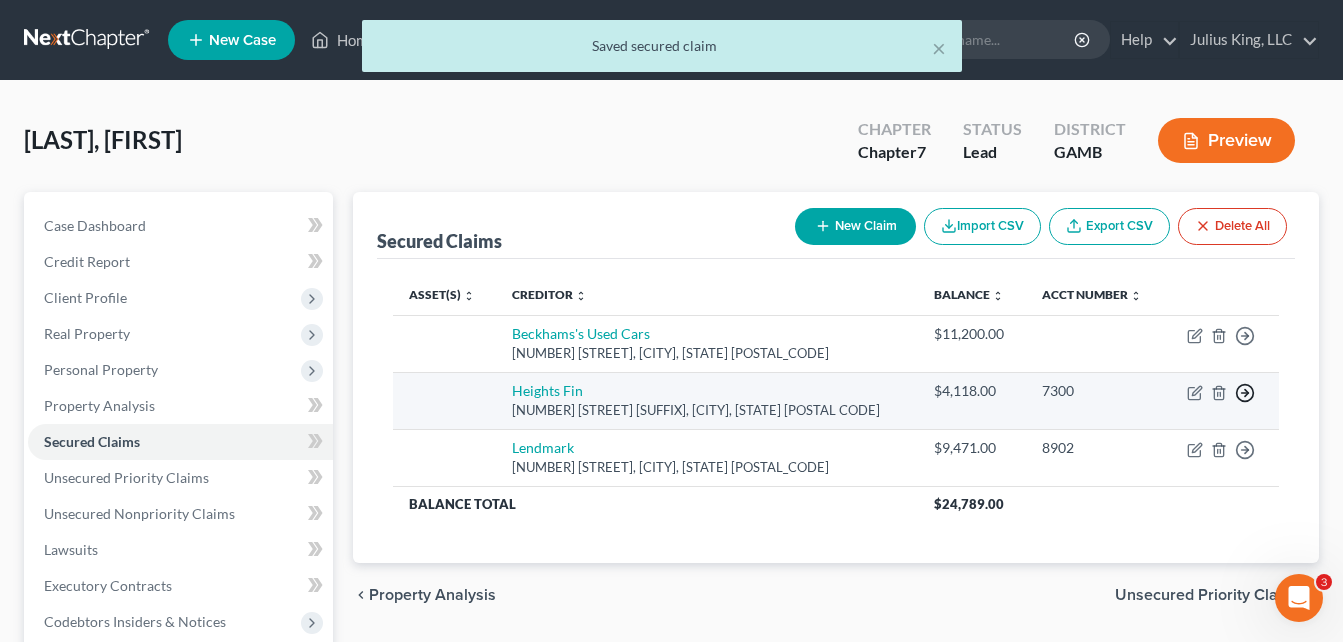 click 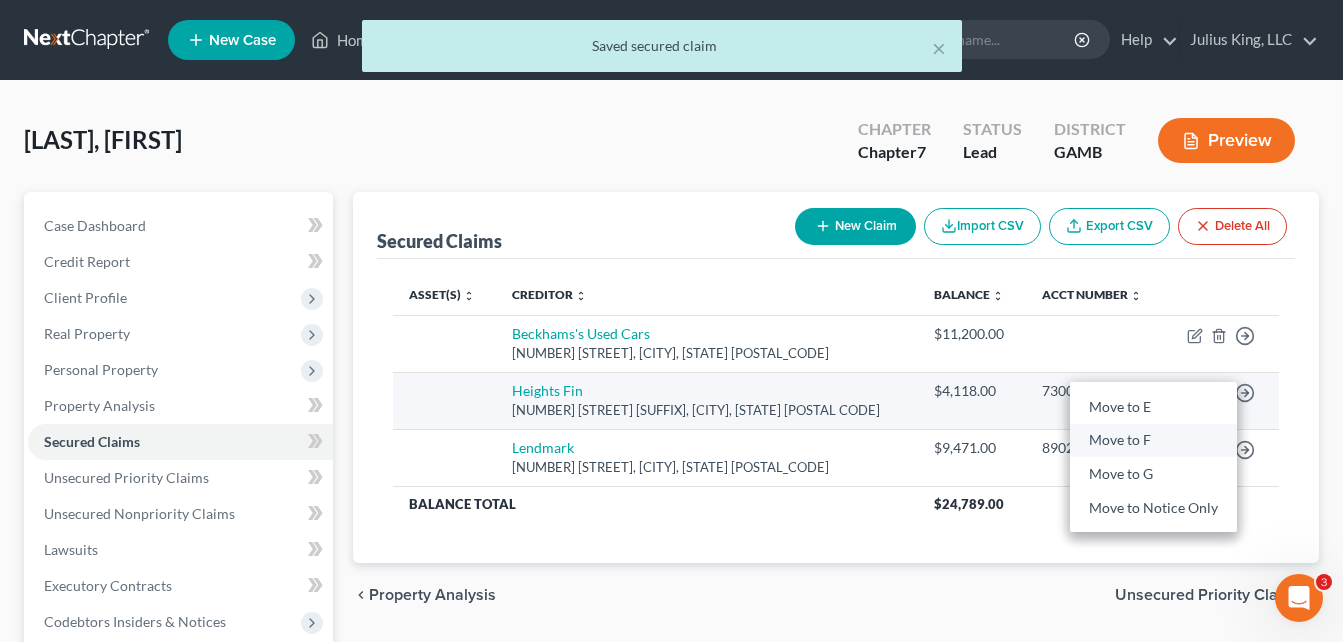 click on "Move to F" at bounding box center [1153, 441] 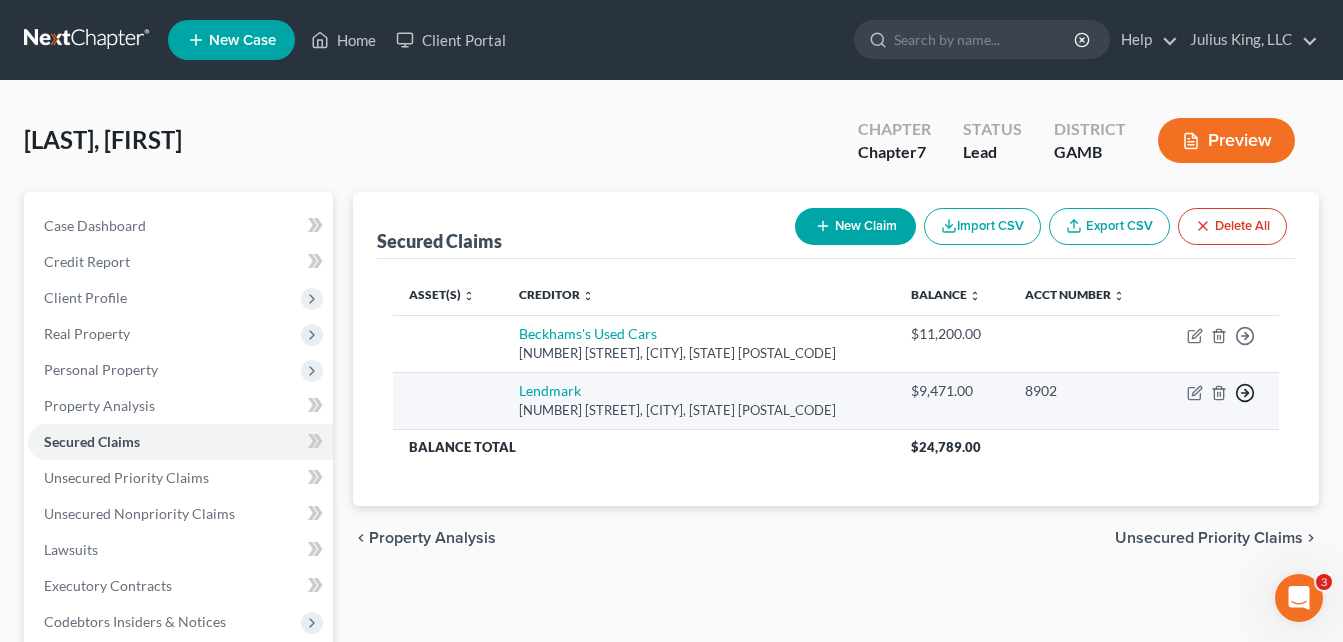 click 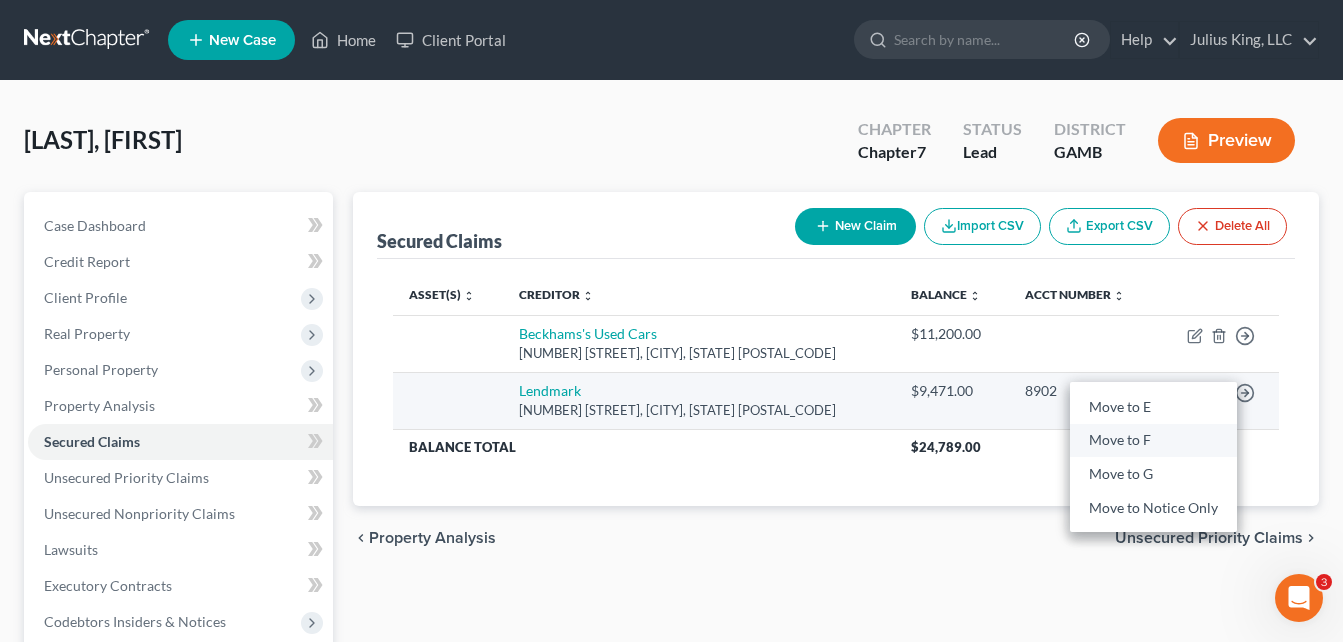 click on "Move to F" at bounding box center (1153, 441) 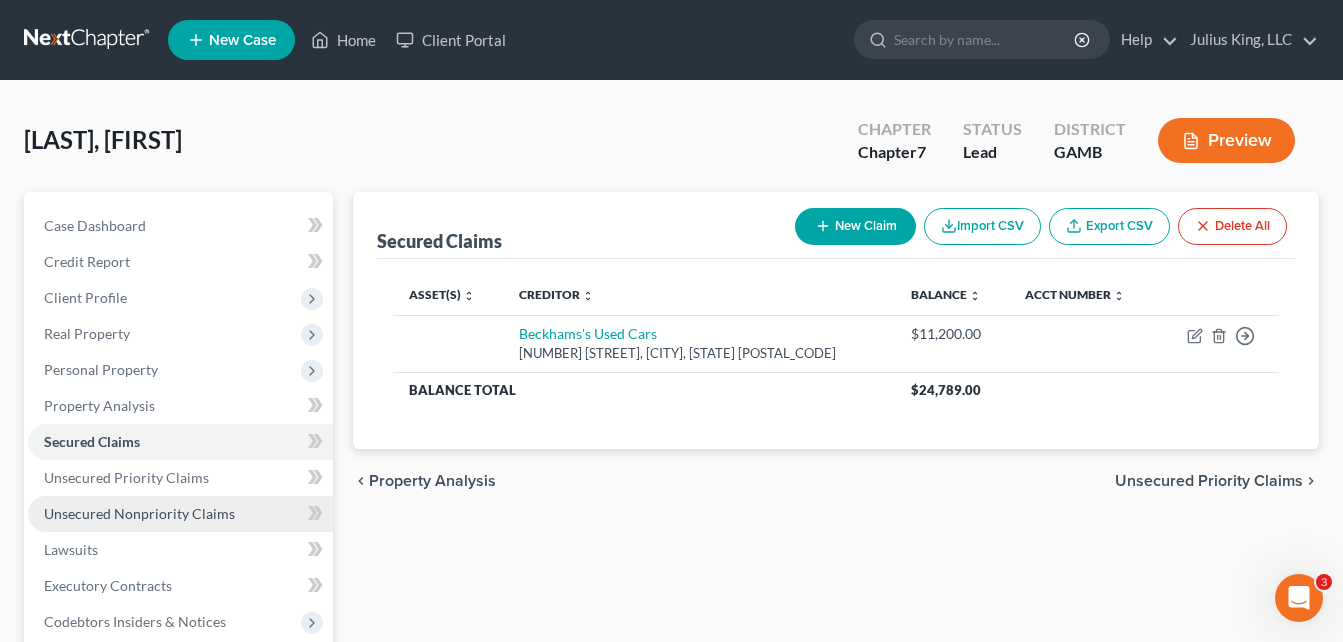 click on "Unsecured Nonpriority Claims" at bounding box center [180, 514] 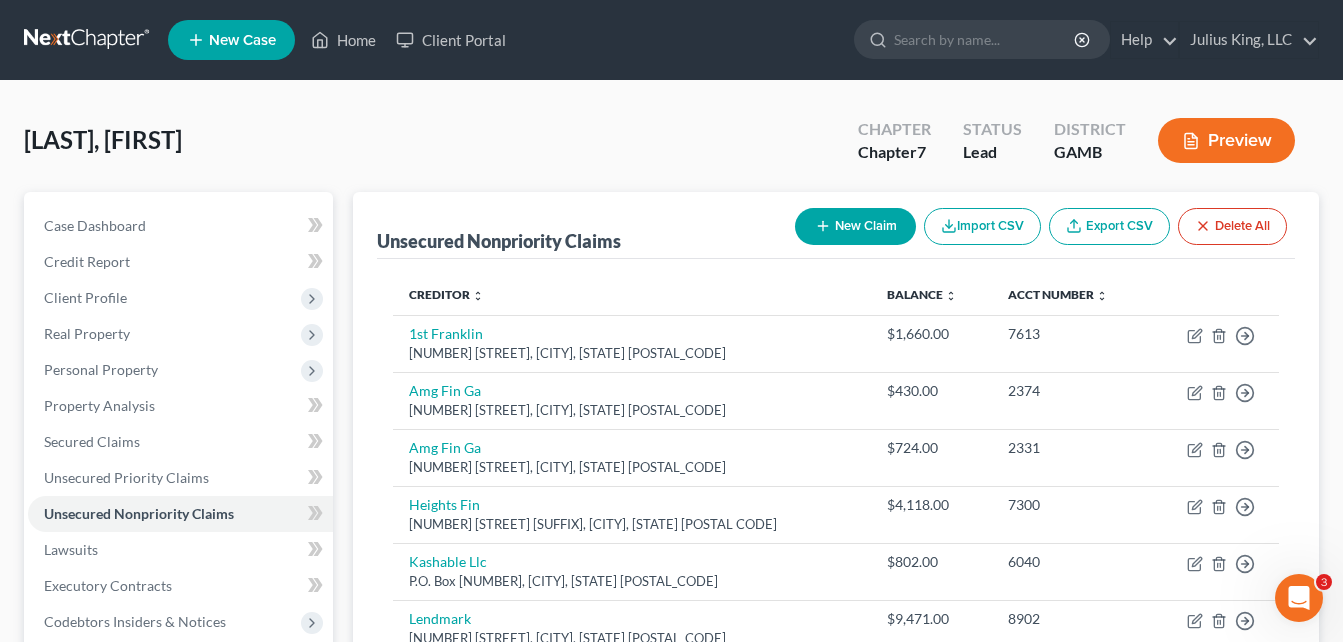 click on "Unsecured Nonpriority Claims New Claim
Import CSV
Export CSV Delete All
Creditor  expand_more   expand_less   unfold_more Balance  expand_more   expand_less   unfold_more Acct Number  expand_more   expand_less   unfold_more 1st Franklin [NUMBER] [STREET], [CITY], [STATE] [POSTAL_CODE] $[AMOUNT] [NUMBER] Move to D Move to E Move to G Move to Notice Only Amg Fin Ga [NUMBER] [STREET], [CITY], [STATE] [POSTAL_CODE] $[AMOUNT] [NUMBER] Move to D Move to E Move to G Move to Notice Only Amg Fin Ga [NUMBER] [STREET], [CITY], [STATE] [POSTAL_CODE] $[AMOUNT] [NUMBER] Move to D Move to E Move to G Move to Notice Only Heights Fin [NUMBER] [STREET] #[NUMBER], [CITY], [STATE] [POSTAL_CODE] $[AMOUNT] [NUMBER] Move to D Move to E Move to G Move to Notice Only Kashable Llc P.O. Box [NUMBER], [CITY], [STATE] [POSTAL_CODE] $[AMOUNT] [NUMBER] Move to D Move to E Move to G Move to Notice Only Lendmark [NUMBER] [STREET], [CITY], [STATE] [POSTAL_CODE] $[AMOUNT] [NUMBER] Move to D Move to E Move to G Move to Notice Only Onemain Po Box [NUMBER], [CITY], [STATE] [POSTAL_CODE] $[AMOUNT] [NUMBER] Move to D Move to E Move to G 9381" at bounding box center (836, 607) 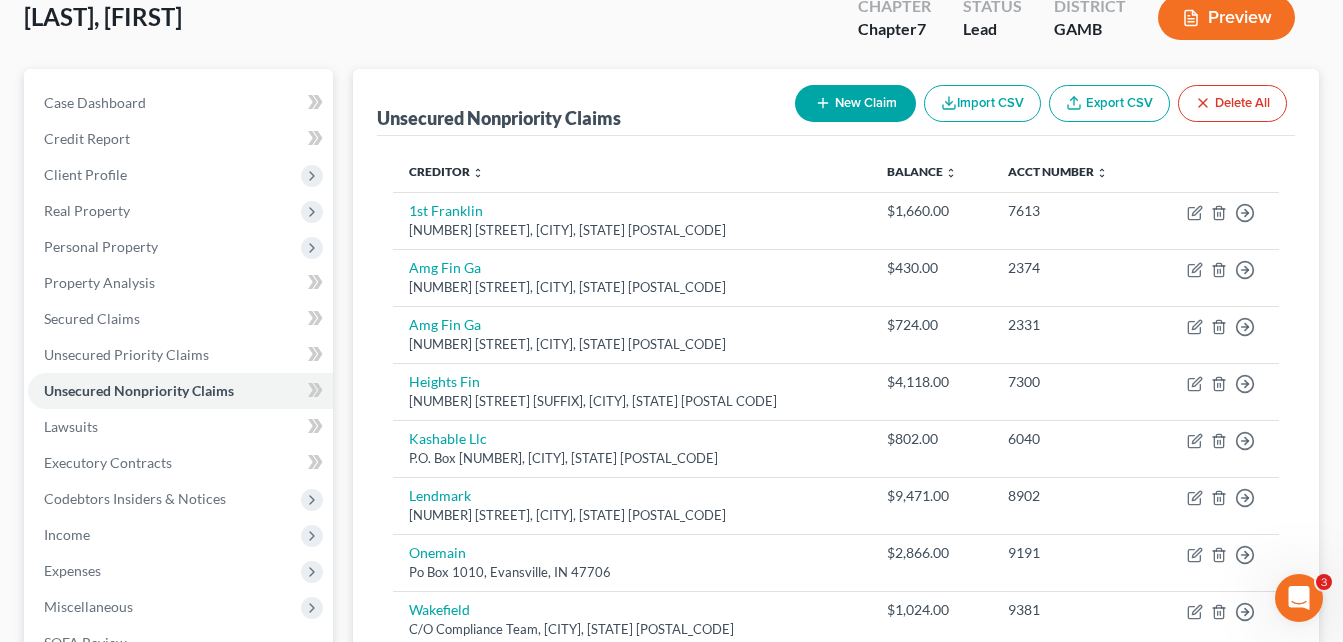 scroll, scrollTop: 120, scrollLeft: 0, axis: vertical 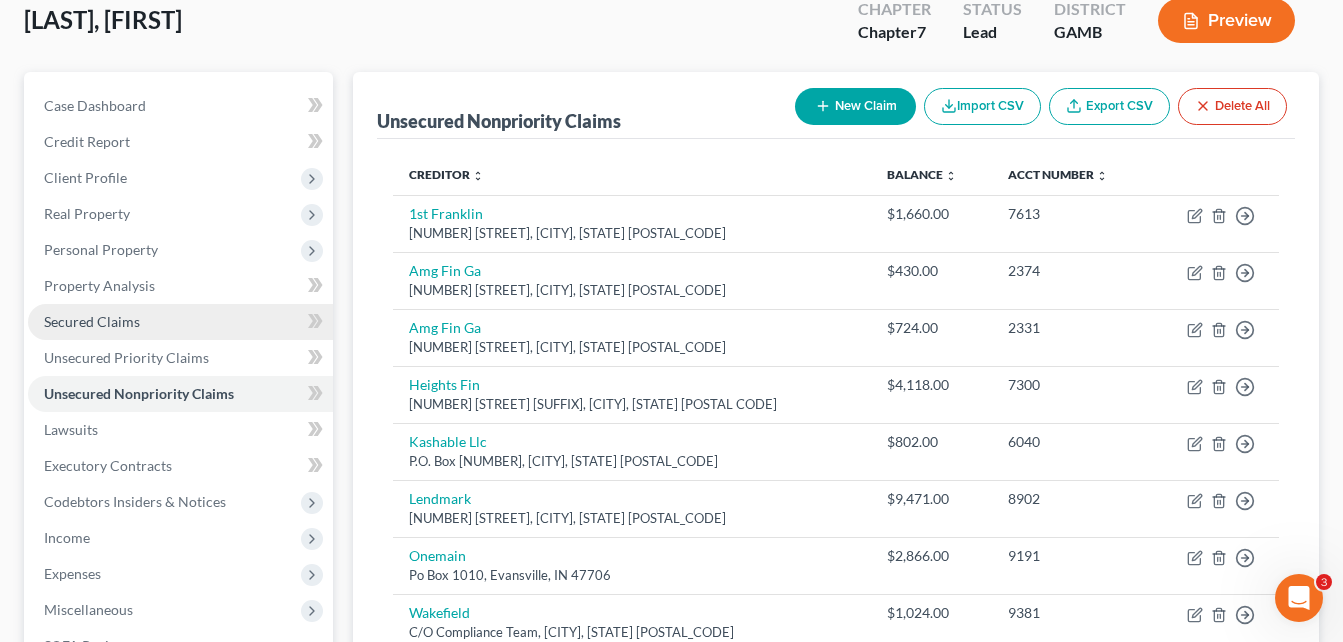 click on "Secured Claims" at bounding box center [92, 321] 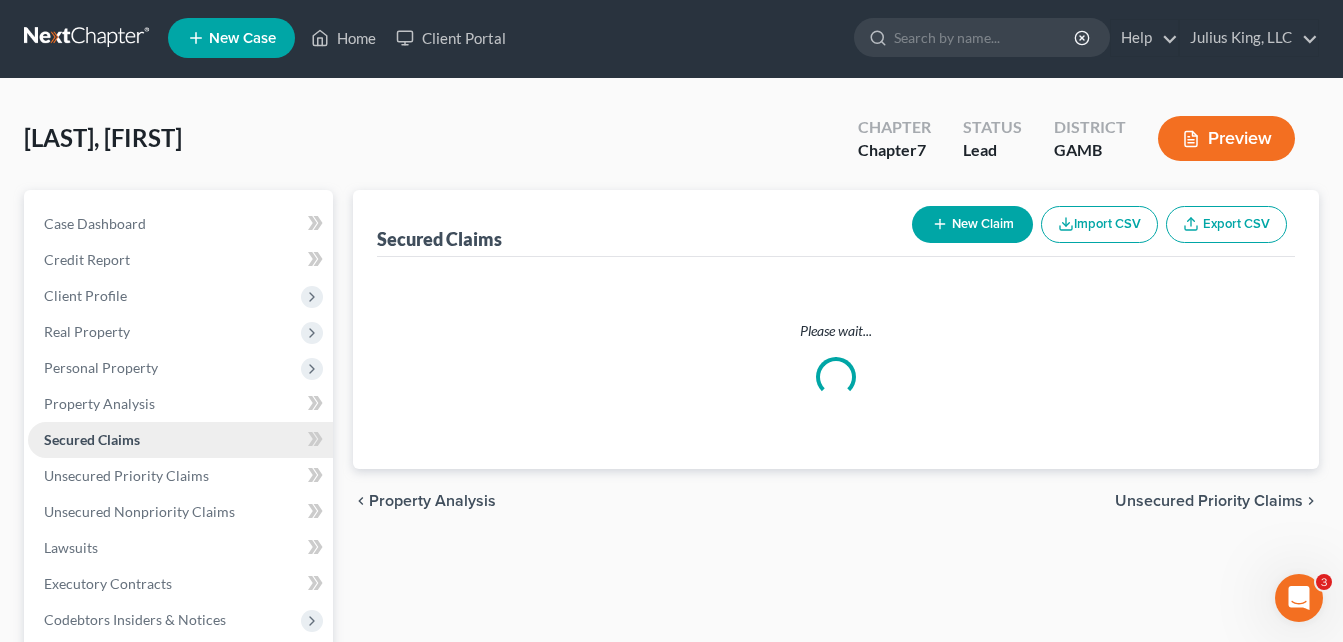 scroll, scrollTop: 0, scrollLeft: 0, axis: both 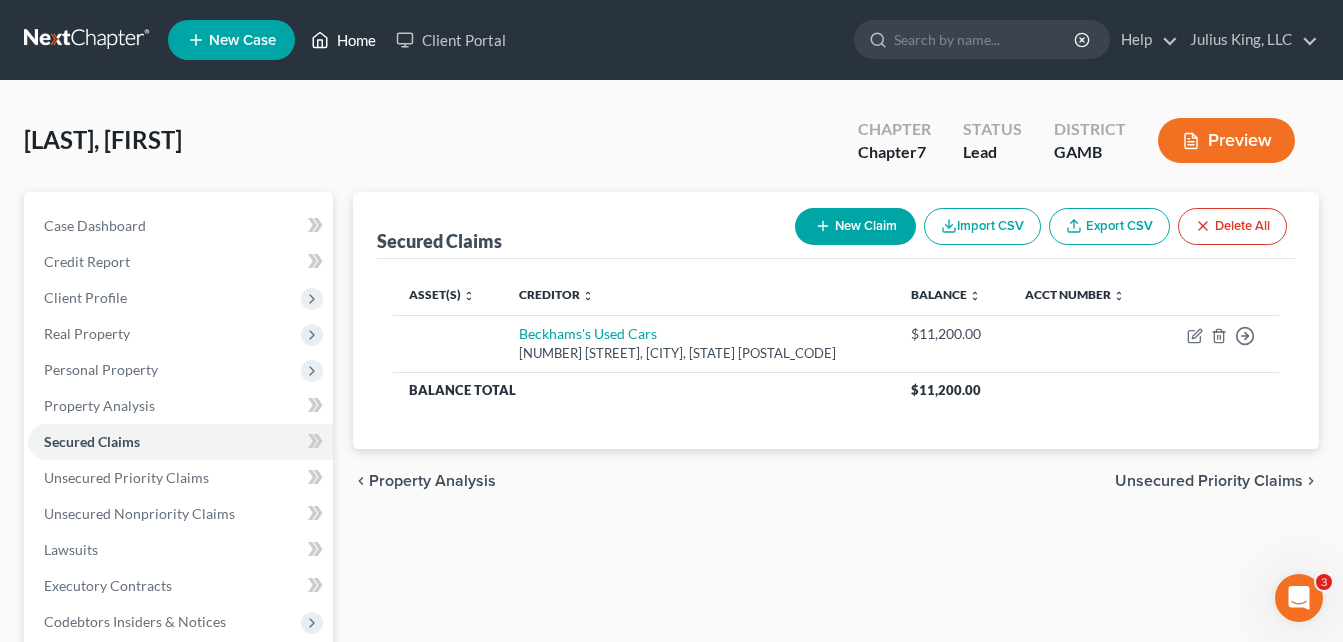 click on "Home" at bounding box center [343, 40] 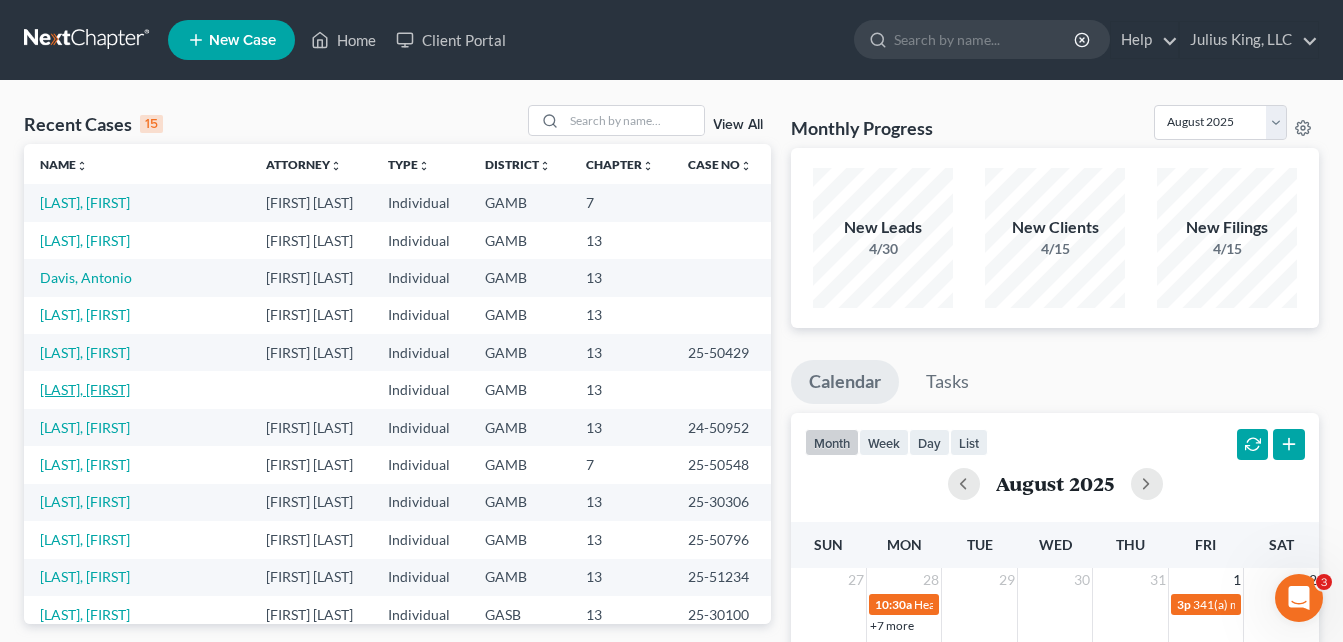 click on "[LAST], [FIRST]" at bounding box center (85, 389) 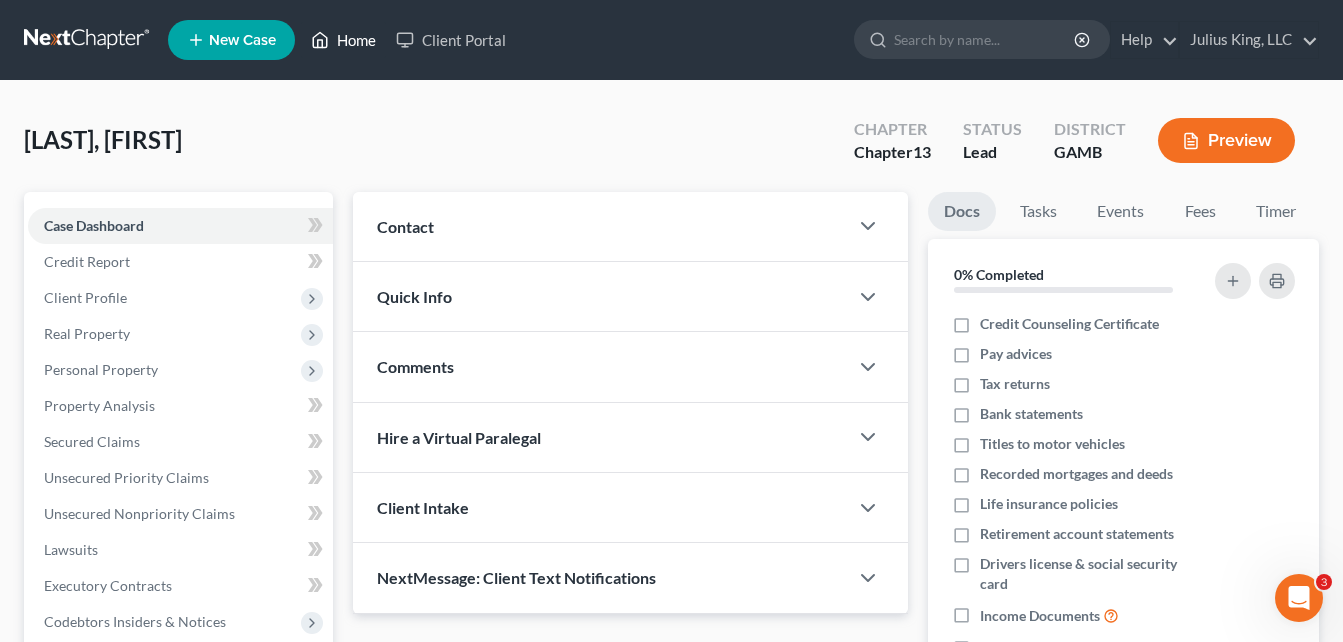 click on "Home" at bounding box center [343, 40] 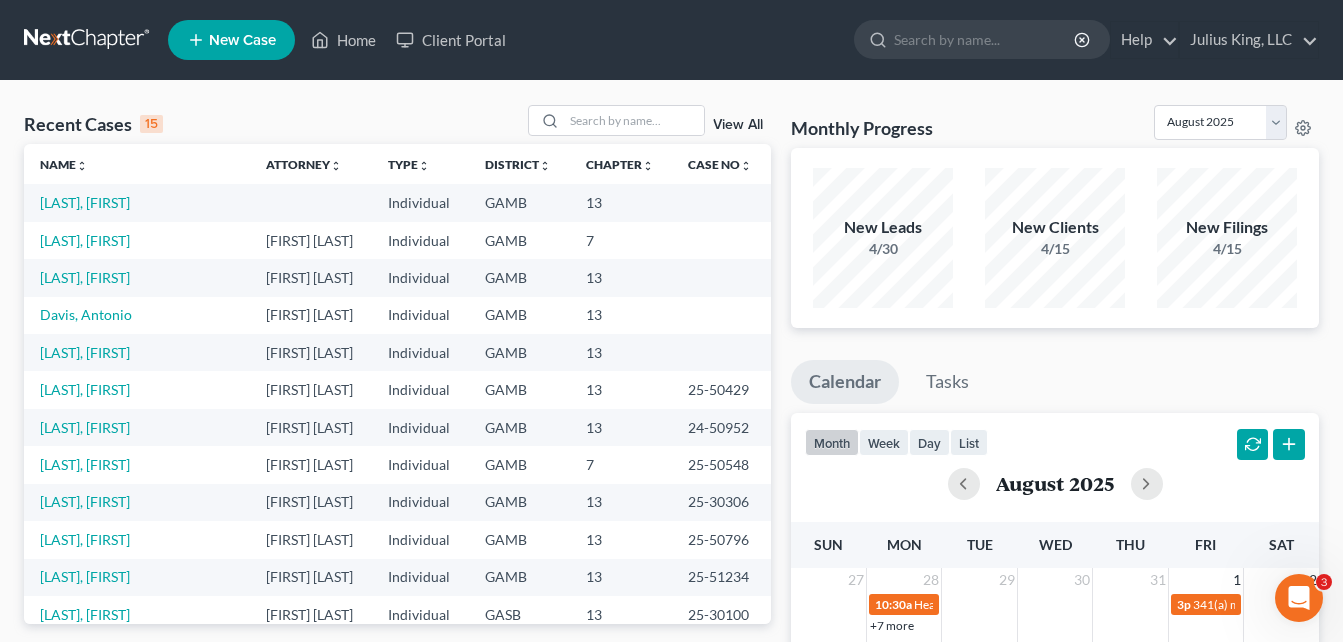 click on "Recent Cases 15         View All
Name
unfold_more
expand_more
expand_less
Attorney
unfold_more
expand_more
expand_less
Type
unfold_more
expand_more
expand_less
District
unfold_more
expand_more
expand_less
Chapter
unfold_more
expand_more
expand_less
Case No
unfold_more
expand_more
expand_less
Prefix
unfold_more
expand_more
expand_less
[LAST], [FIRST] Individual GAMB 13 [LAST], [FIRST] [LAST] Individual GAMB 7 [LAST], [FIRST] Individual GAMB 13 [LAST], [FIRST] Individual GAMB 13 [LAST], [FIRST] Individual GAMB 13 [LAST], [FIRST] Individual GAMB 13 [CASE_NUMBER] [LAST], [FIRST] Individual GAMB 13 [CASE_NUMBER] [LAST], [FIRST] Individual GAMB 7 [CASE_NUMBER] [LAST], [FIRST] Individual GAMB 13 [CASE_NUMBER] [LAST], [FIRST] Individual GAMB 13 [CASE_NUMBER] [LAST]" at bounding box center (671, 742) 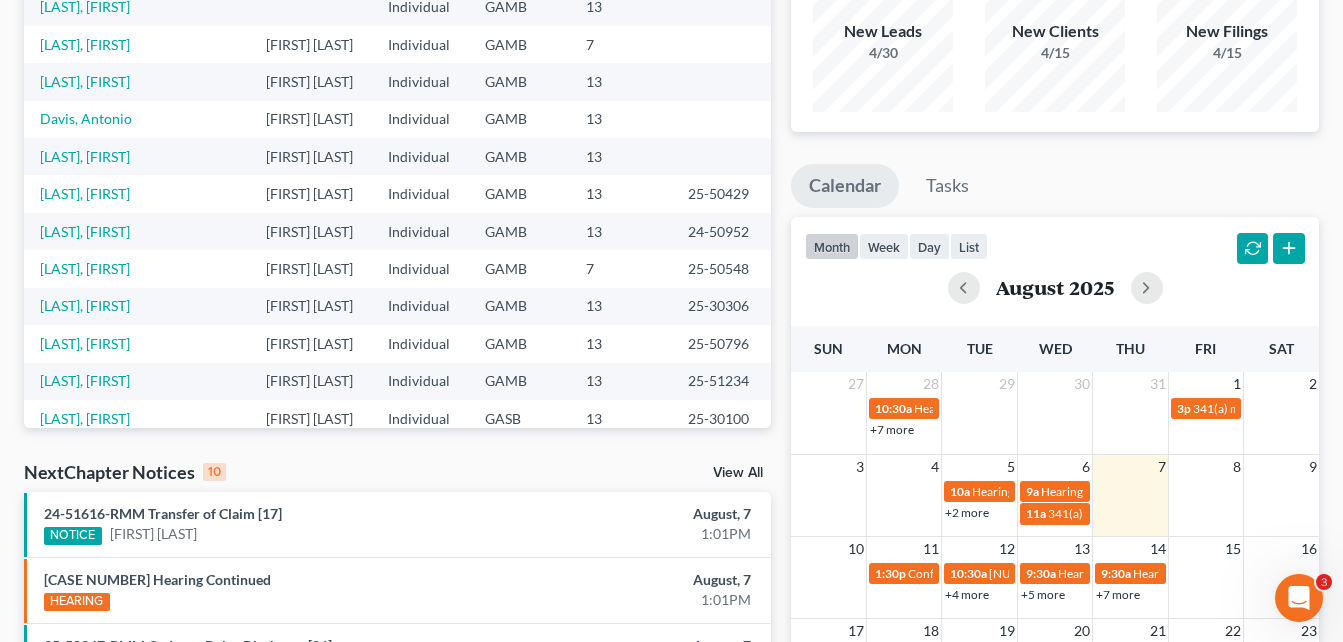 scroll, scrollTop: 200, scrollLeft: 0, axis: vertical 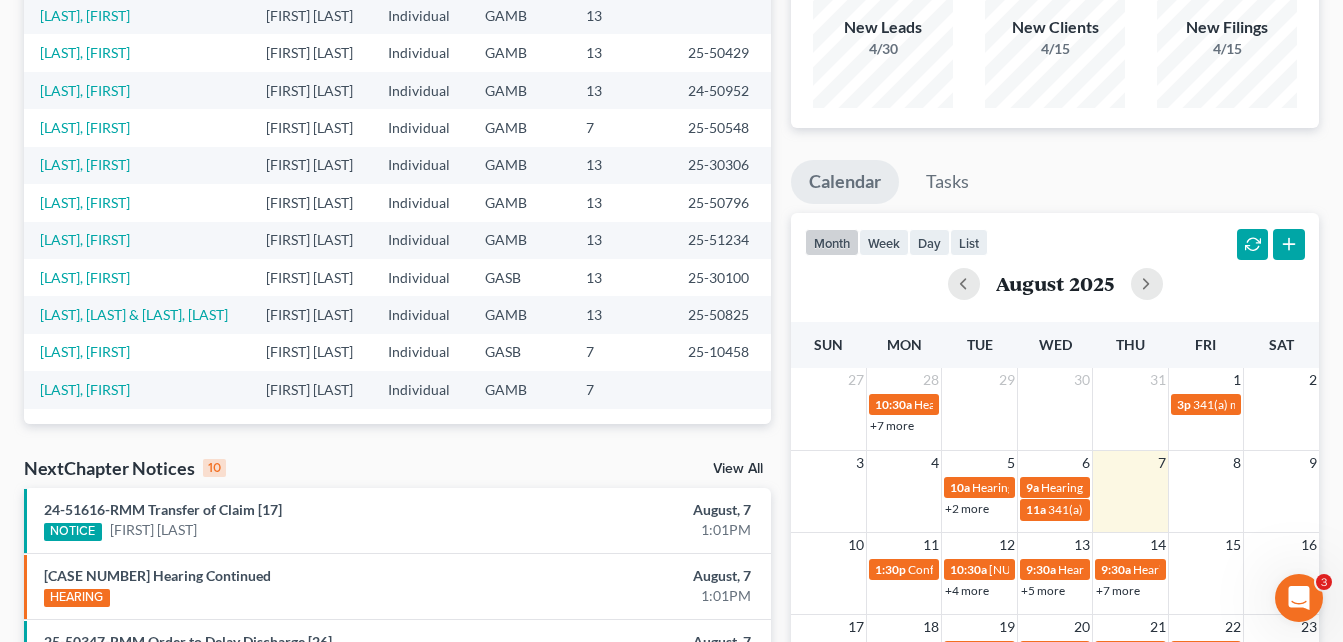 click on "Recent Cases 15         View All
Name
unfold_more
expand_more
expand_less
Attorney
unfold_more
expand_more
expand_less
Type
unfold_more
expand_more
expand_less
District
unfold_more
expand_more
expand_less
Chapter
unfold_more
expand_more
expand_less
Case No
unfold_more
expand_more
expand_less
Prefix
unfold_more
expand_more
expand_less
[LAST], [FIRST] Individual GAMB 13 [LAST], [FIRST] [LAST] Individual GAMB 7 [LAST], [FIRST] Individual GAMB 13 [LAST], [FIRST] Individual GAMB 13 [LAST], [FIRST] Individual GAMB 13 [LAST], [FIRST] Individual GAMB 13 [CASE_NUMBER] [LAST], [FIRST] Individual GAMB 13 [CASE_NUMBER] [LAST], [FIRST] Individual GAMB 7 [CASE_NUMBER] [LAST], [FIRST] Individual GAMB 13 [CASE_NUMBER] [LAST], [FIRST] Individual GAMB 13 [CASE_NUMBER] [LAST]" at bounding box center (671, 542) 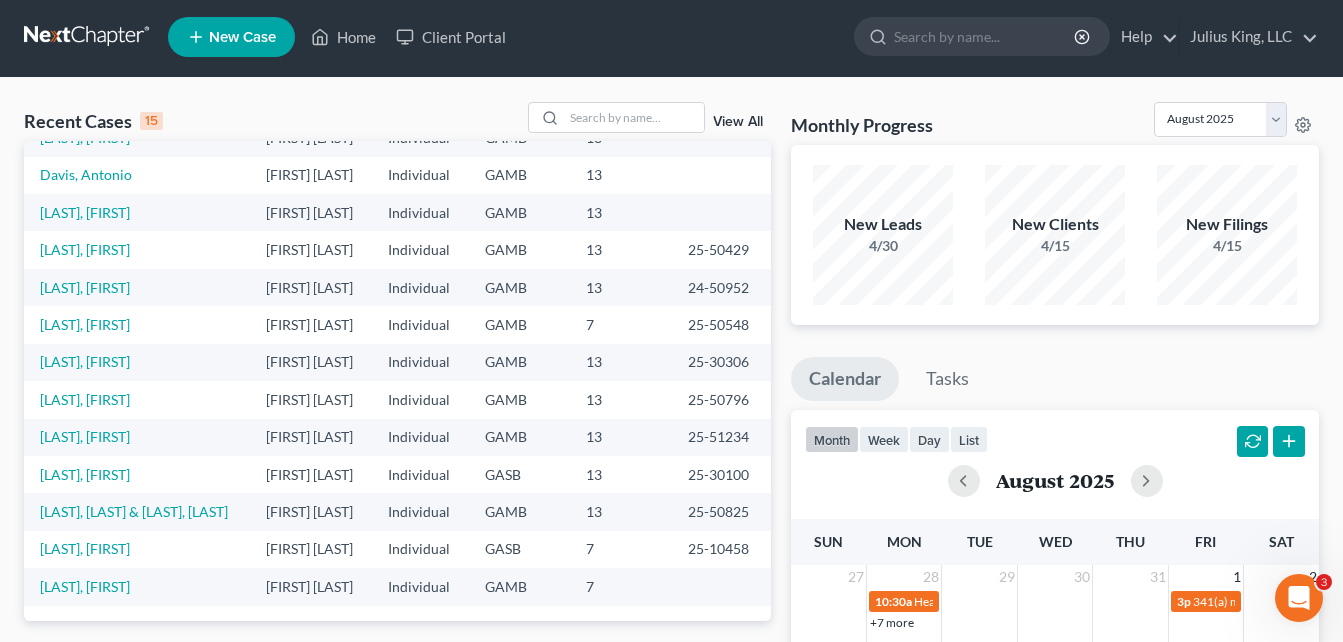 scroll, scrollTop: 0, scrollLeft: 0, axis: both 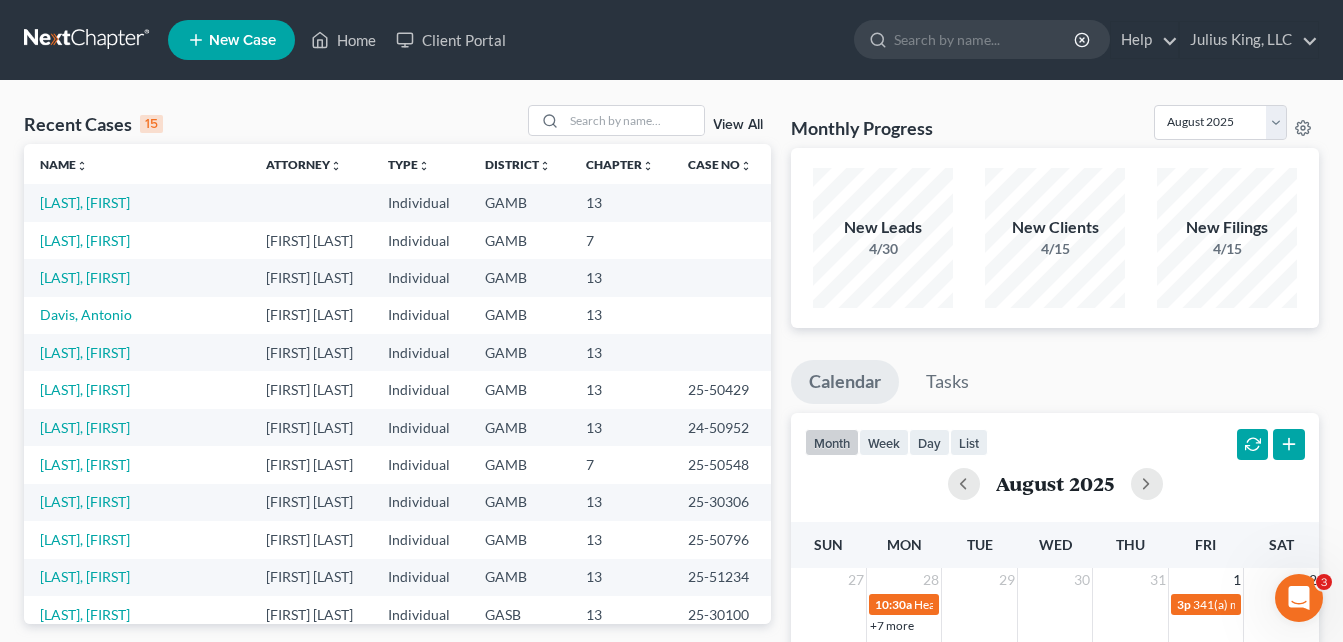click on "Recent Cases 15         View All
Name
unfold_more
expand_more
expand_less
Attorney
unfold_more
expand_more
expand_less
Type
unfold_more
expand_more
expand_less
District
unfold_more
expand_more
expand_less
Chapter
unfold_more
expand_more
expand_less
Case No
unfold_more
expand_more
expand_less
Prefix
unfold_more
expand_more
expand_less
[LAST], [FIRST] Individual GAMB 13 [LAST], [FIRST] [LAST] Individual GAMB 7 [LAST], [FIRST] Individual GAMB 13 [LAST], [FIRST] Individual GAMB 13 [LAST], [FIRST] Individual GAMB 13 [LAST], [FIRST] Individual GAMB 13 [CASE_NUMBER] [LAST], [FIRST] Individual GAMB 13 [CASE_NUMBER] [LAST], [FIRST] Individual GAMB 7 [CASE_NUMBER] [LAST], [FIRST] Individual GAMB 13 [CASE_NUMBER] [LAST], [FIRST] Individual GAMB 13 [CASE_NUMBER] [LAST]" at bounding box center (671, 742) 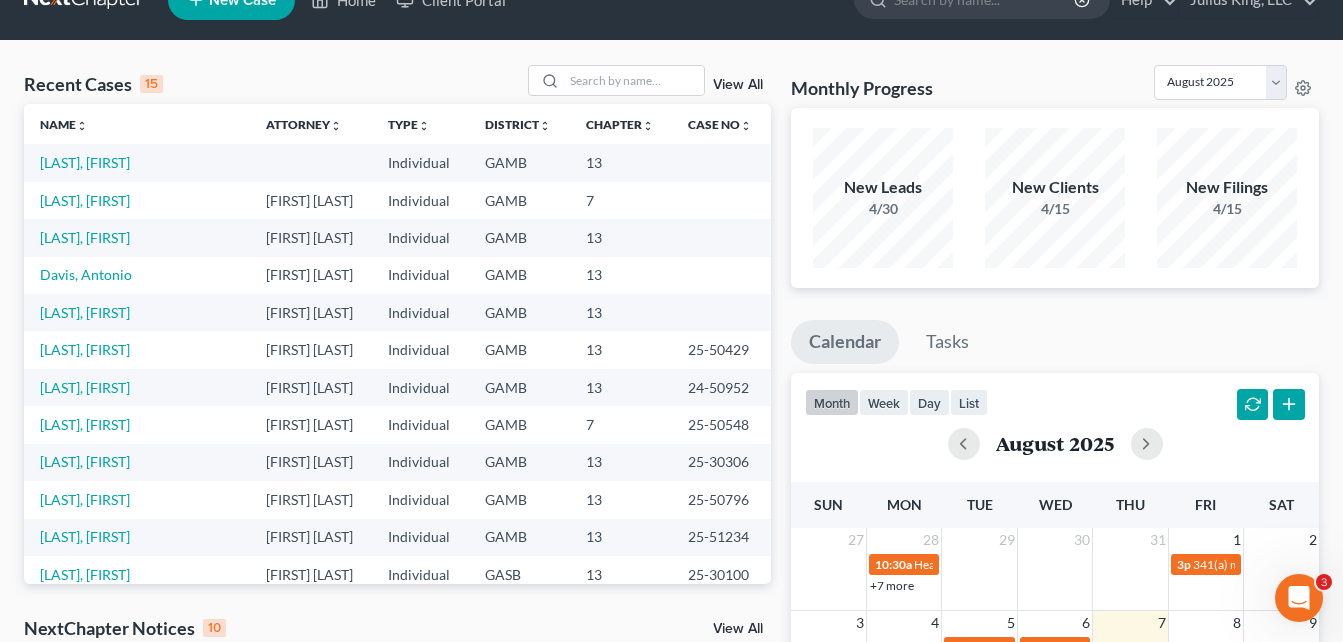 scroll, scrollTop: 80, scrollLeft: 0, axis: vertical 